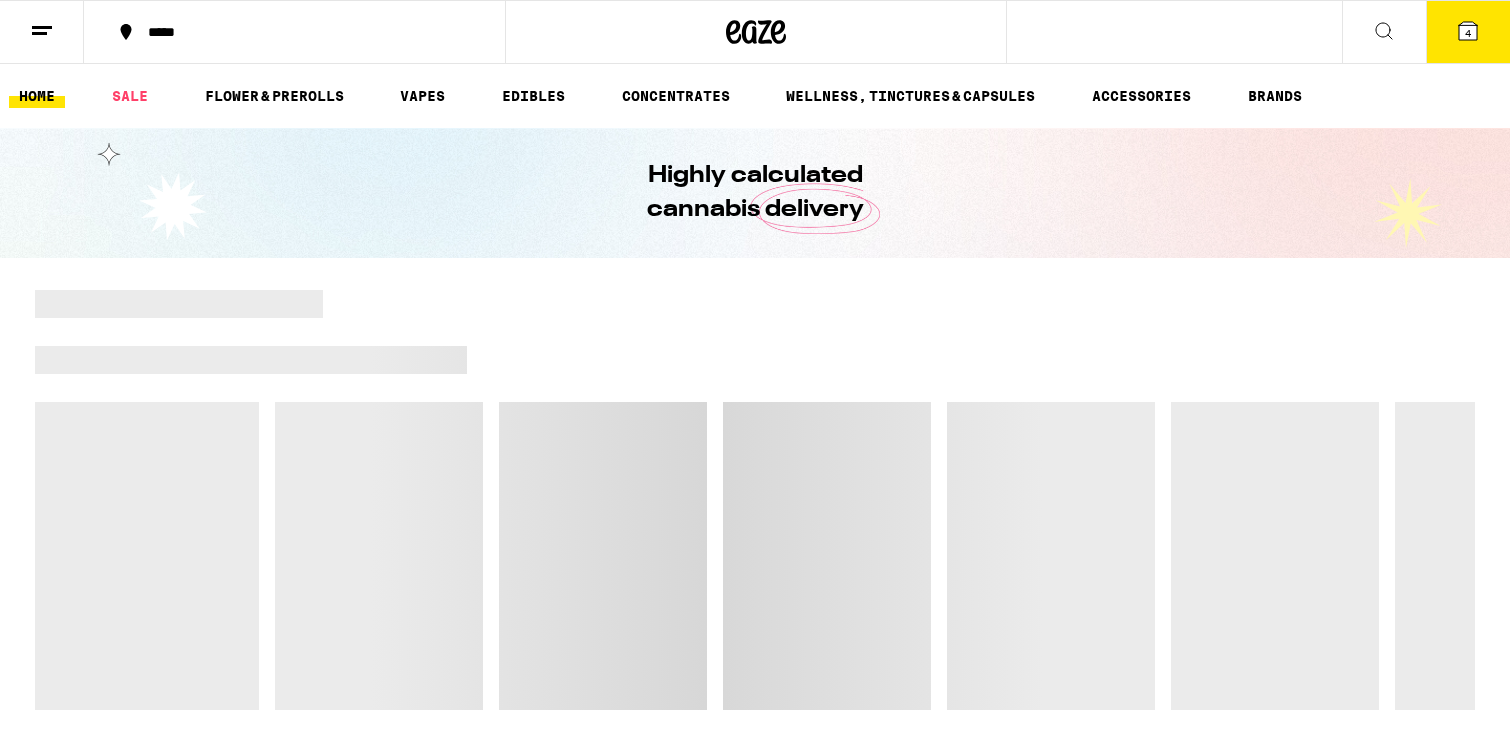 scroll, scrollTop: 0, scrollLeft: 0, axis: both 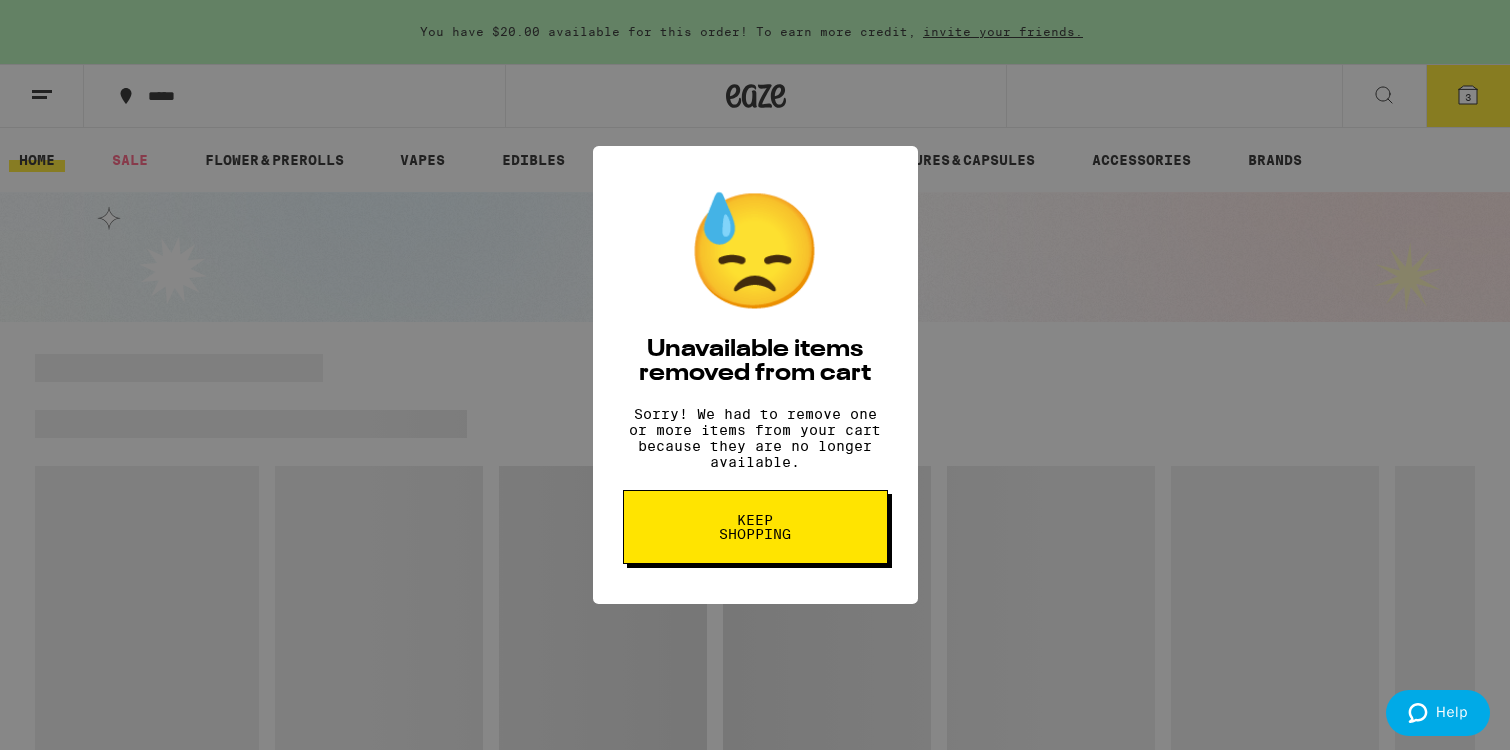 click on "Keep Shopping" at bounding box center (755, 527) 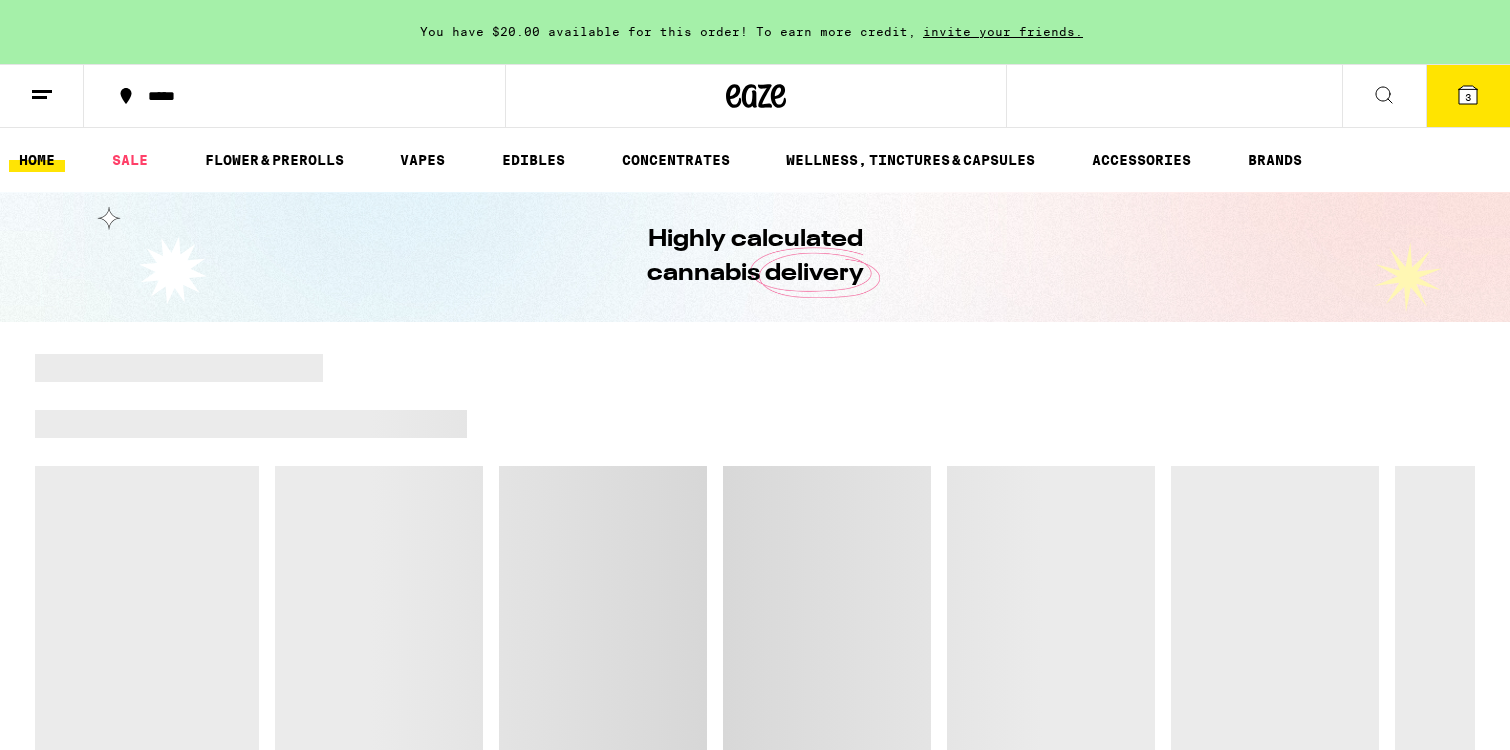 scroll, scrollTop: 0, scrollLeft: 0, axis: both 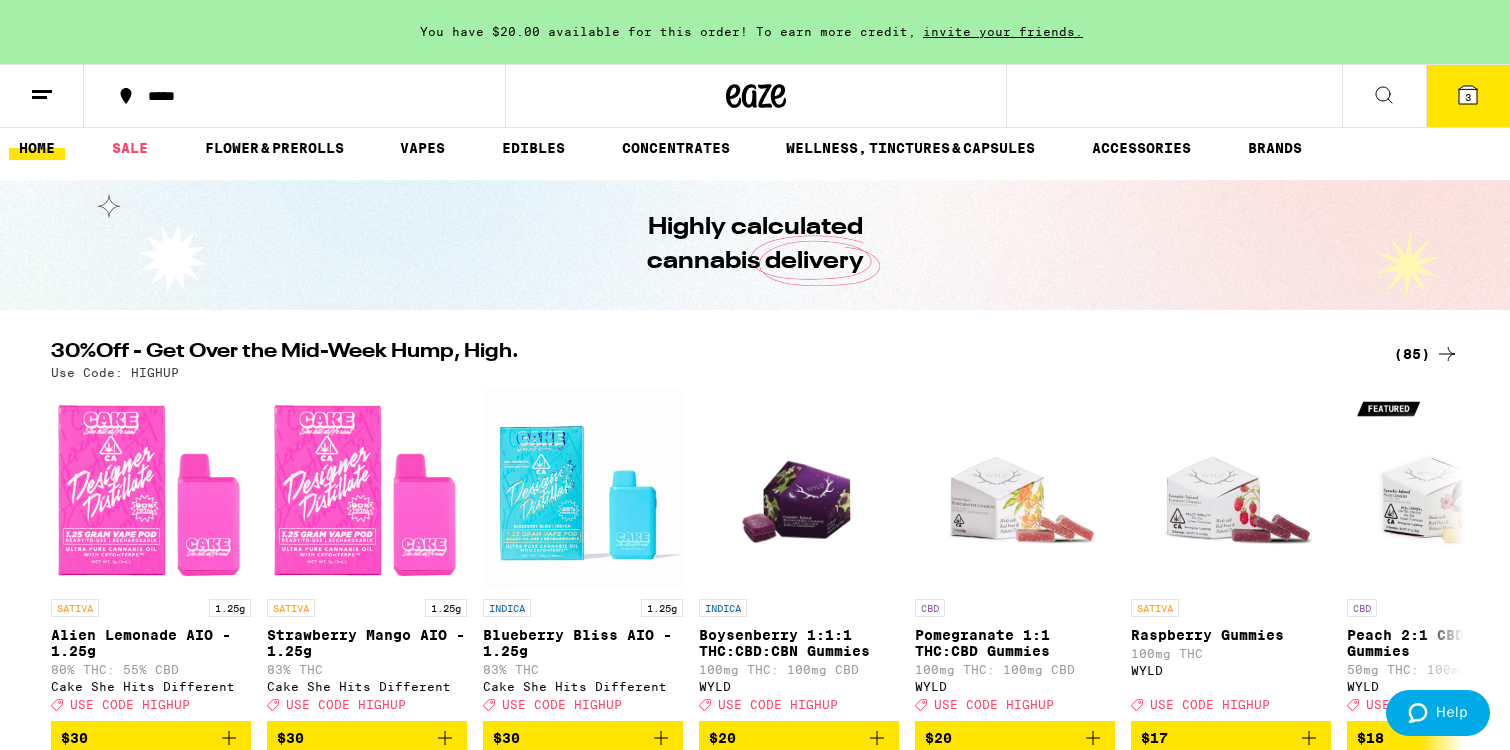click on "(85)" at bounding box center [1426, 354] 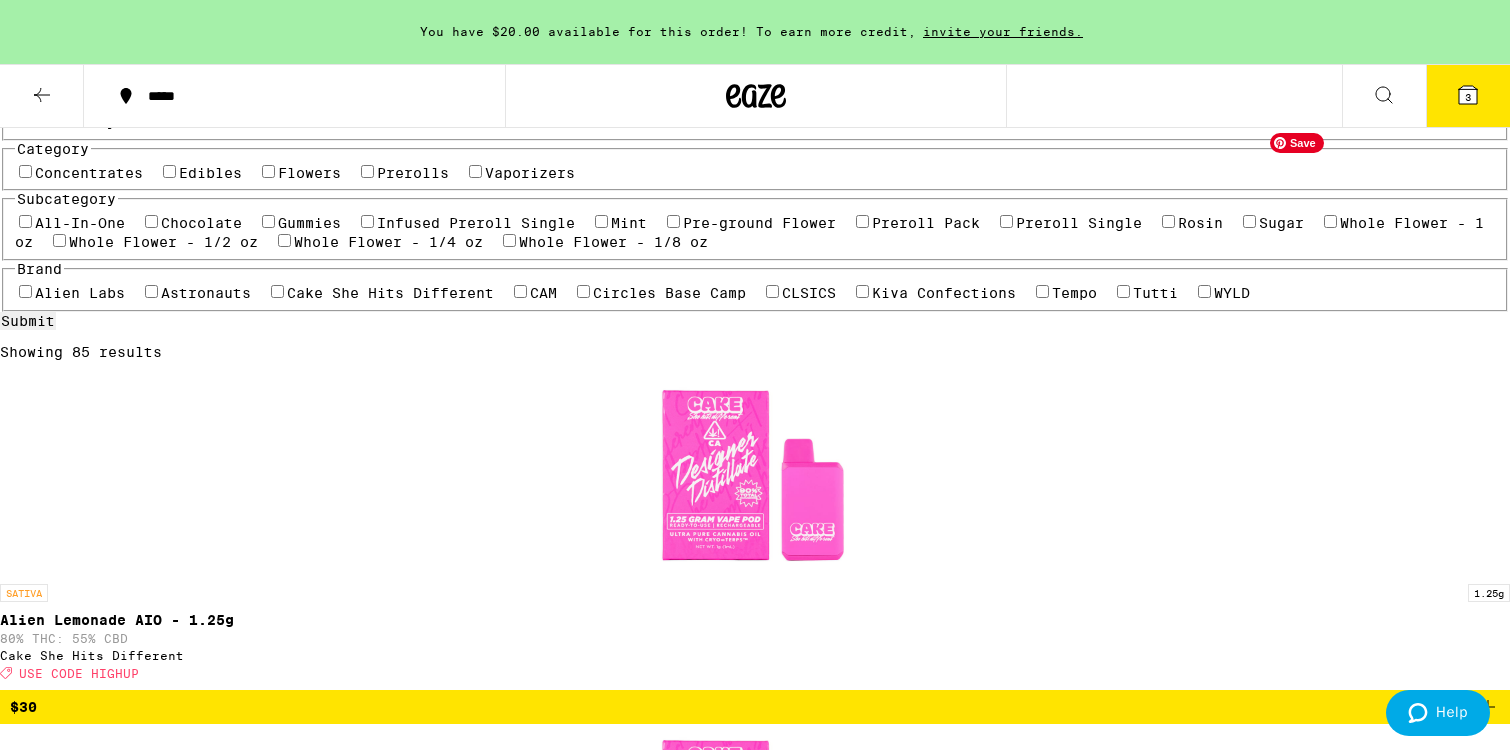 scroll, scrollTop: 220, scrollLeft: 0, axis: vertical 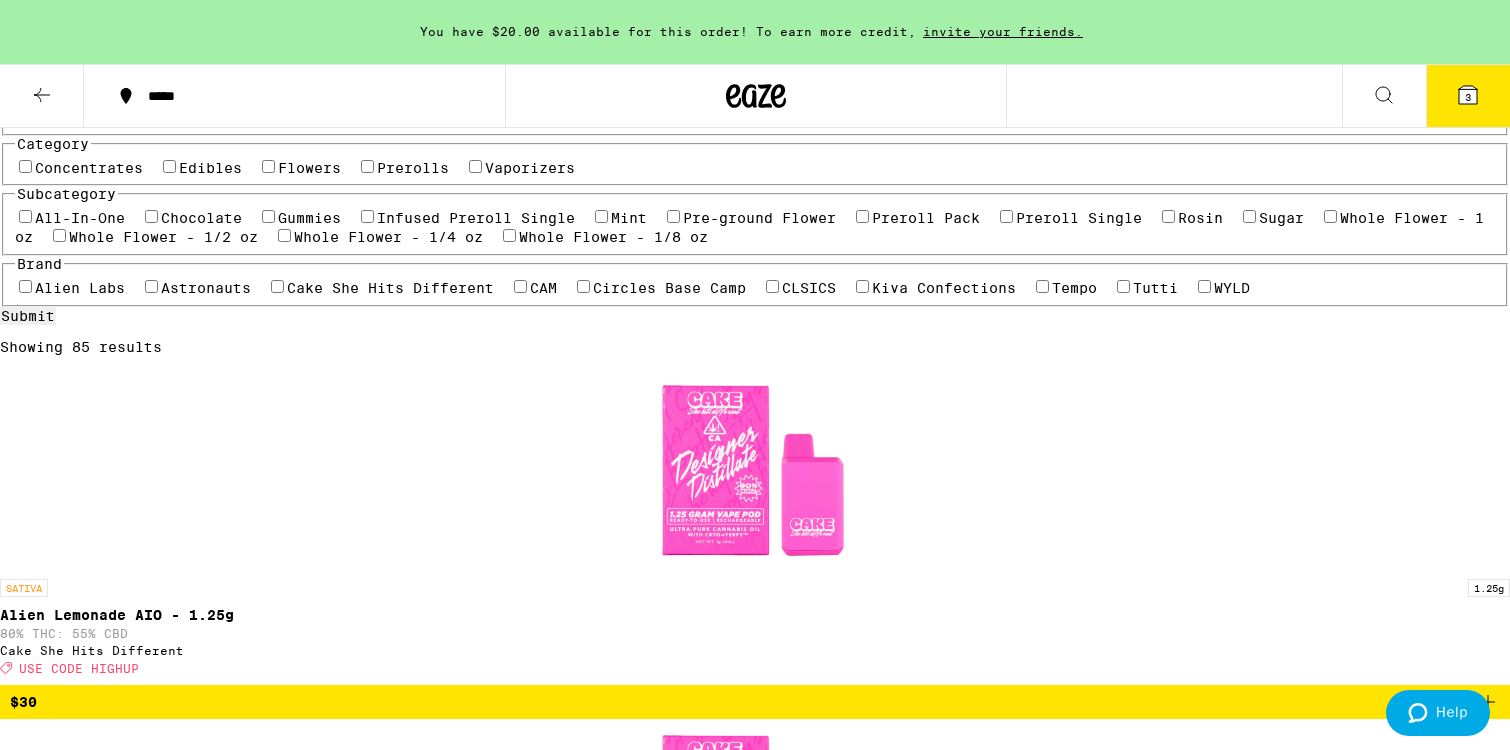 click on "CBD Pomegranate 1:1 THC:CBD Gummies 100mg THC: 100mg CBD WYLD Deal Created with Sketch. USE CODE HIGHUP" at bounding box center [755, 2028] 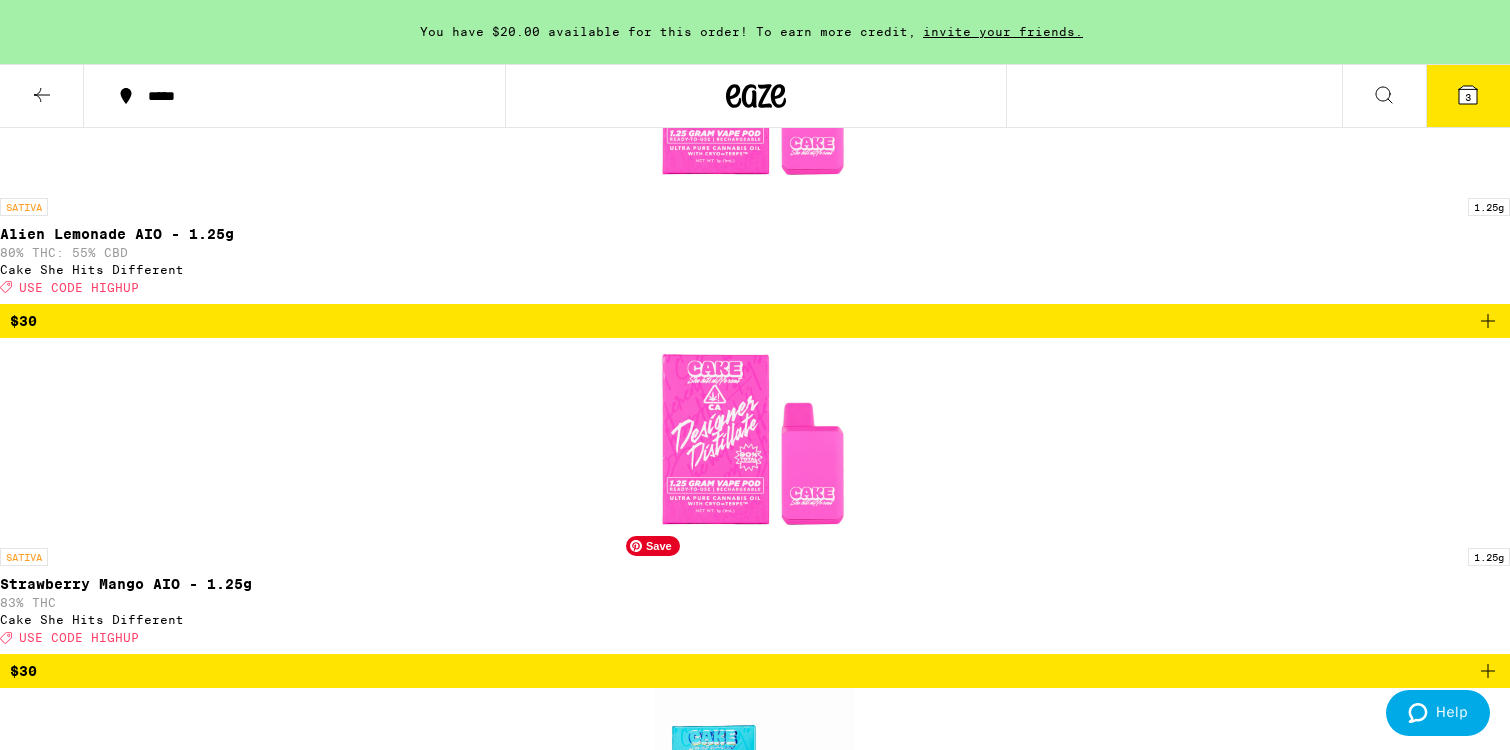 scroll, scrollTop: 597, scrollLeft: 0, axis: vertical 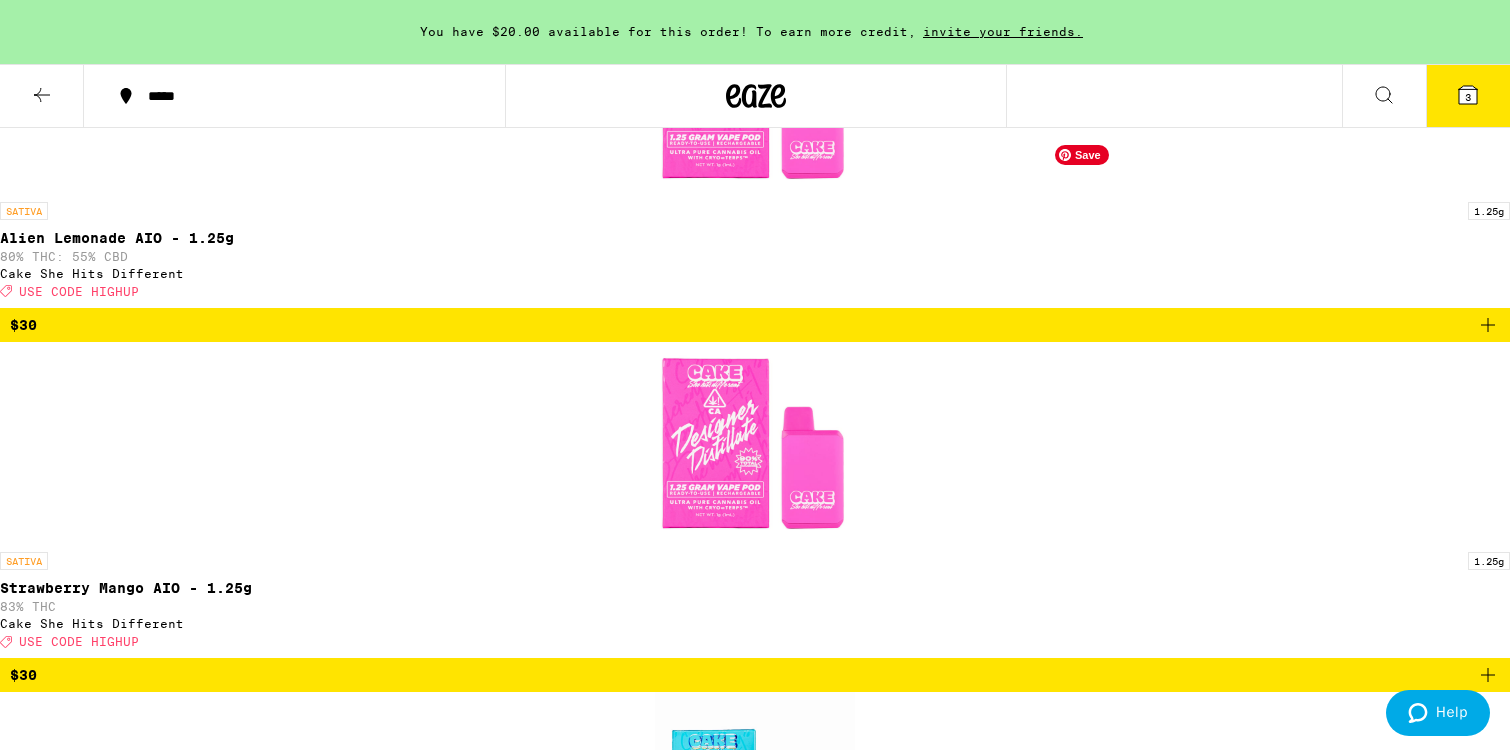 click at bounding box center (755, 2894) 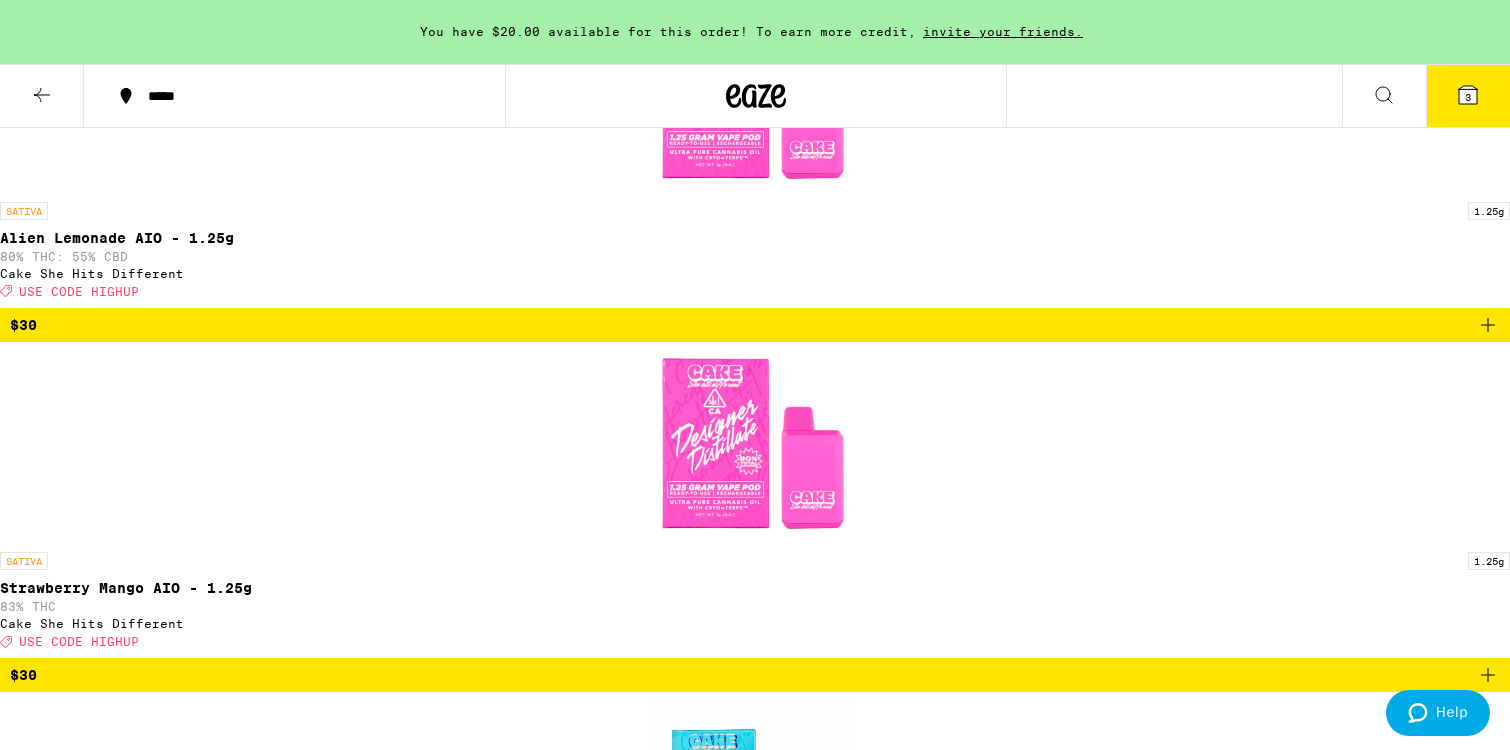 click on "Add To Bag $60" at bounding box center (68, 30534) 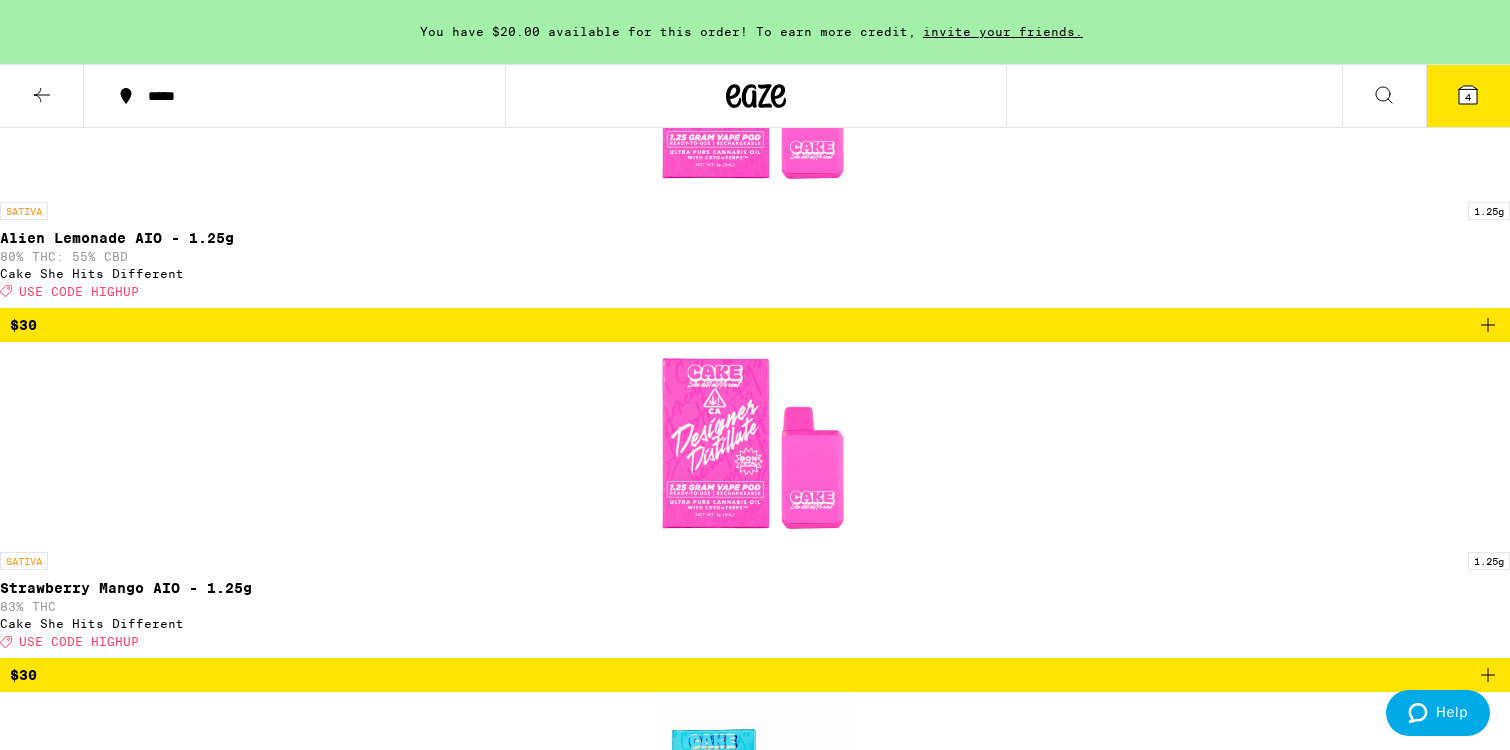 click 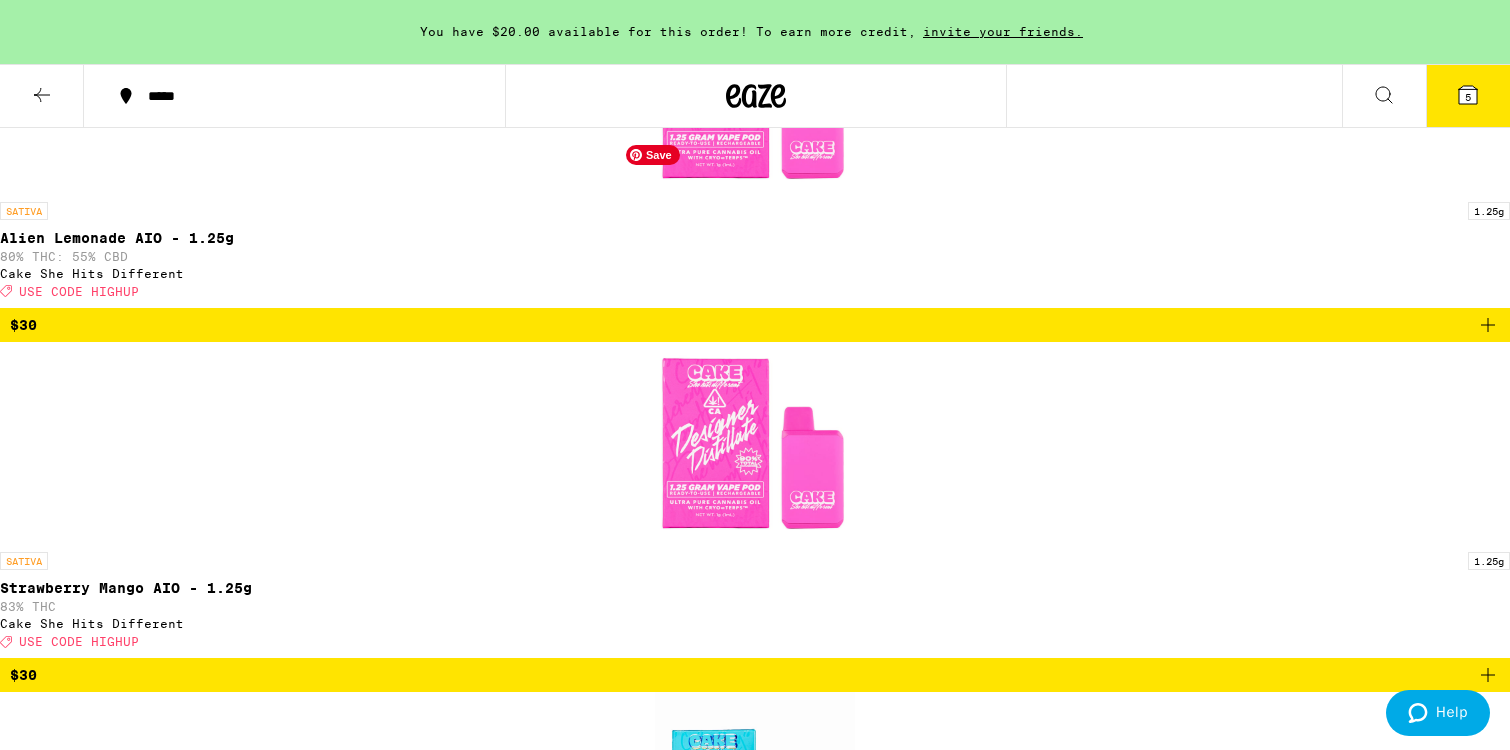 click at bounding box center [755, 2193] 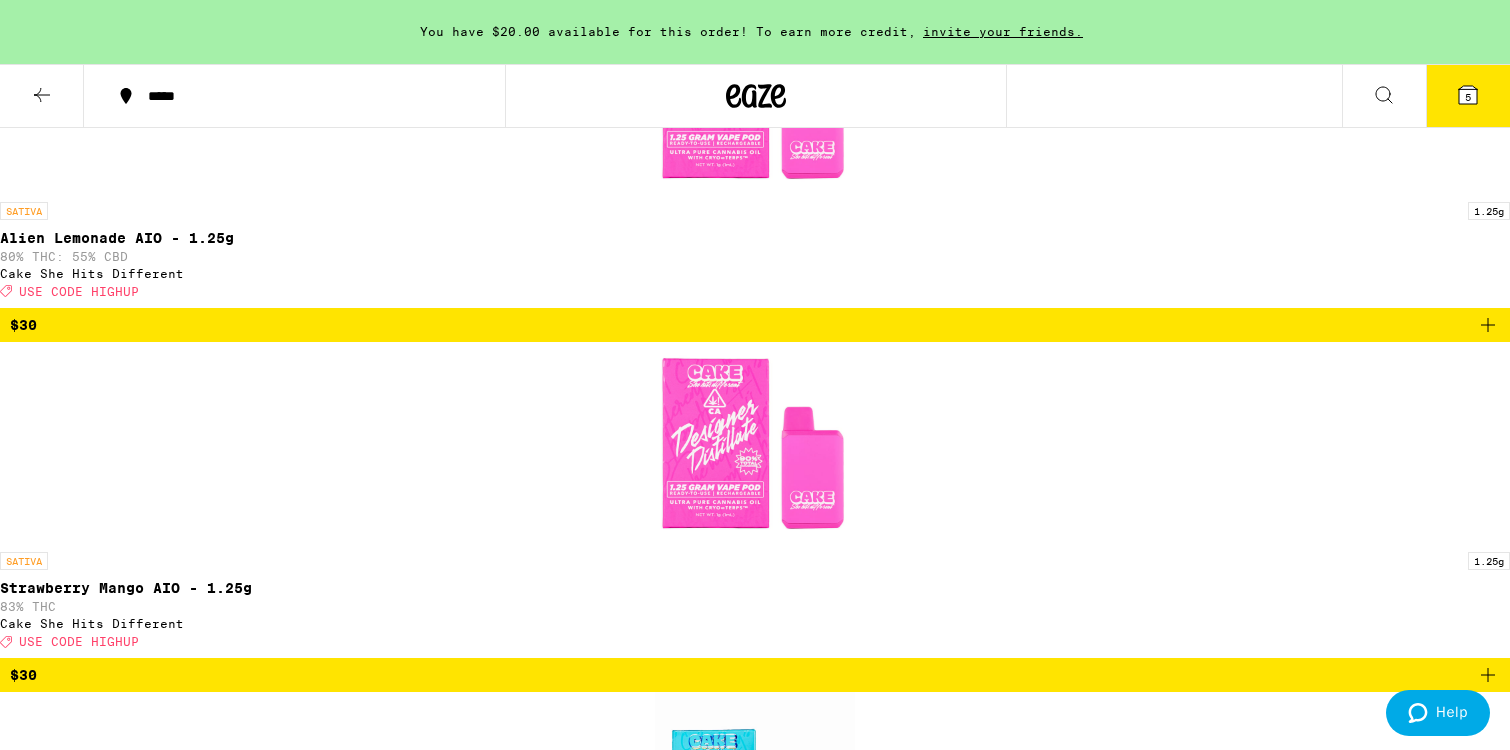 click 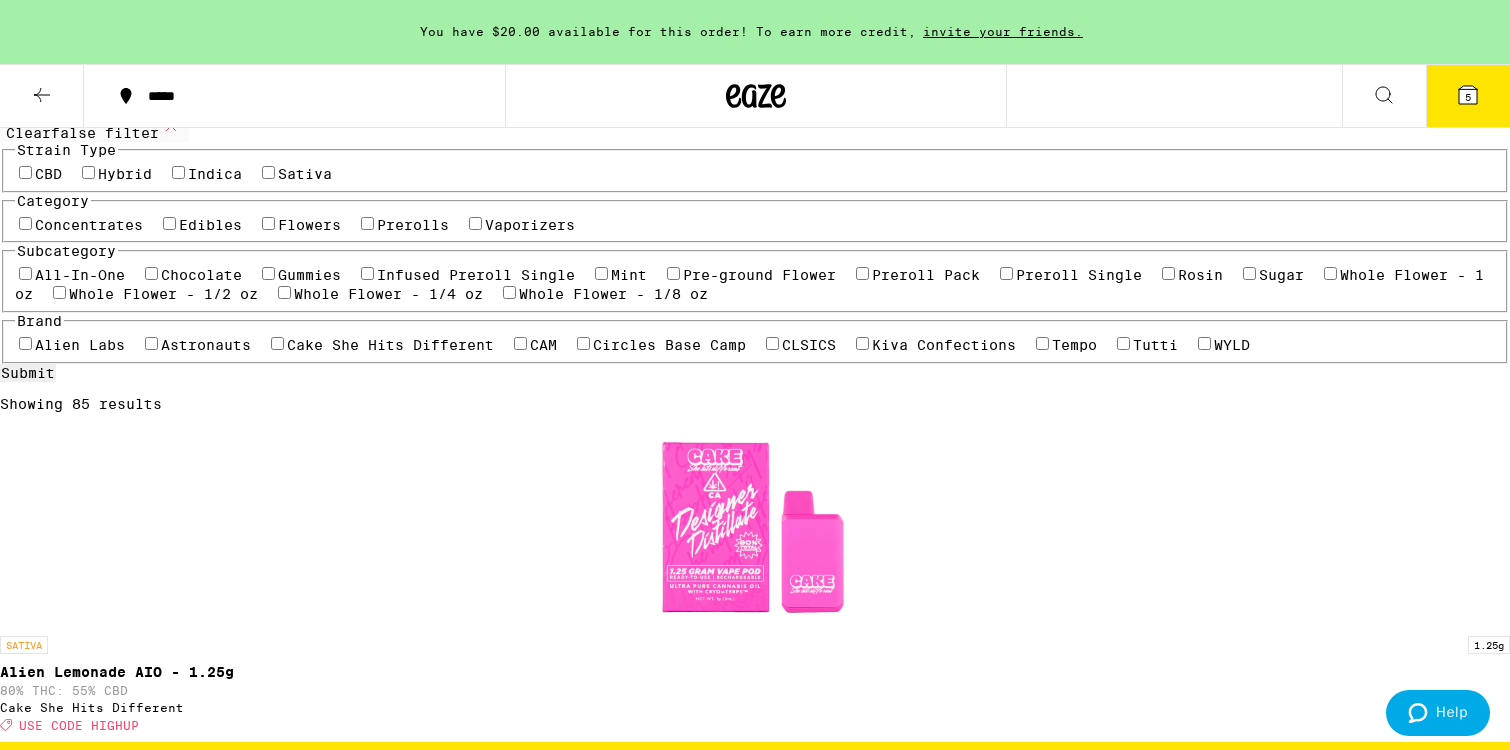 scroll, scrollTop: 131, scrollLeft: 0, axis: vertical 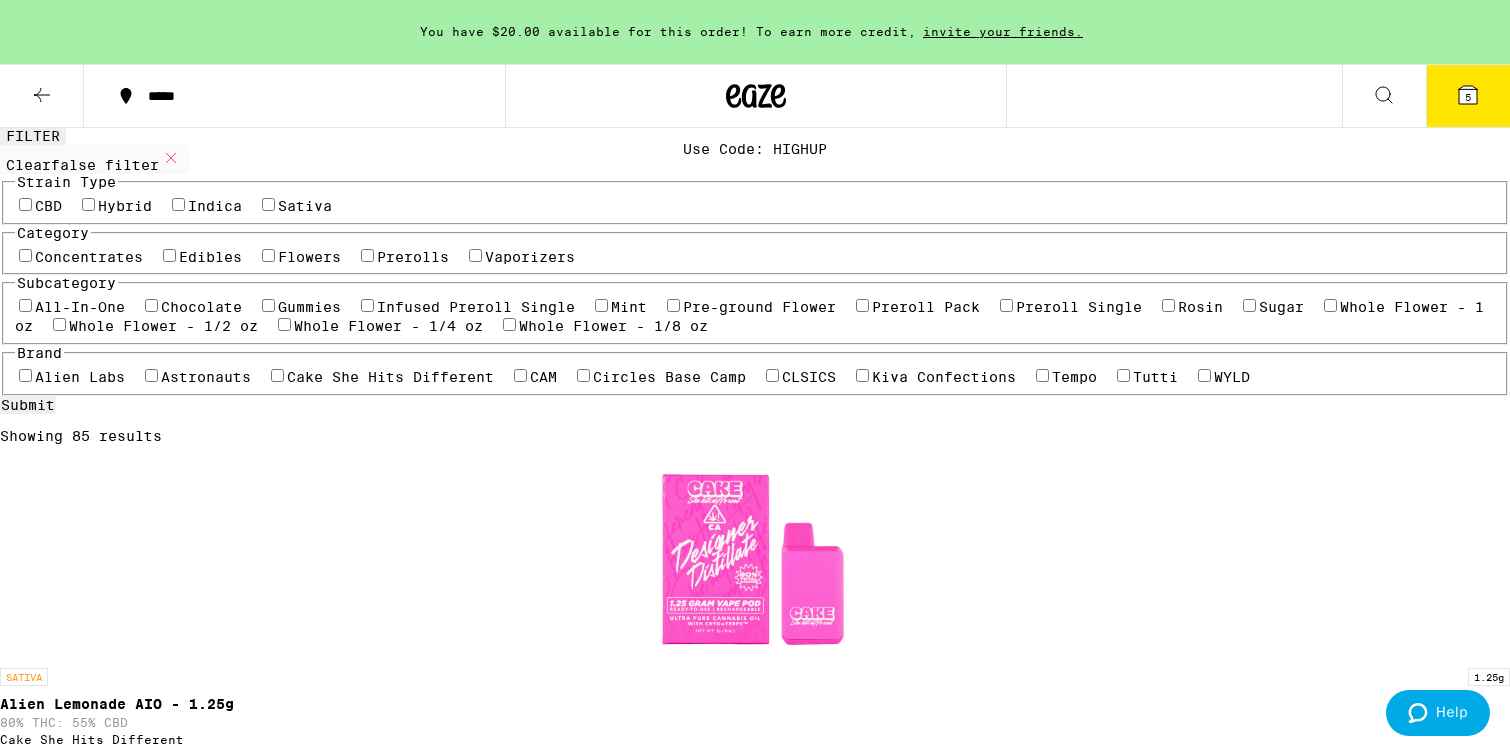 click on "Flowers" at bounding box center (309, 257) 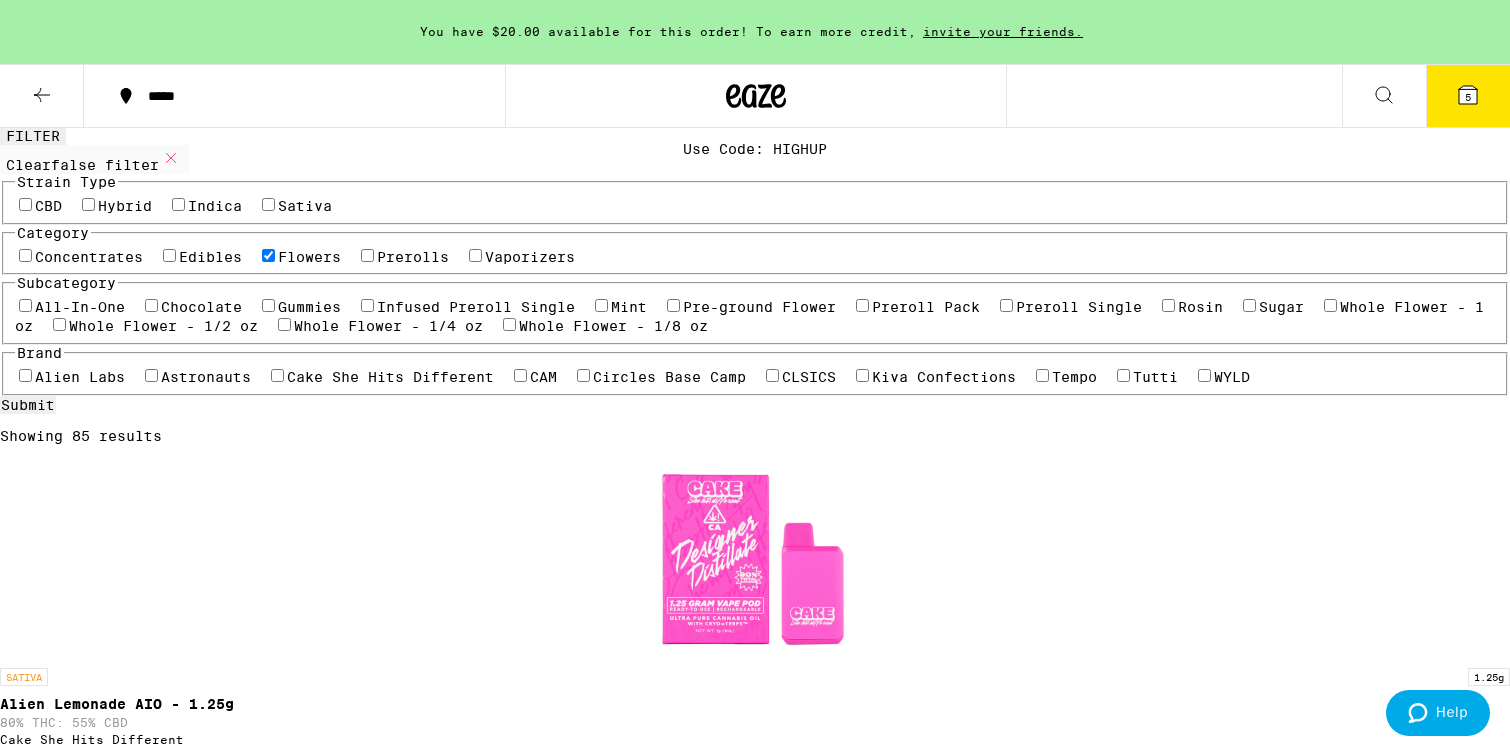 checkbox on "true" 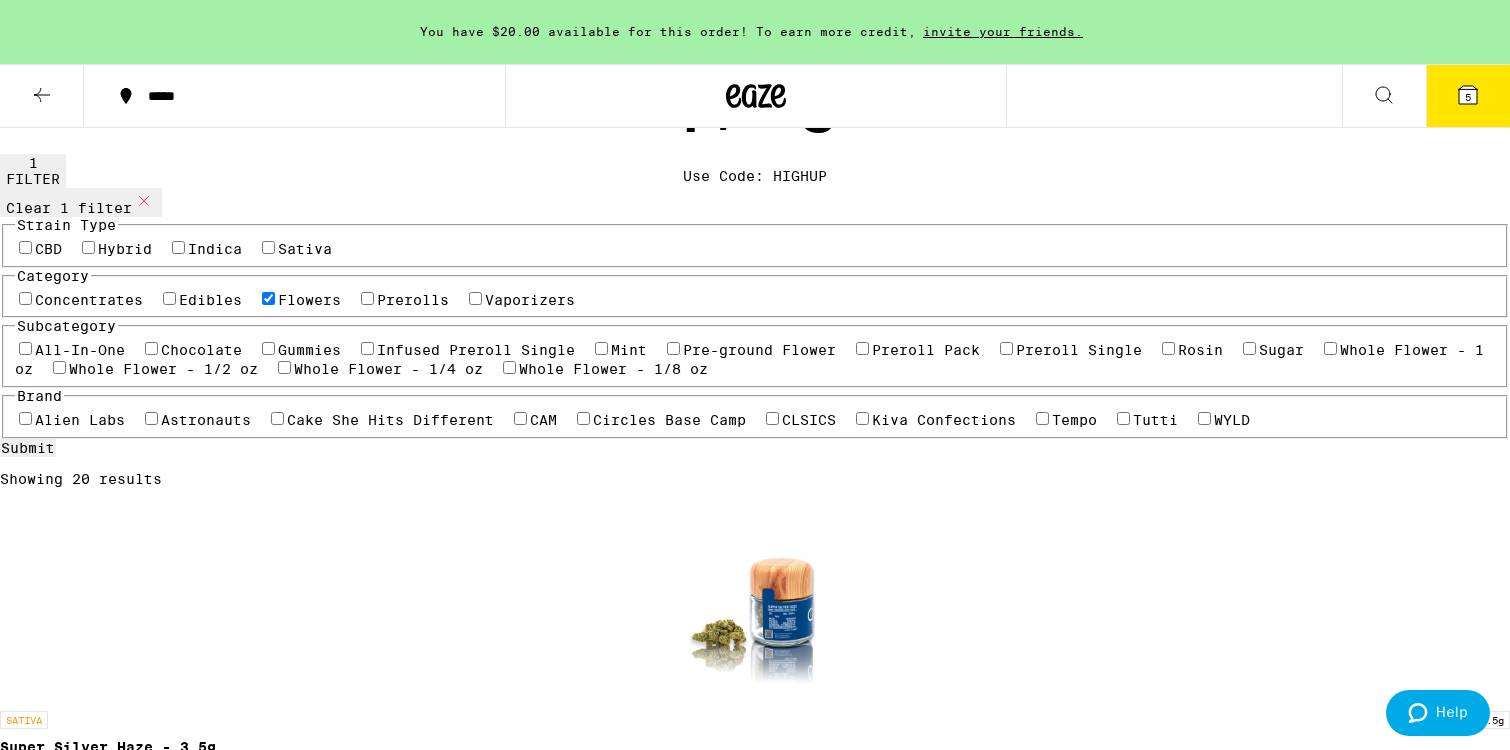 scroll, scrollTop: 96, scrollLeft: 0, axis: vertical 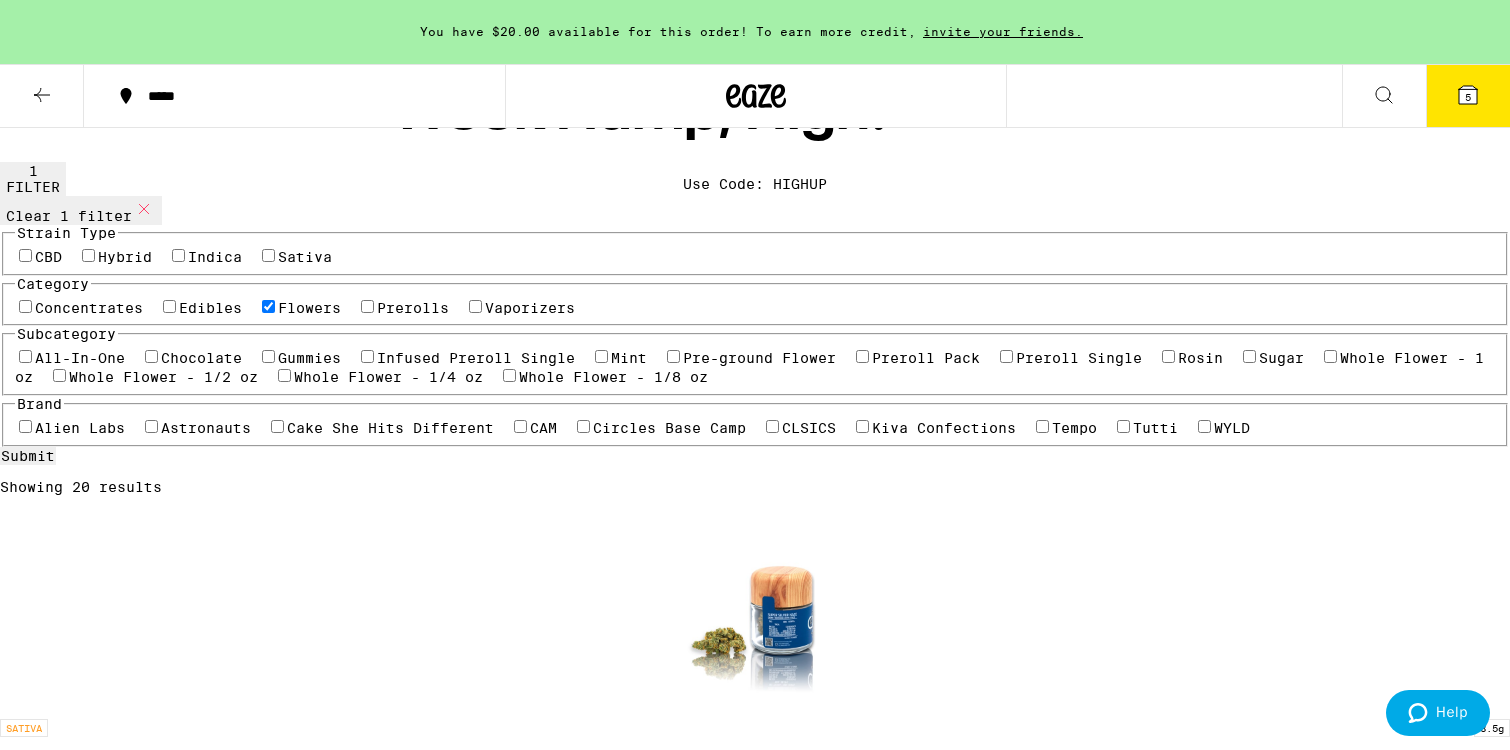 click at bounding box center [755, 1099] 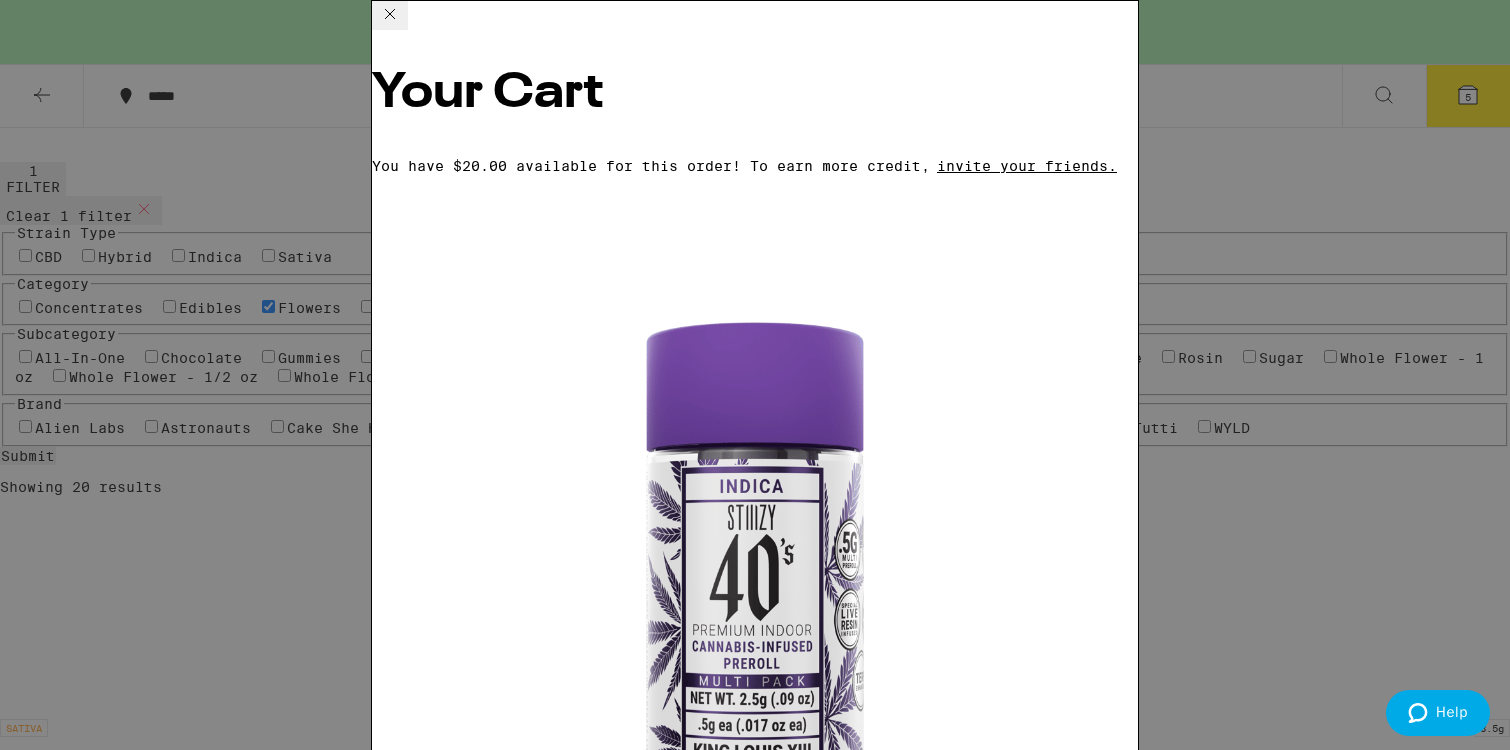 click 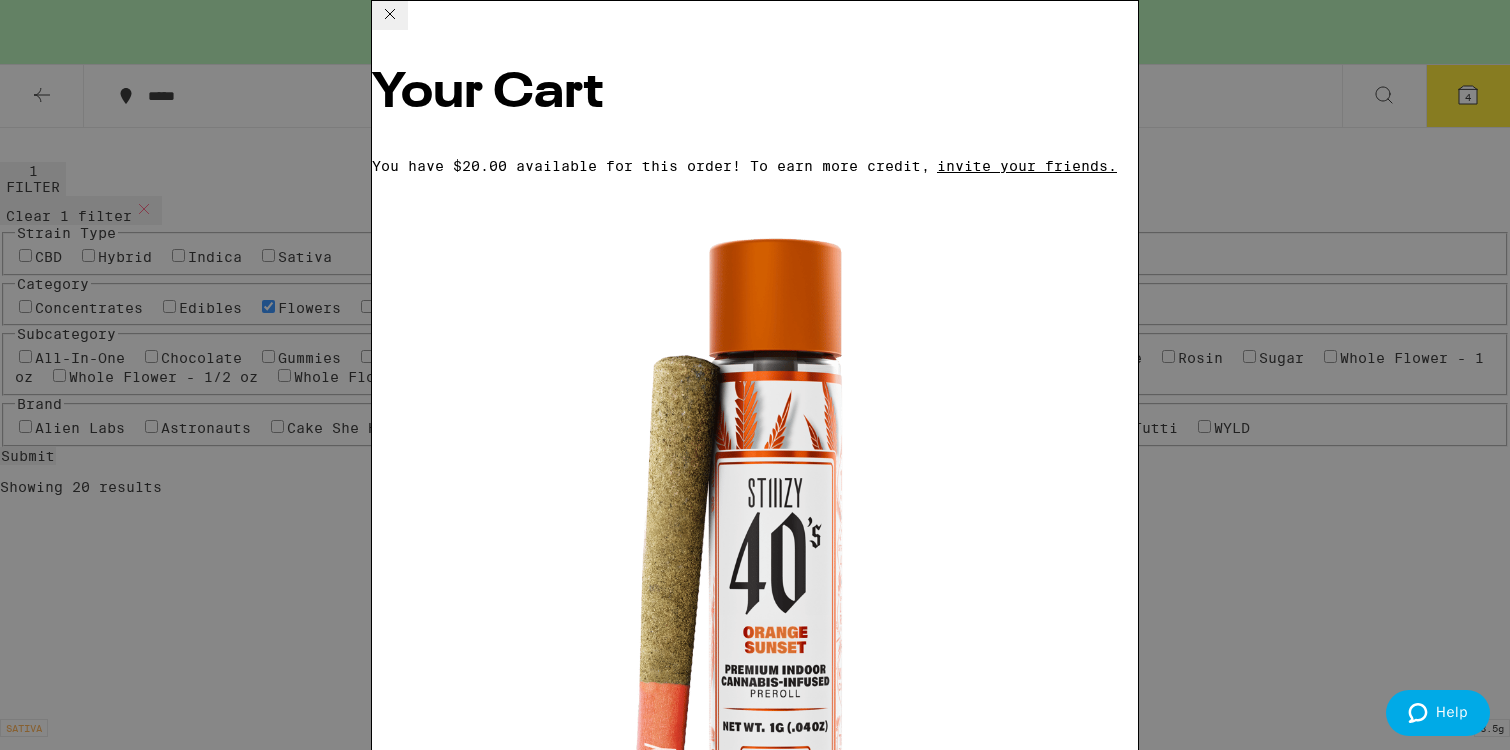 click 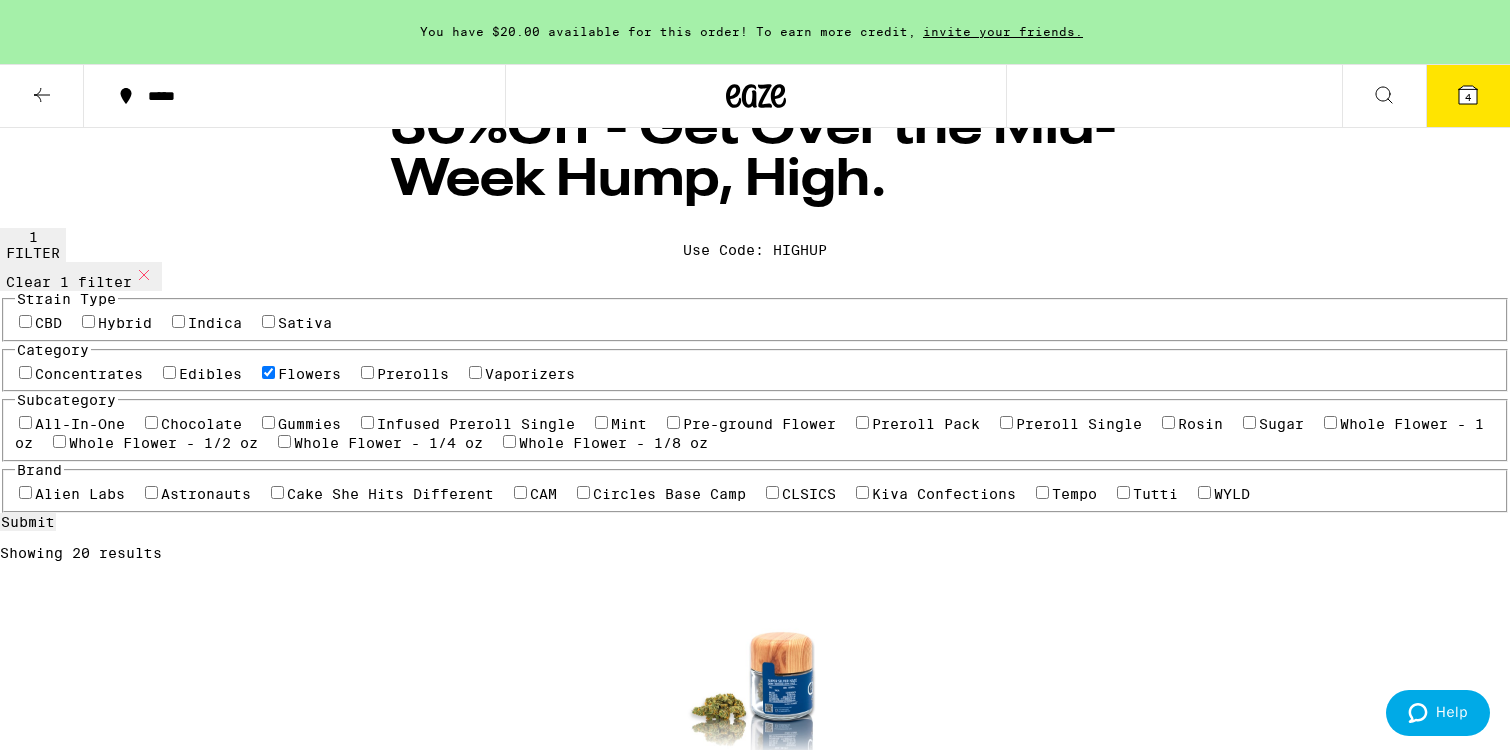 scroll, scrollTop: 0, scrollLeft: 0, axis: both 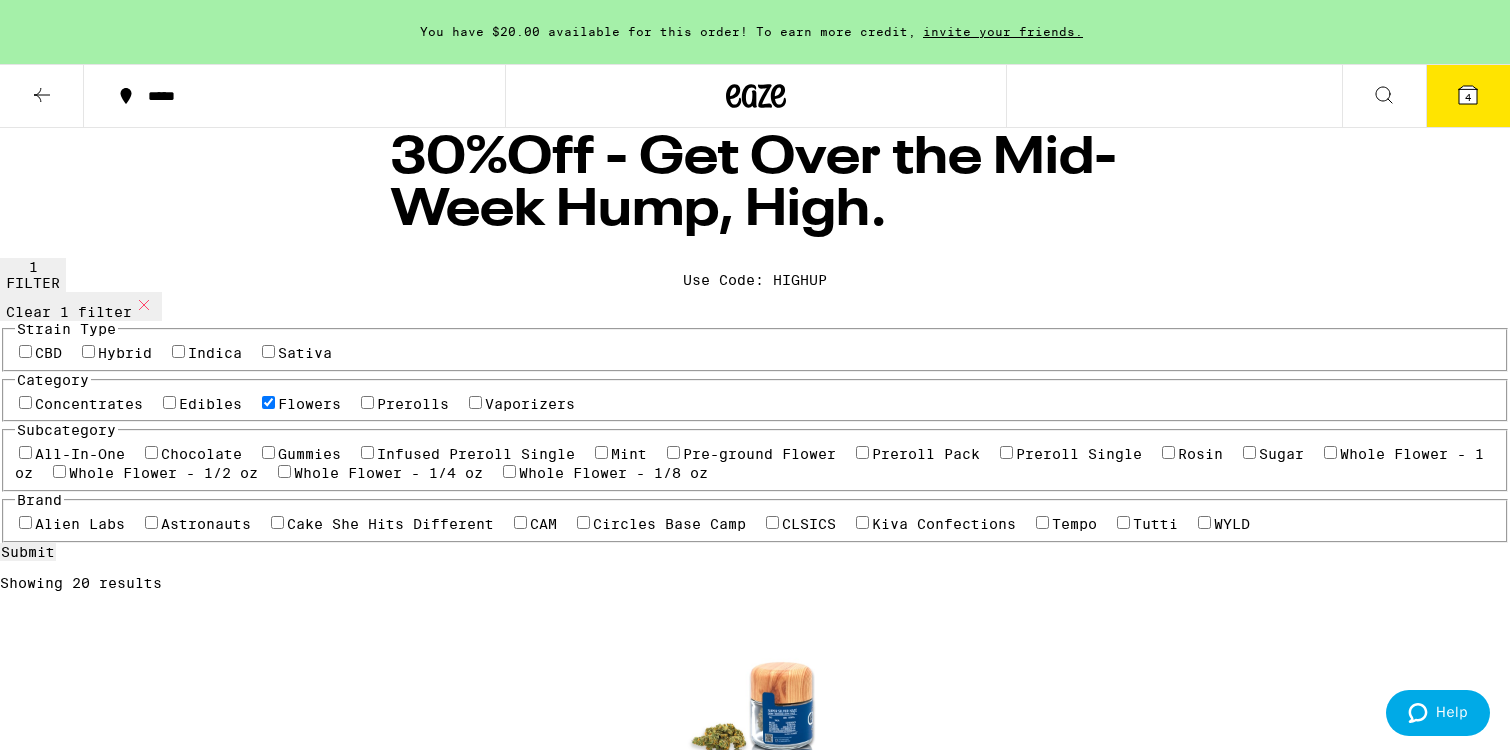 click on "Edibles" at bounding box center (210, 404) 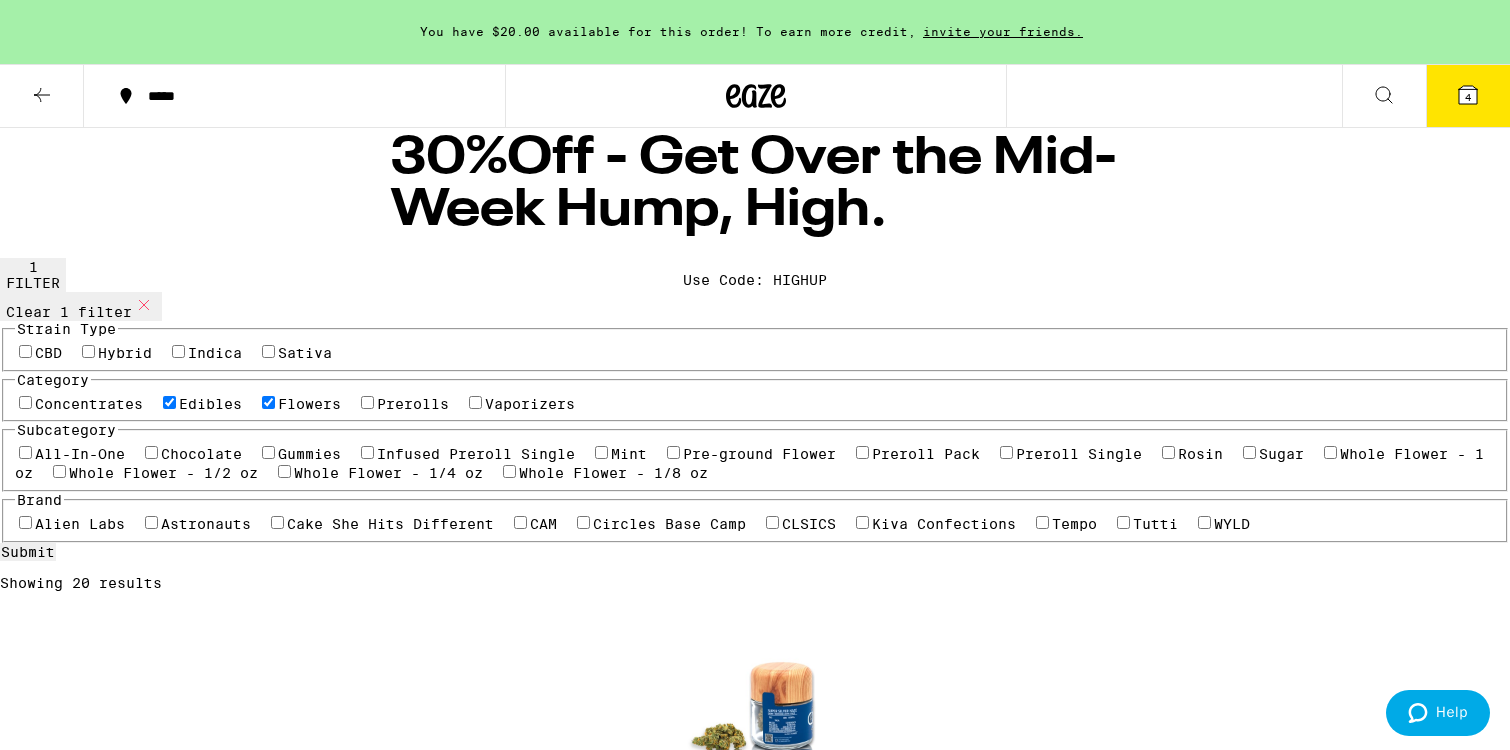 checkbox on "true" 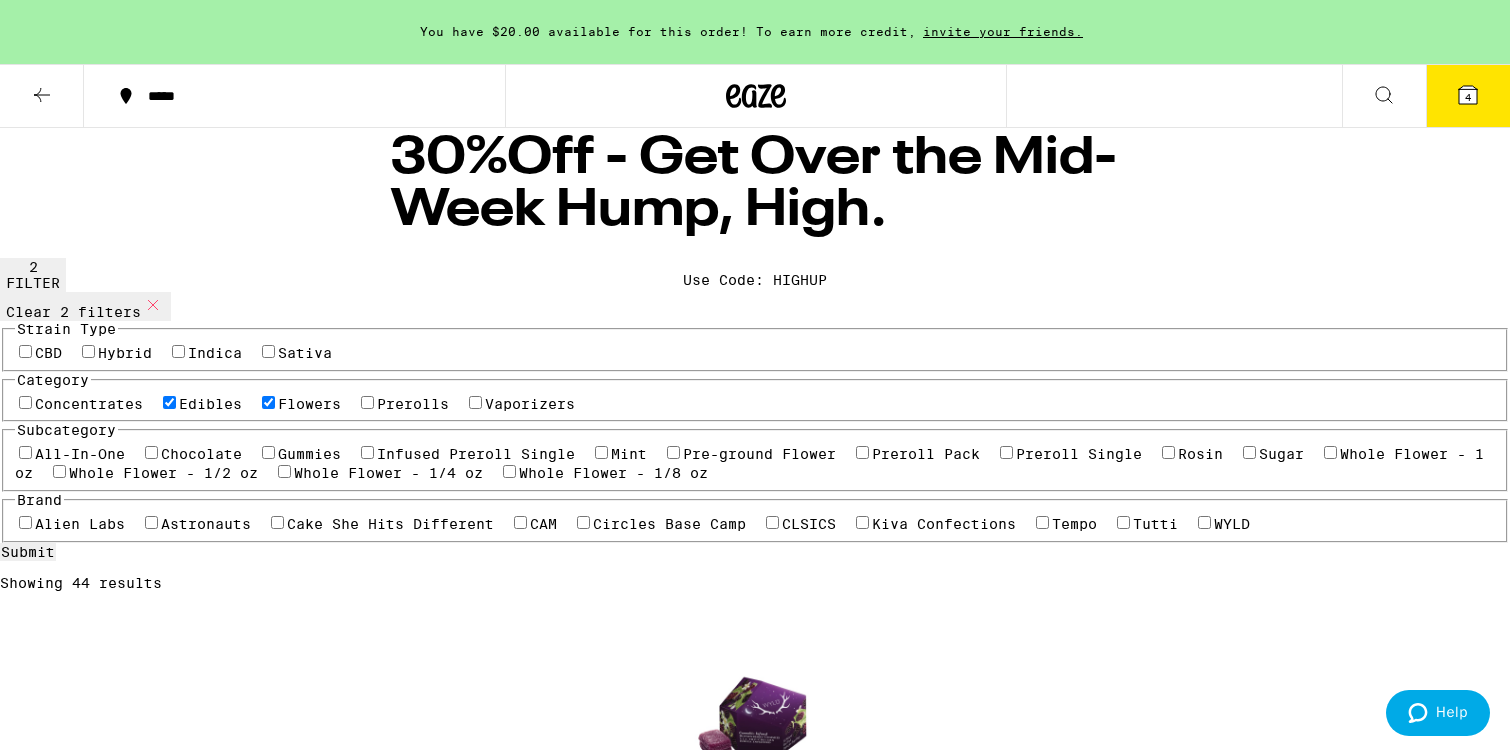click on "Flowers" at bounding box center [309, 404] 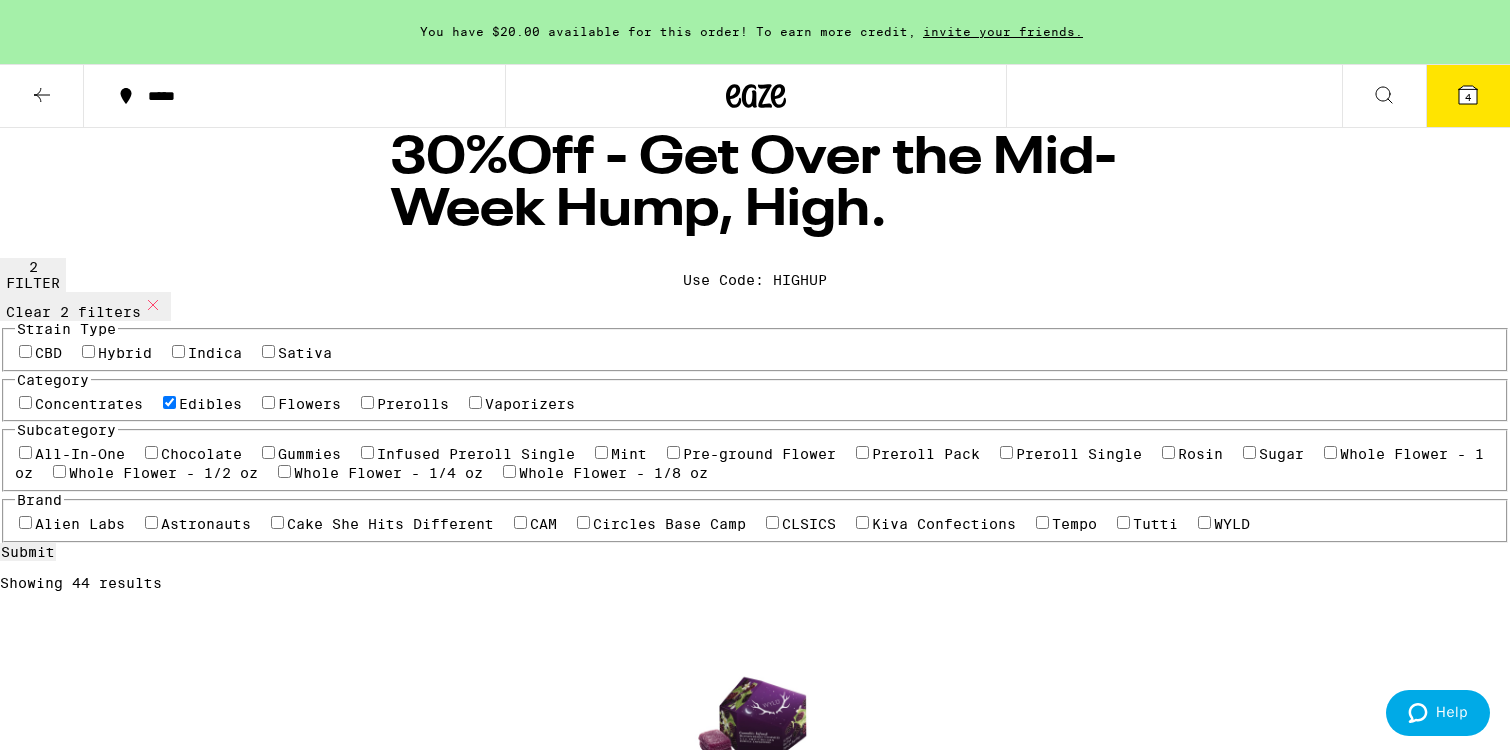 checkbox on "false" 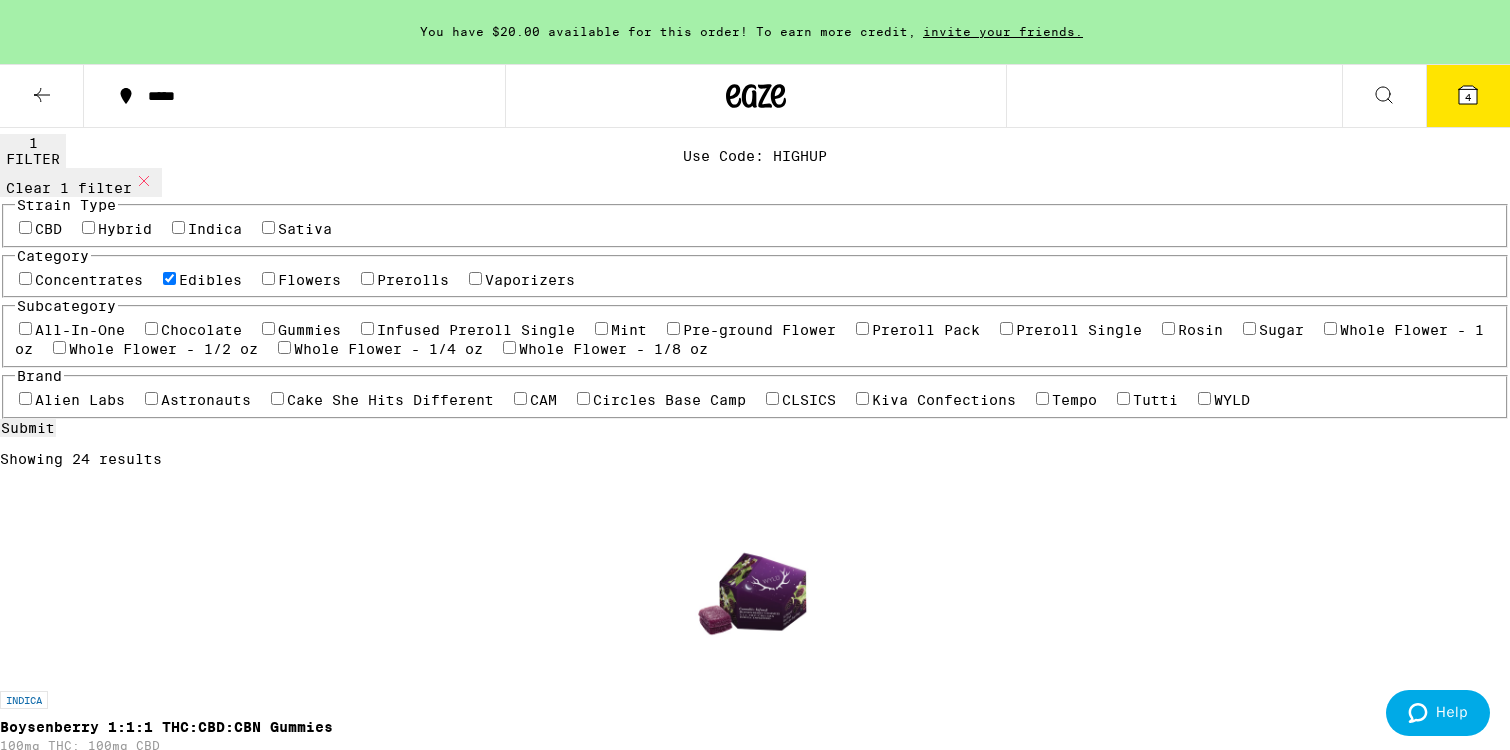 scroll, scrollTop: 0, scrollLeft: 0, axis: both 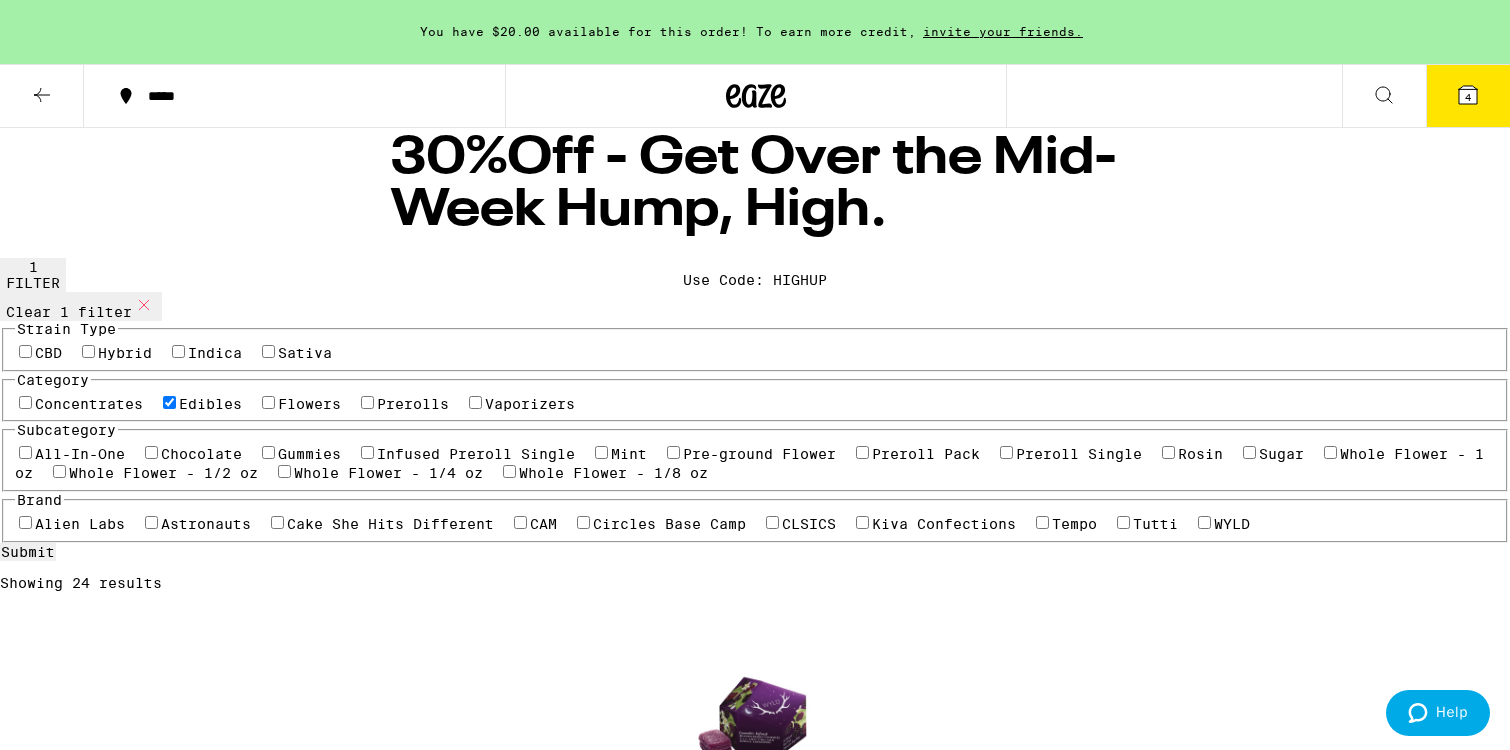 click on "*****" at bounding box center (306, 96) 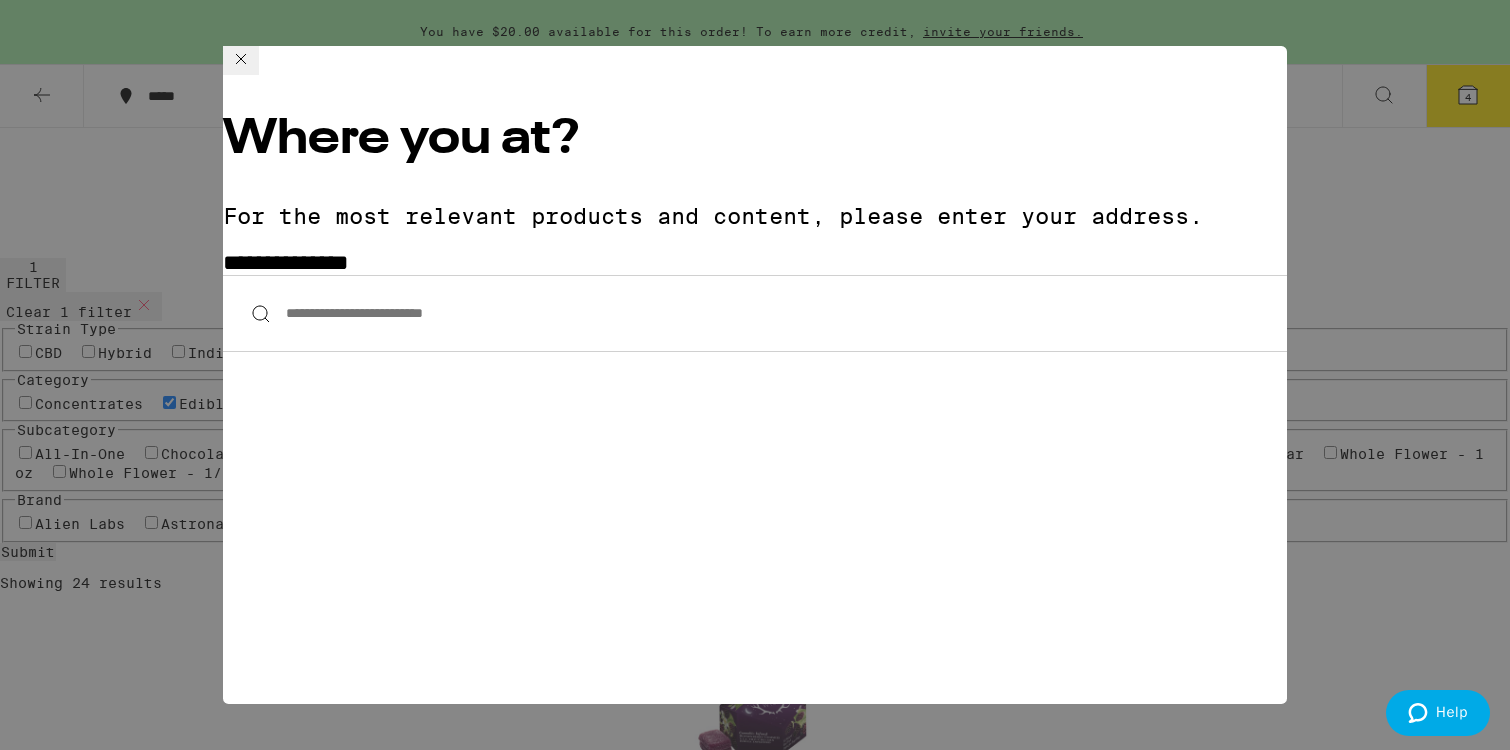click on "**********" at bounding box center [755, 313] 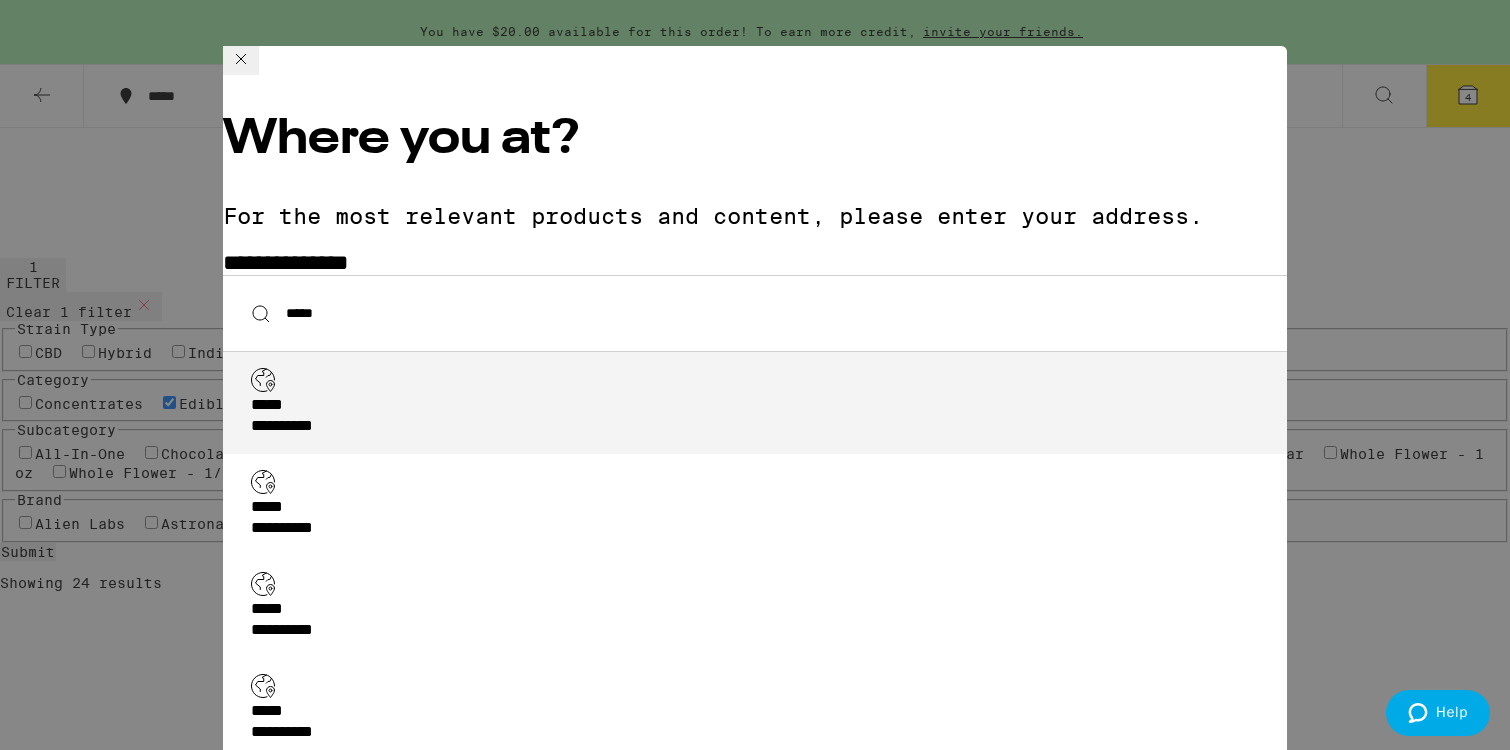 click on "**********" at bounding box center (761, 417) 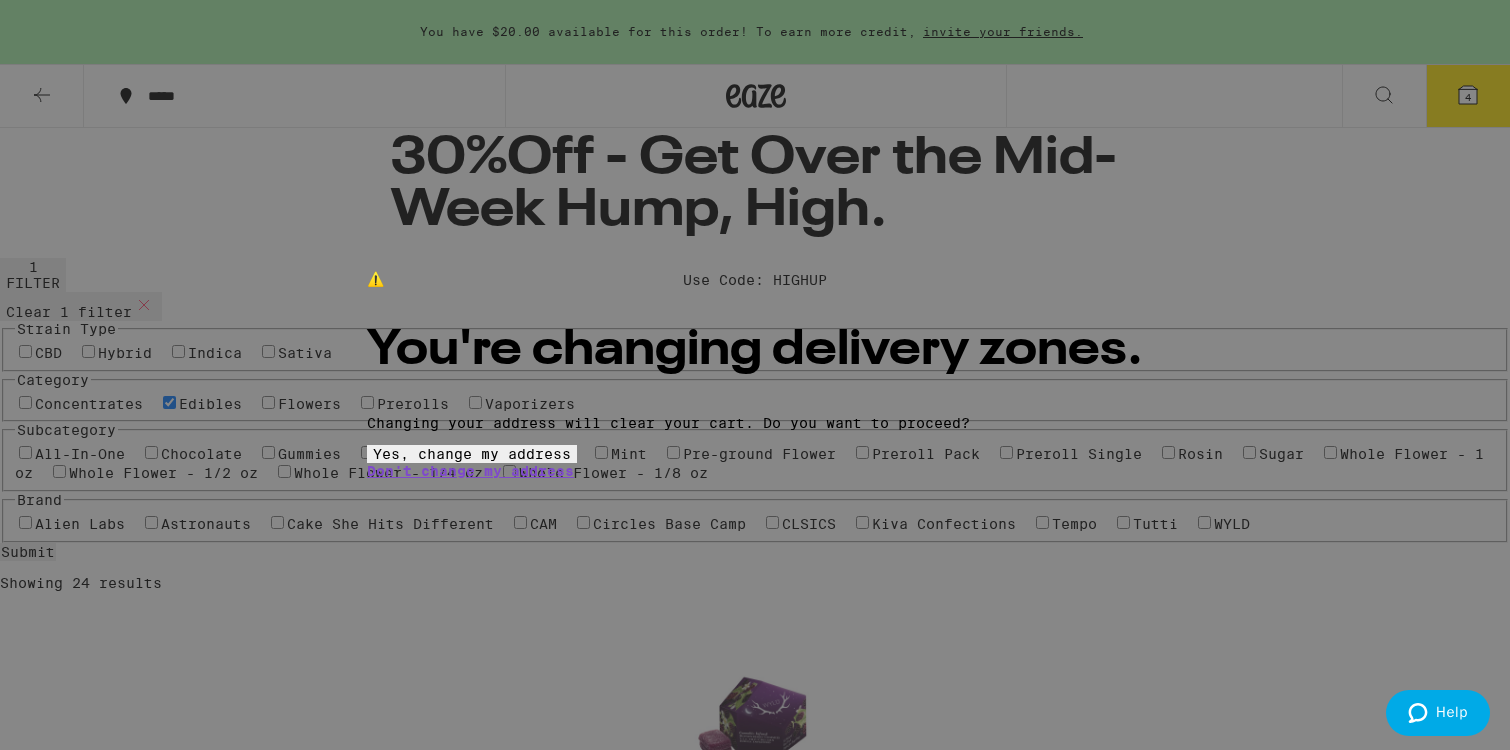click on "Yes, change my address" at bounding box center (472, 454) 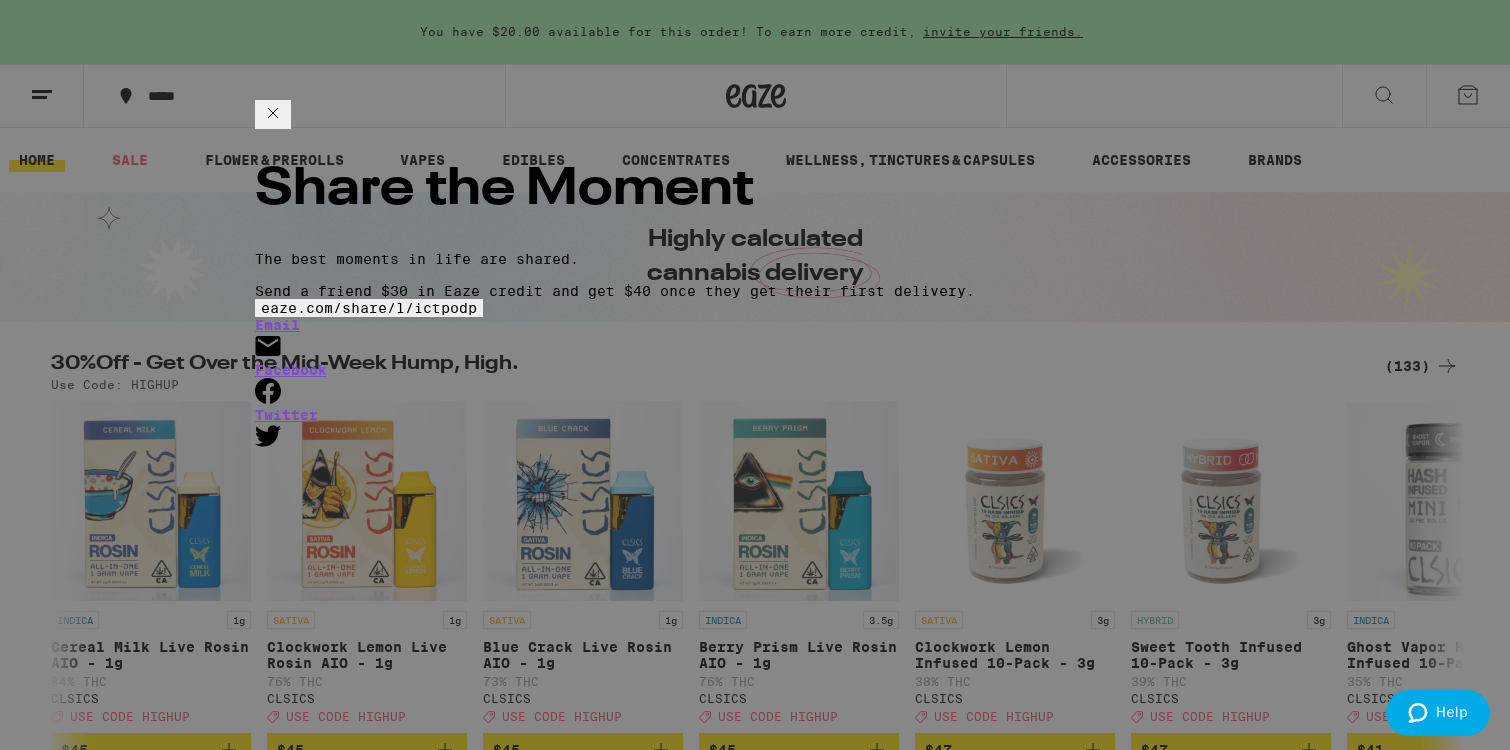 click 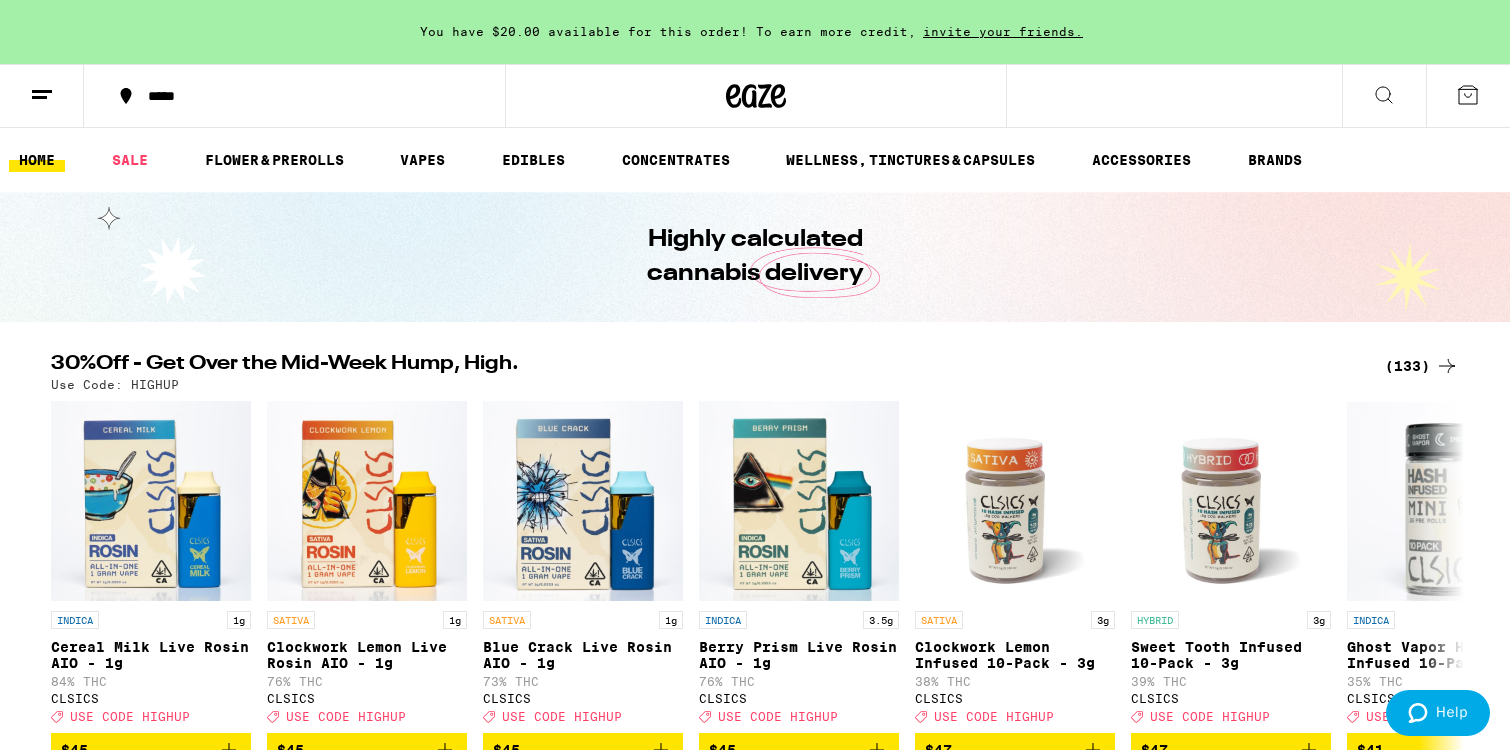 scroll, scrollTop: 0, scrollLeft: 0, axis: both 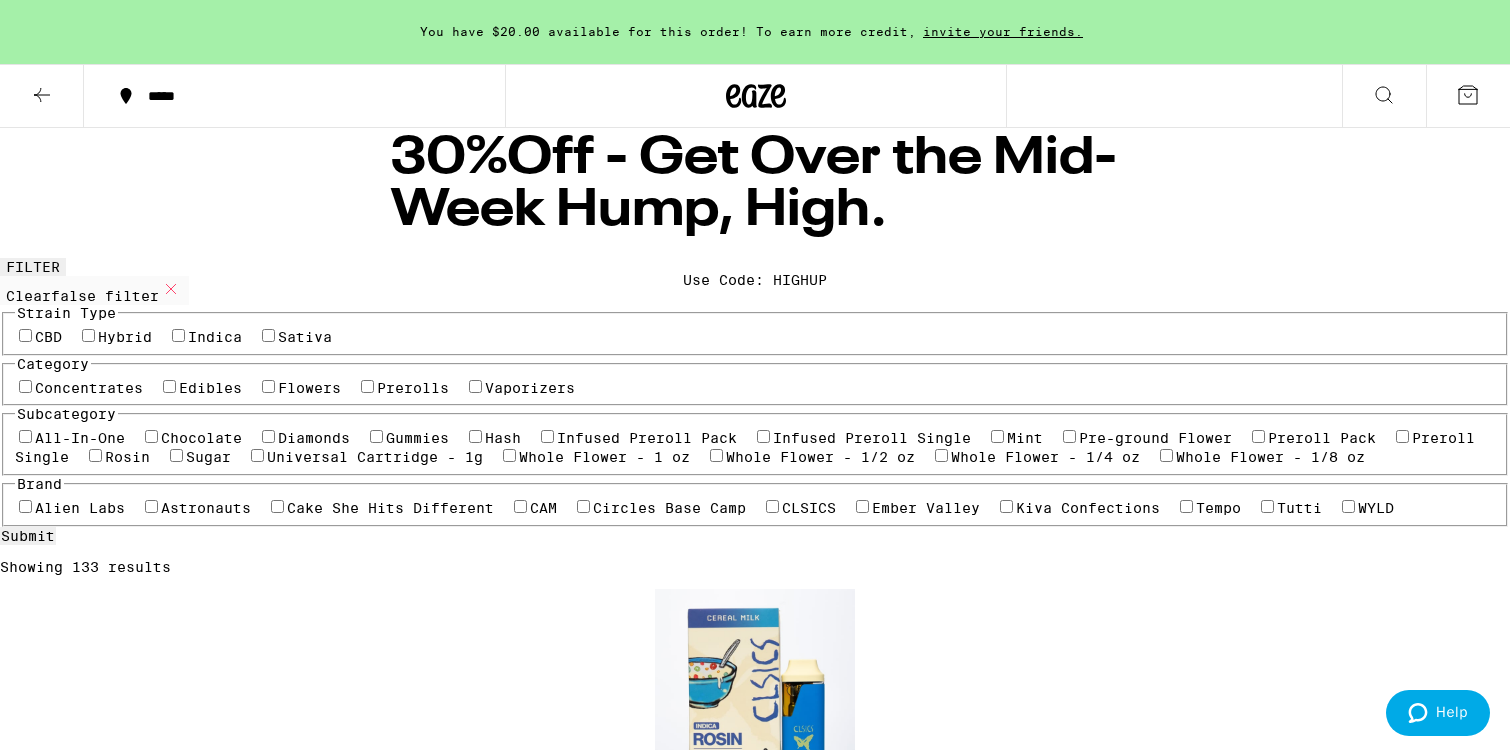 click on "Flowers" at bounding box center (309, 388) 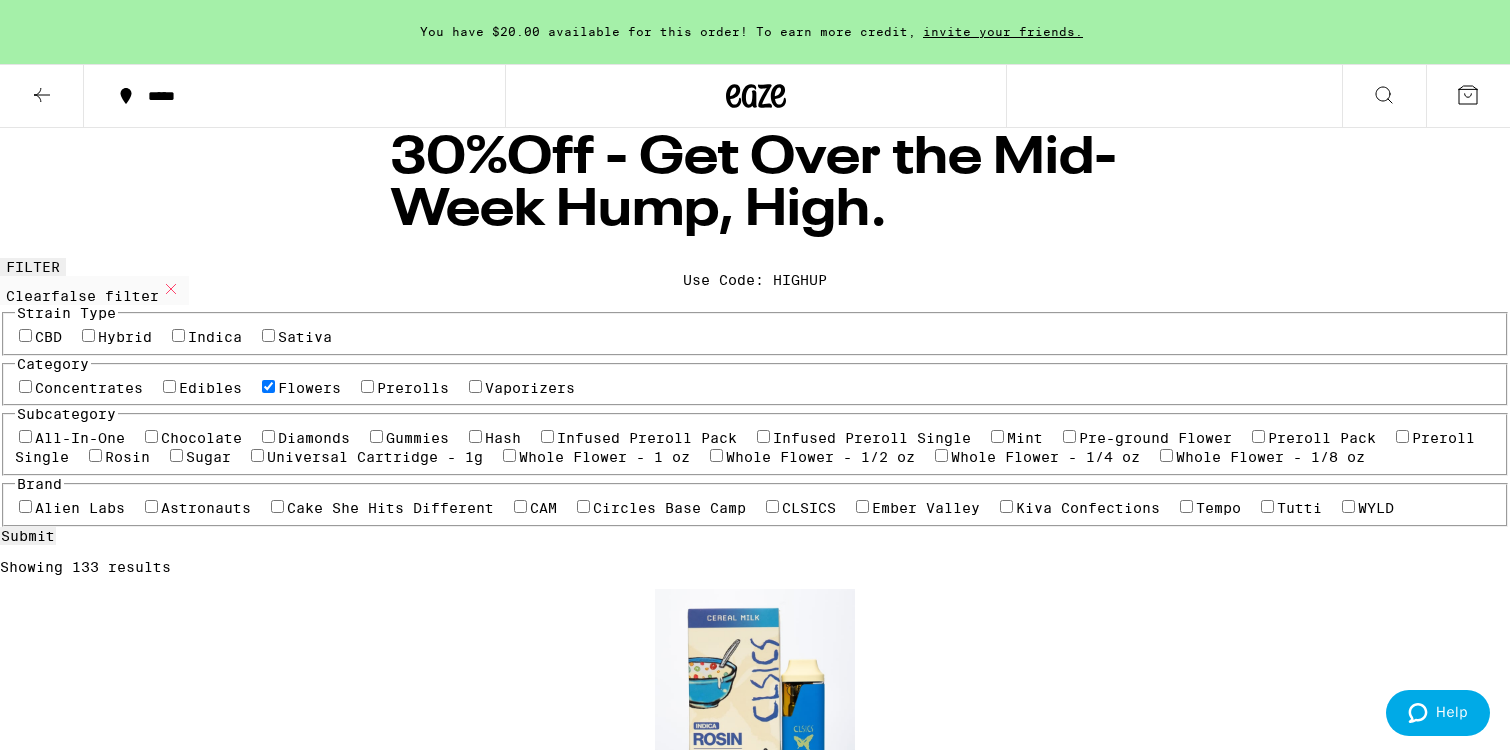 checkbox on "true" 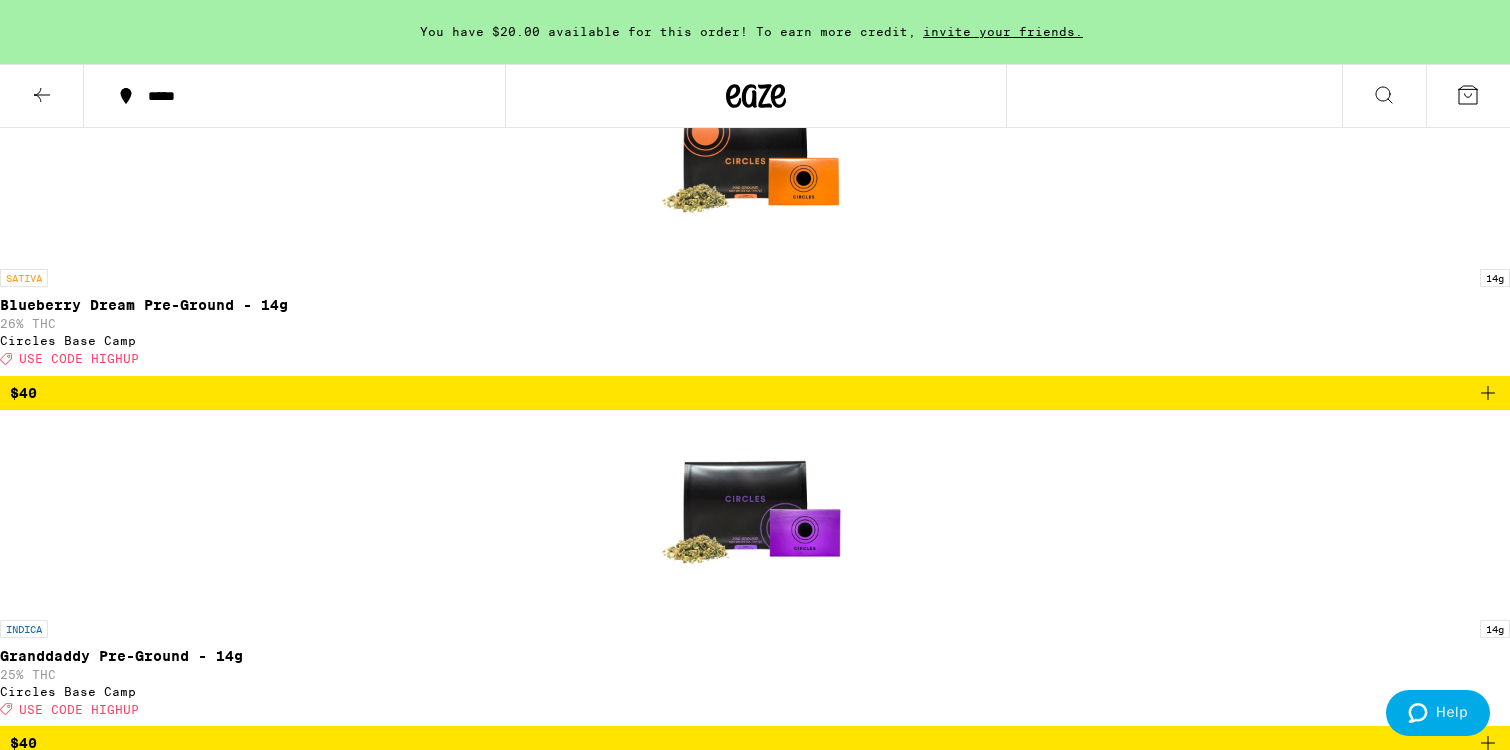 scroll, scrollTop: 3001, scrollLeft: 0, axis: vertical 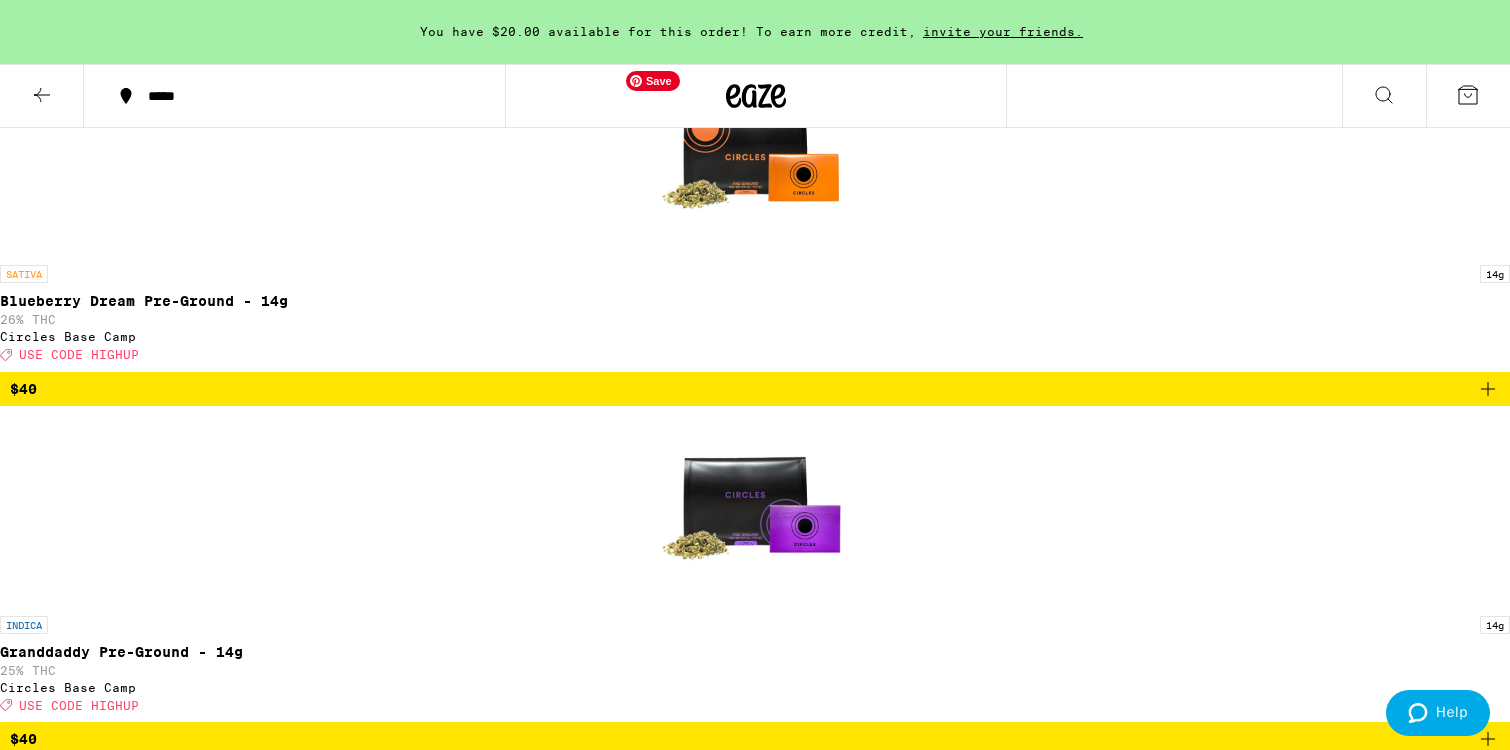 click at bounding box center (755, 10313) 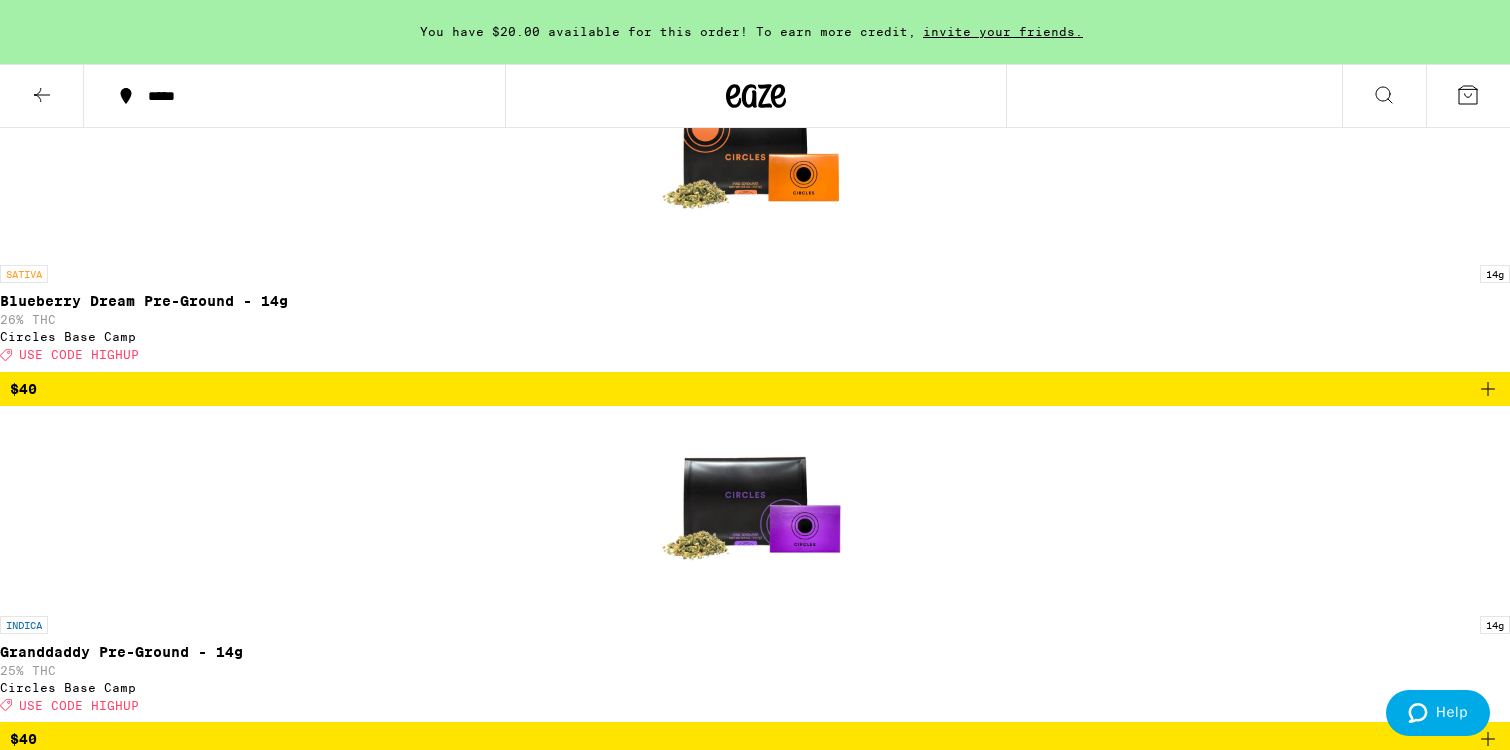 scroll, scrollTop: 17, scrollLeft: 0, axis: vertical 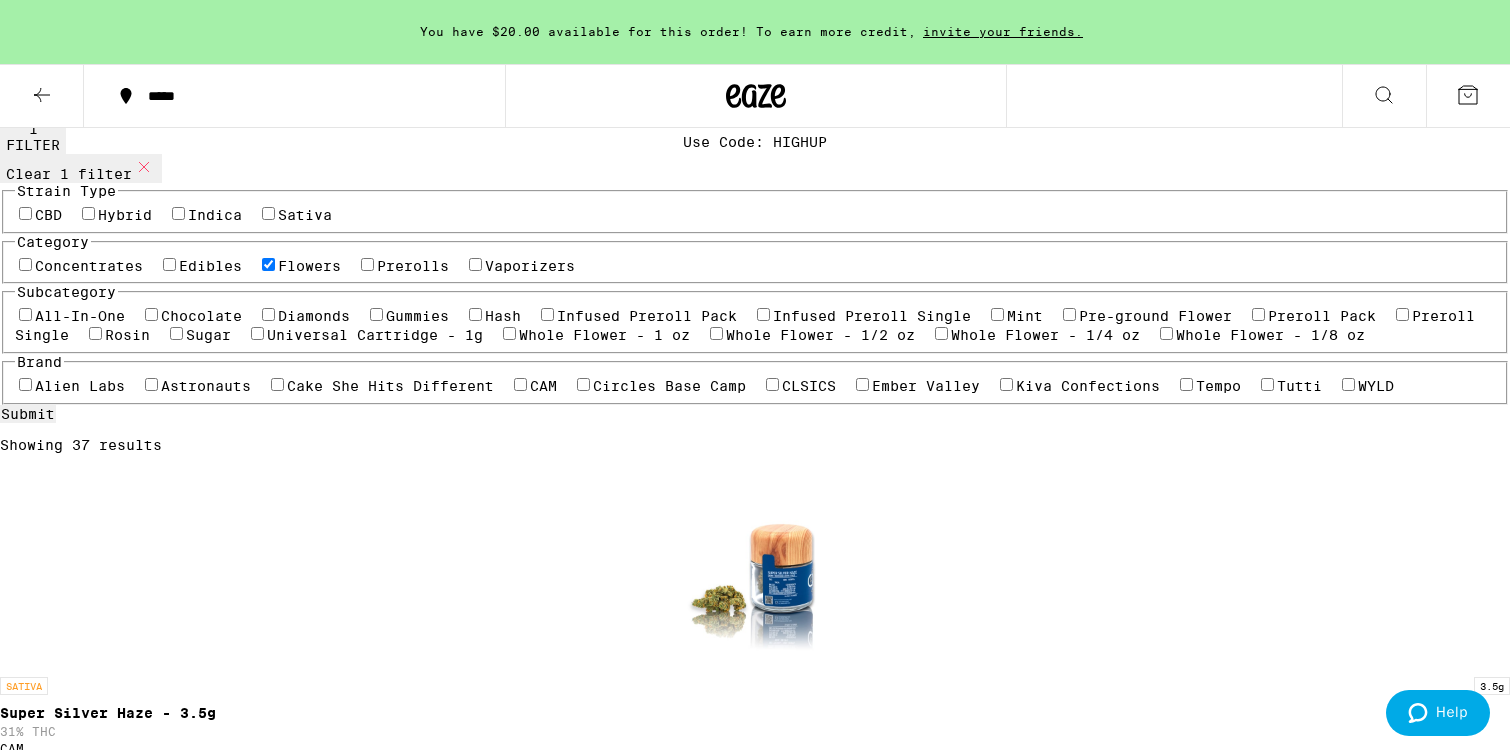 click on "Edibles" at bounding box center [210, 266] 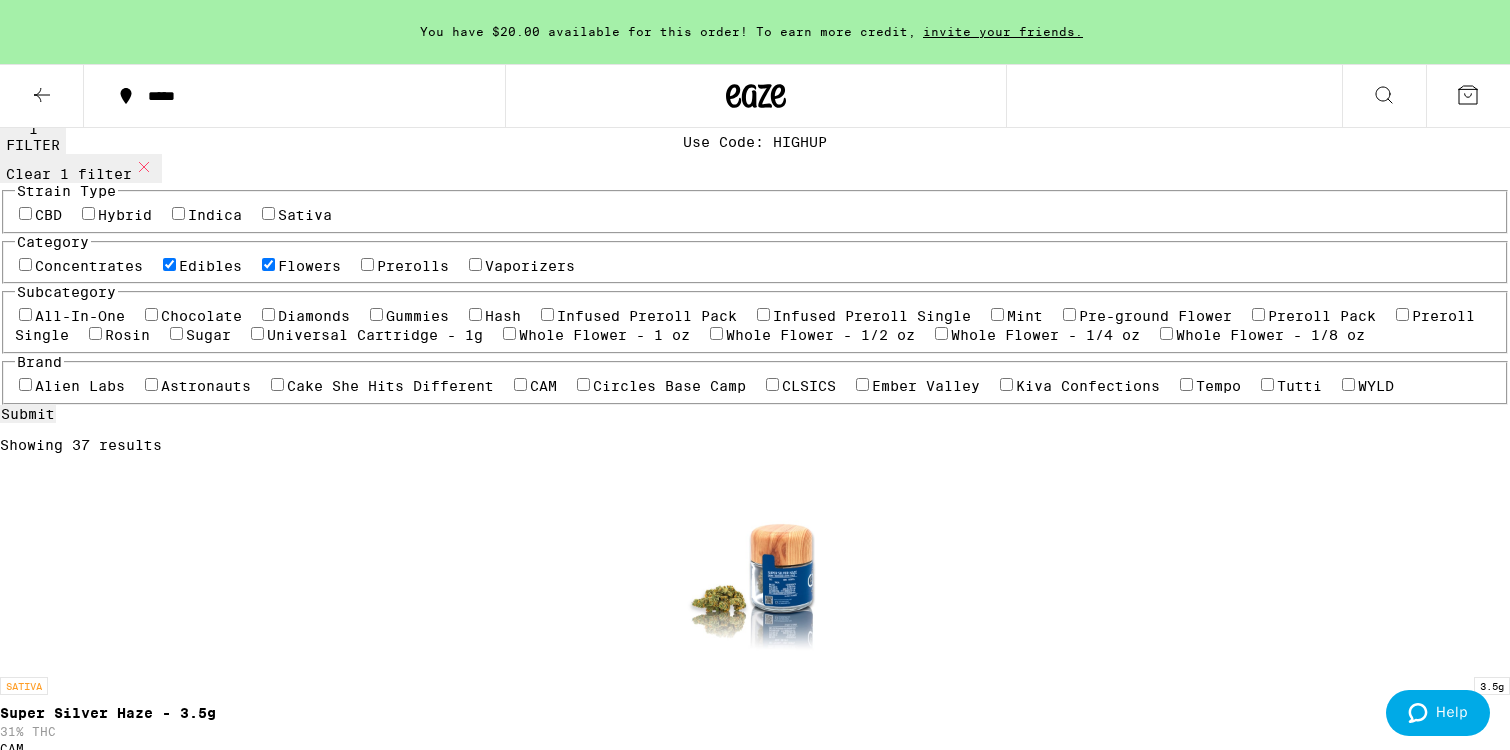 checkbox on "true" 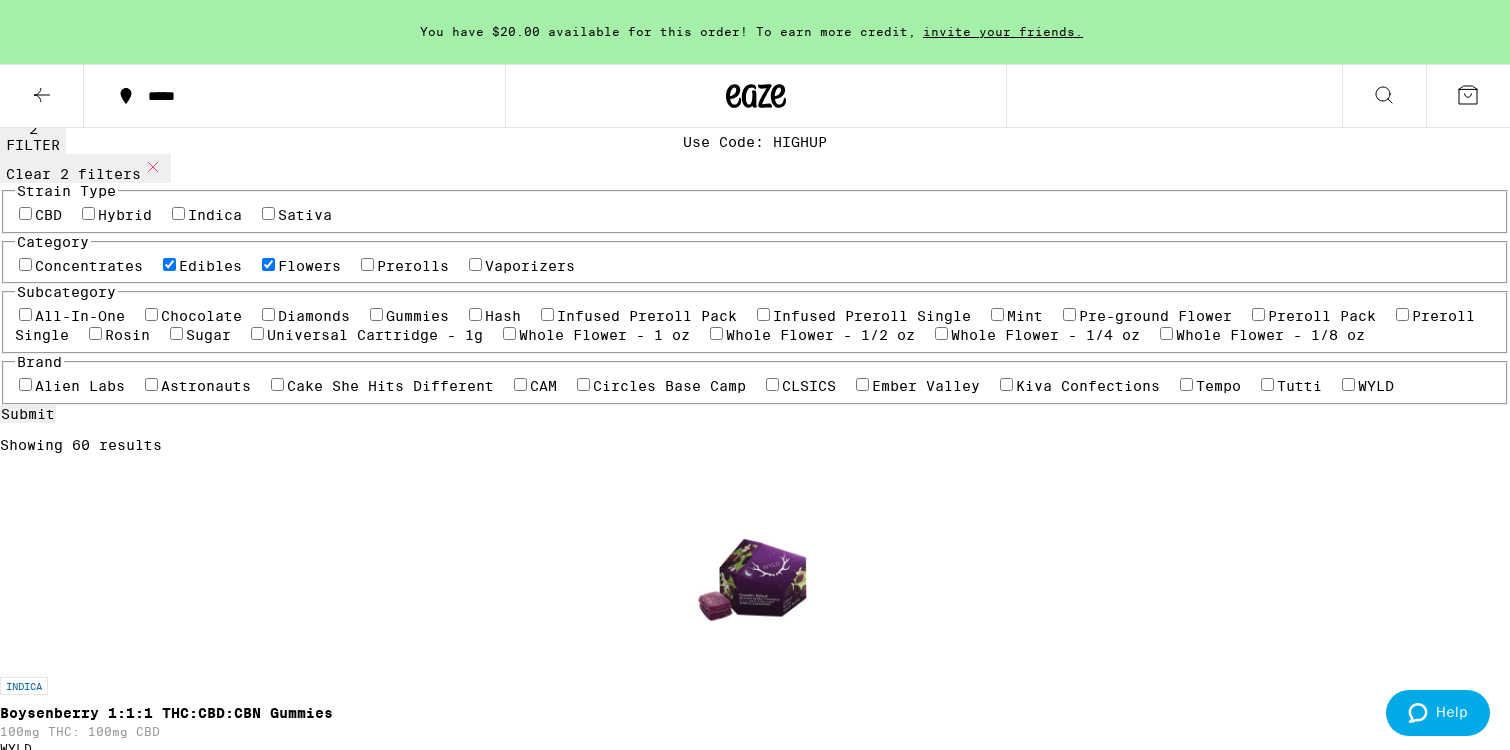 click on "Flowers" at bounding box center [309, 266] 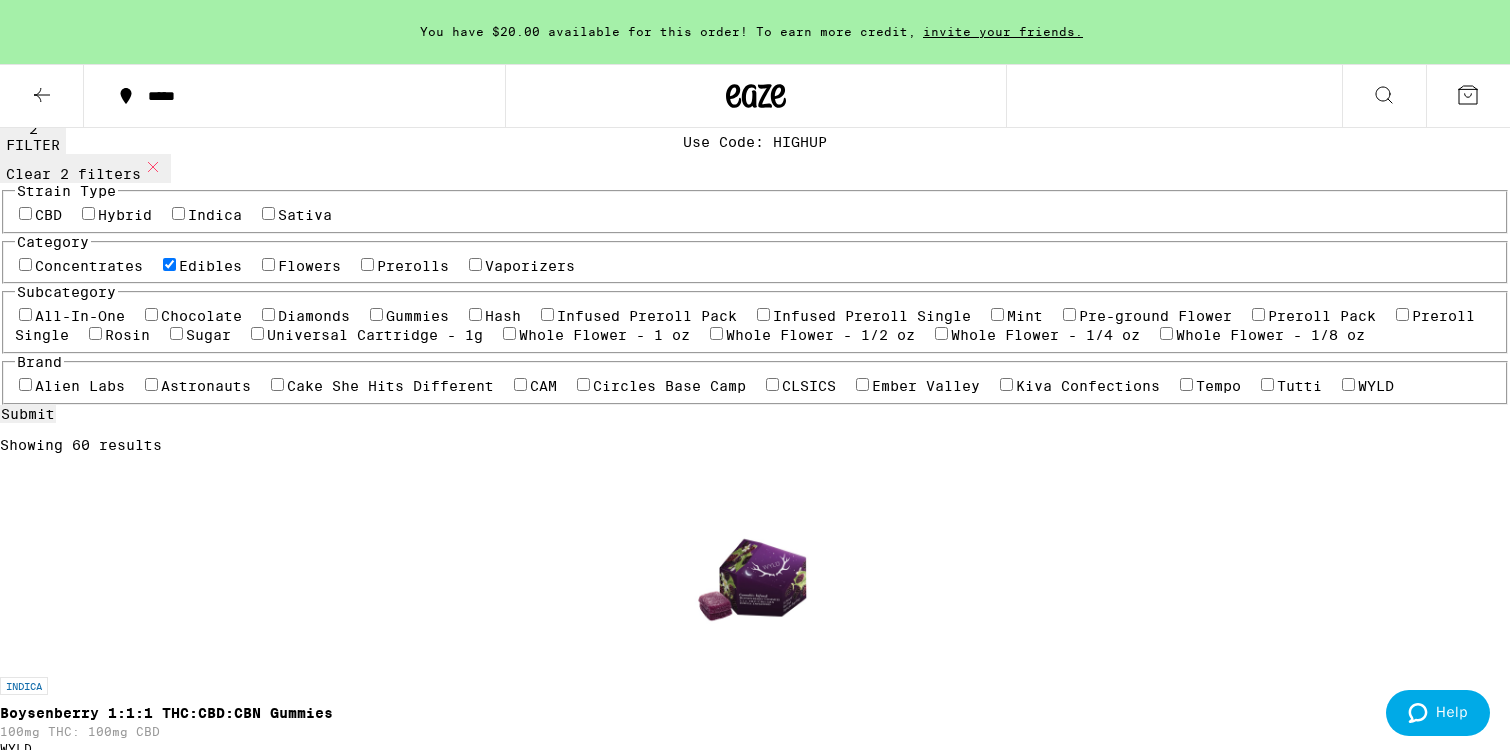 checkbox on "false" 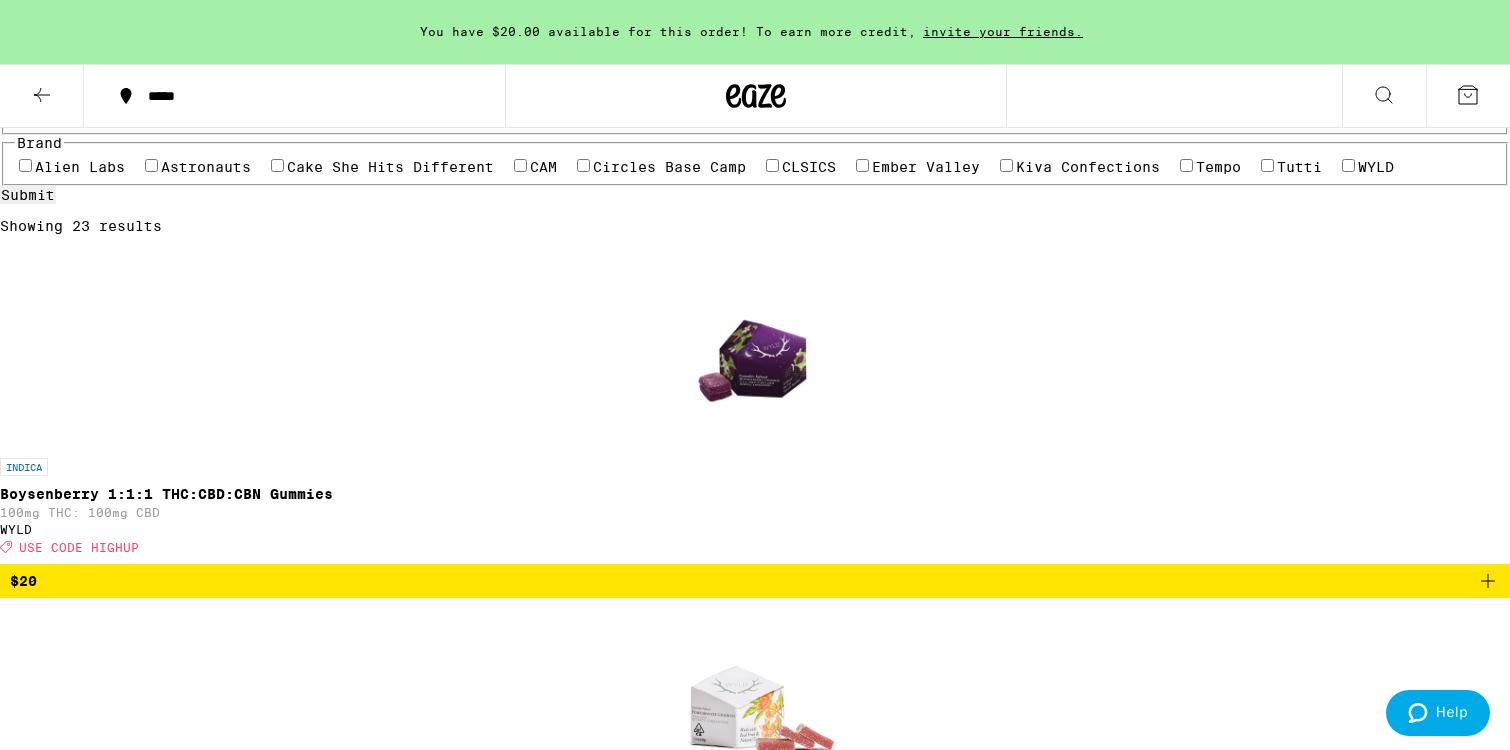 scroll, scrollTop: 0, scrollLeft: 0, axis: both 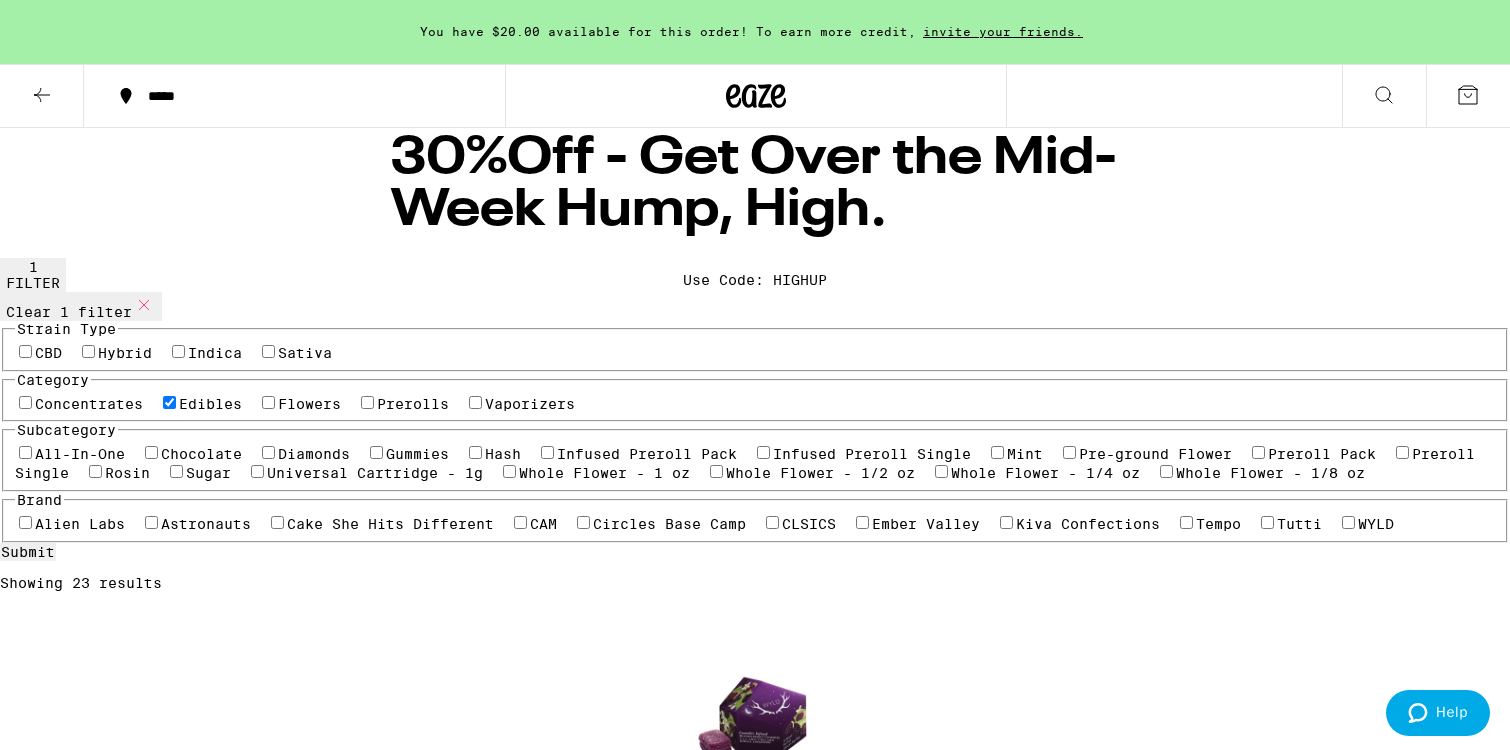 click 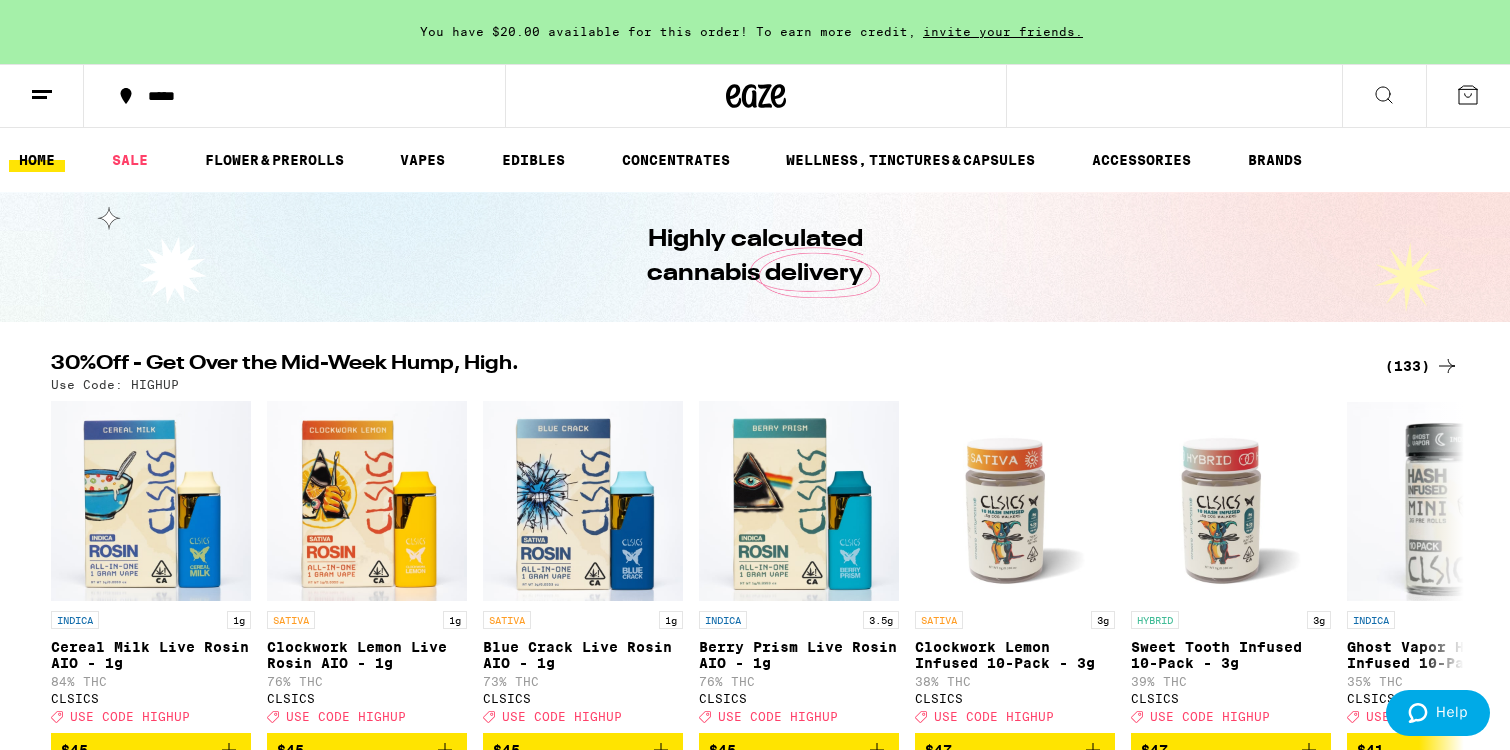 click at bounding box center [1015, 501] 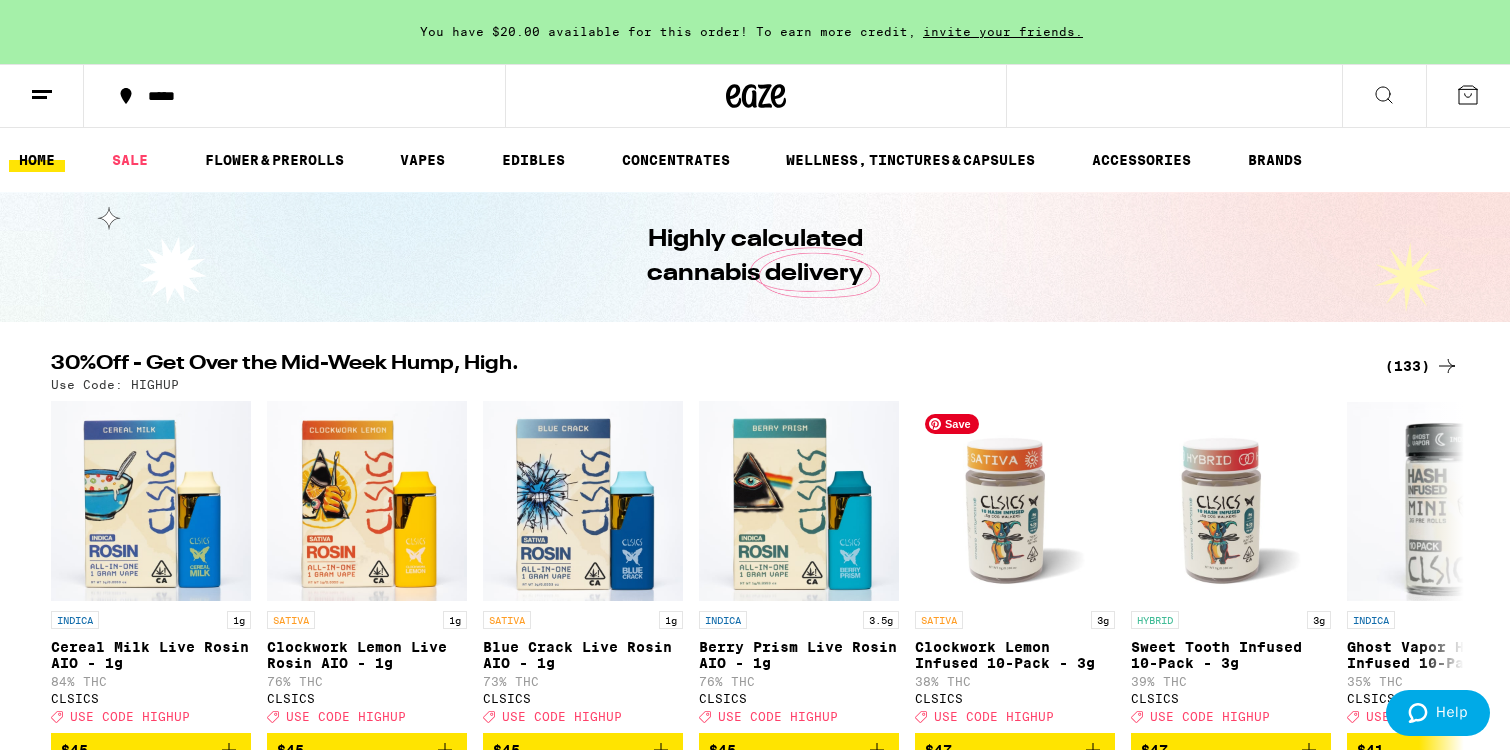scroll, scrollTop: 140, scrollLeft: 0, axis: vertical 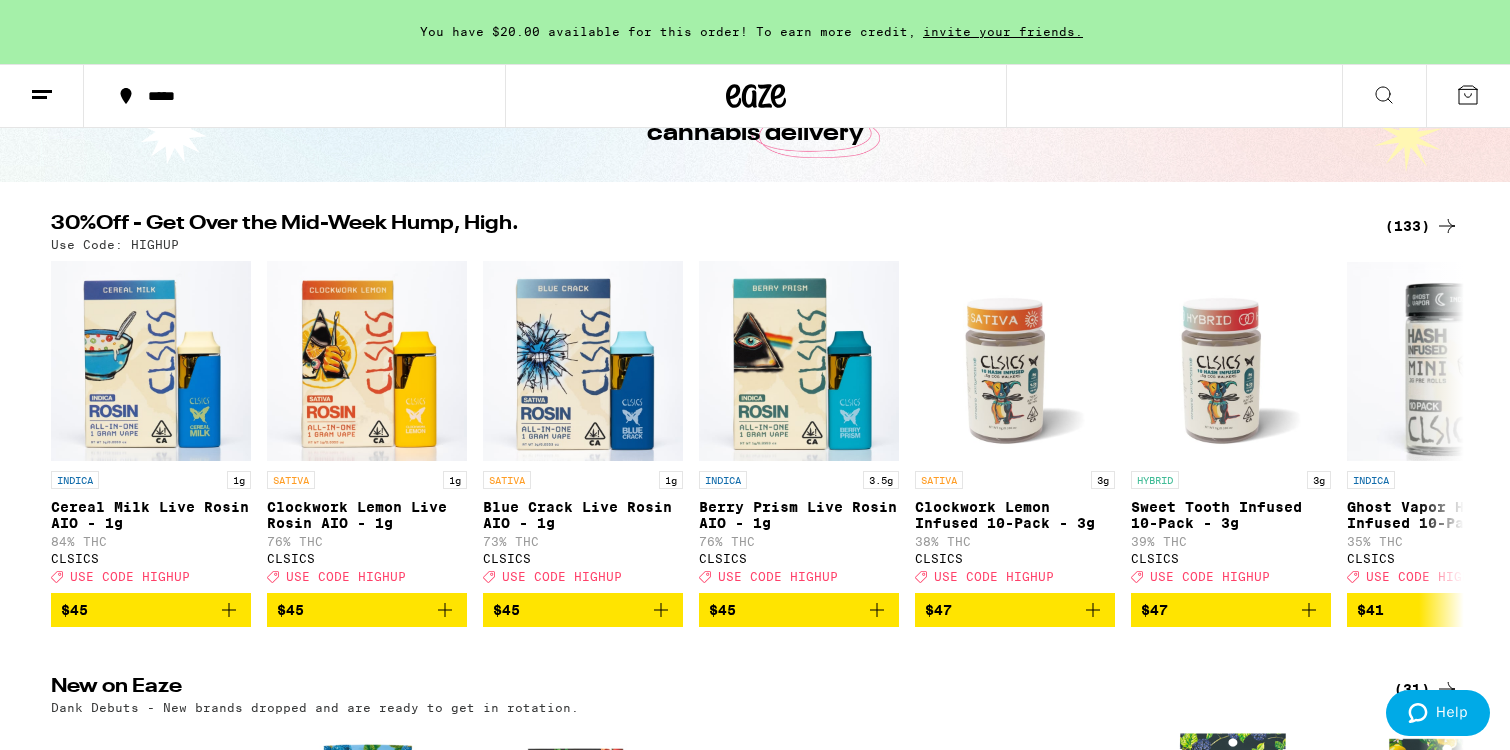 click 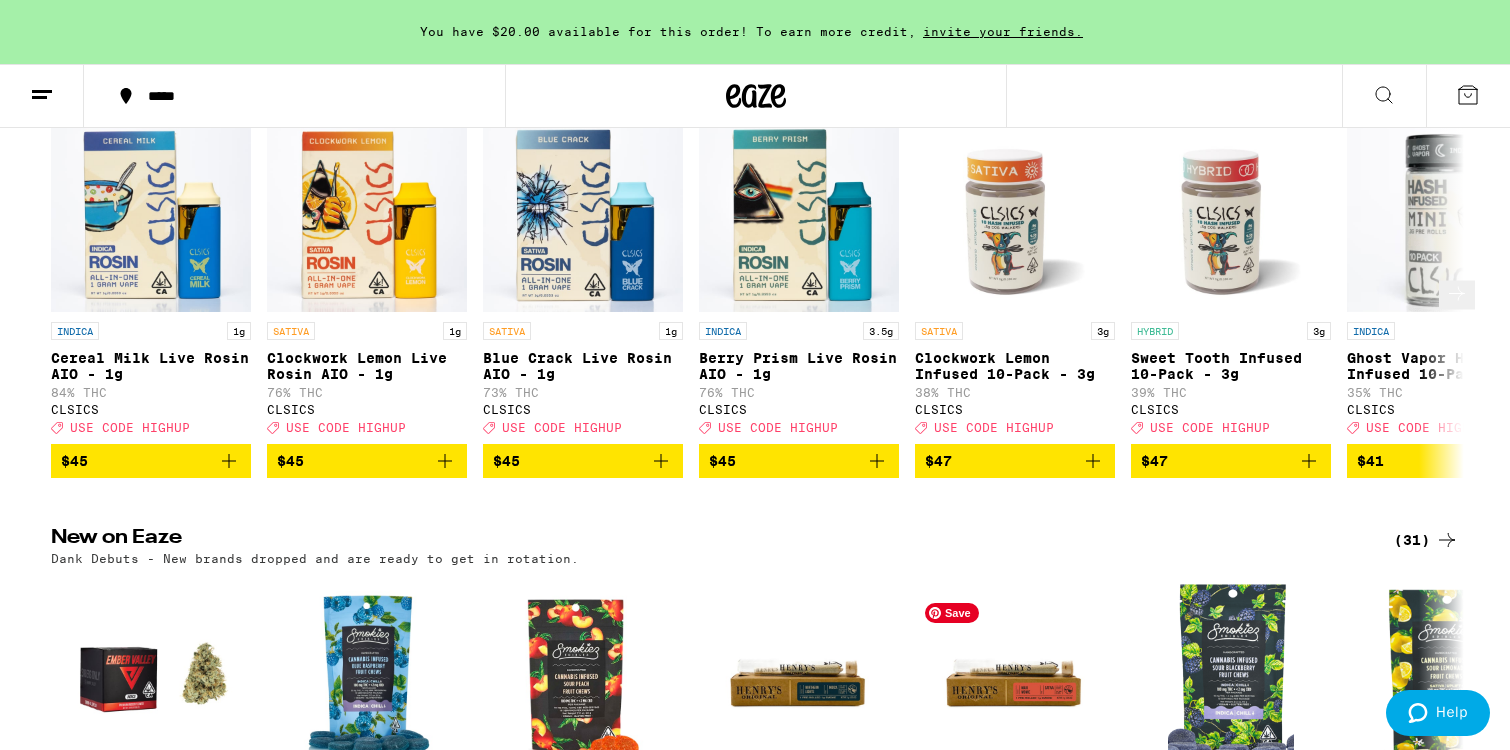 scroll, scrollTop: 274, scrollLeft: 0, axis: vertical 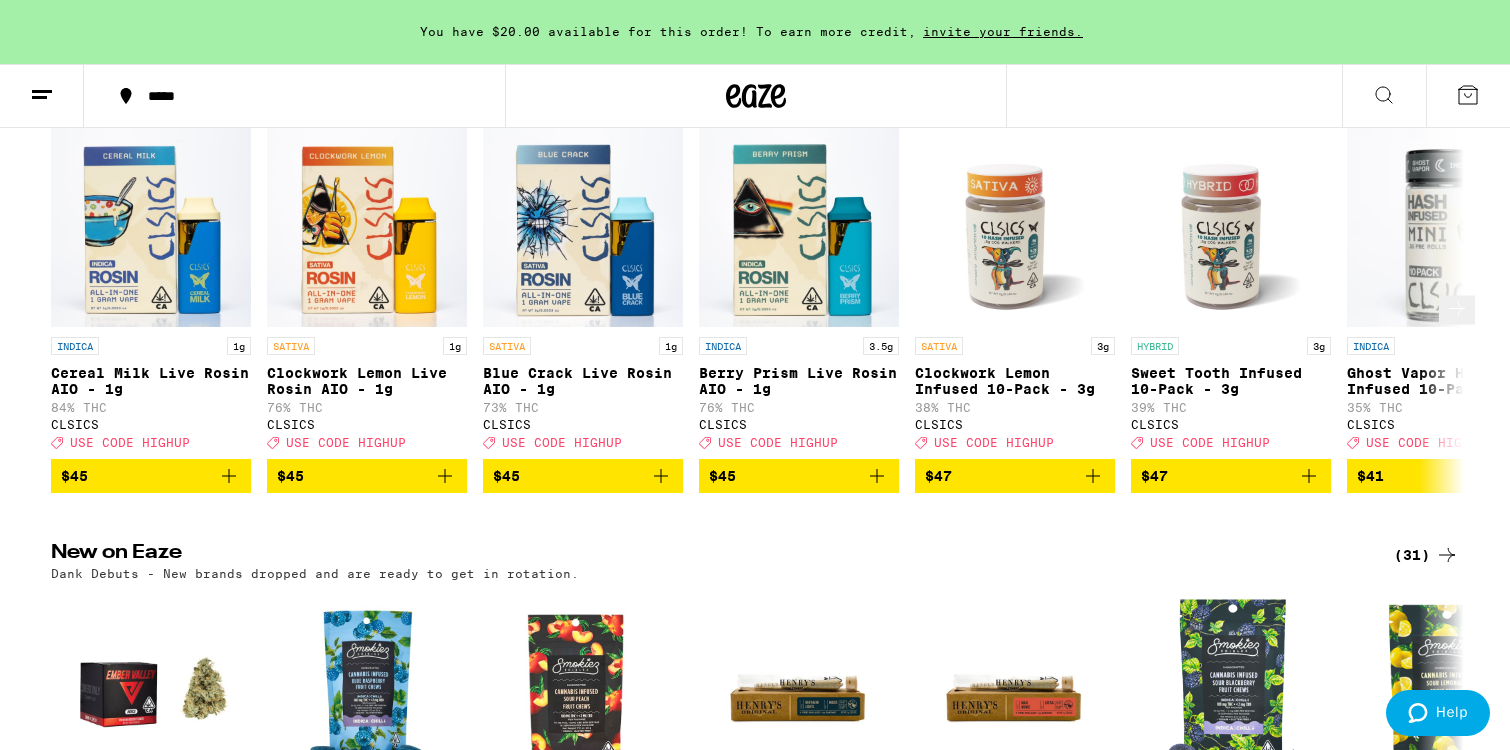 click at bounding box center [1457, 310] 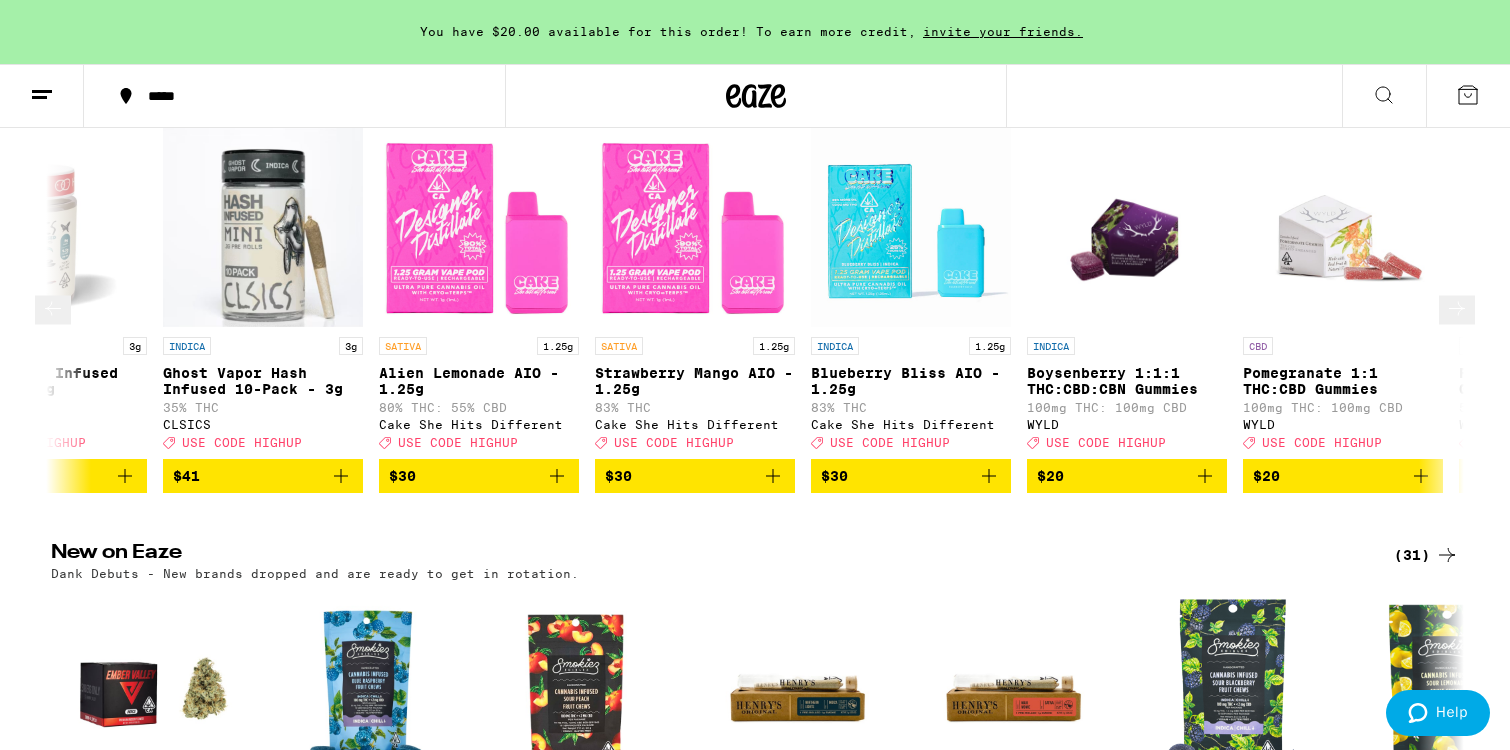 scroll, scrollTop: 0, scrollLeft: 1190, axis: horizontal 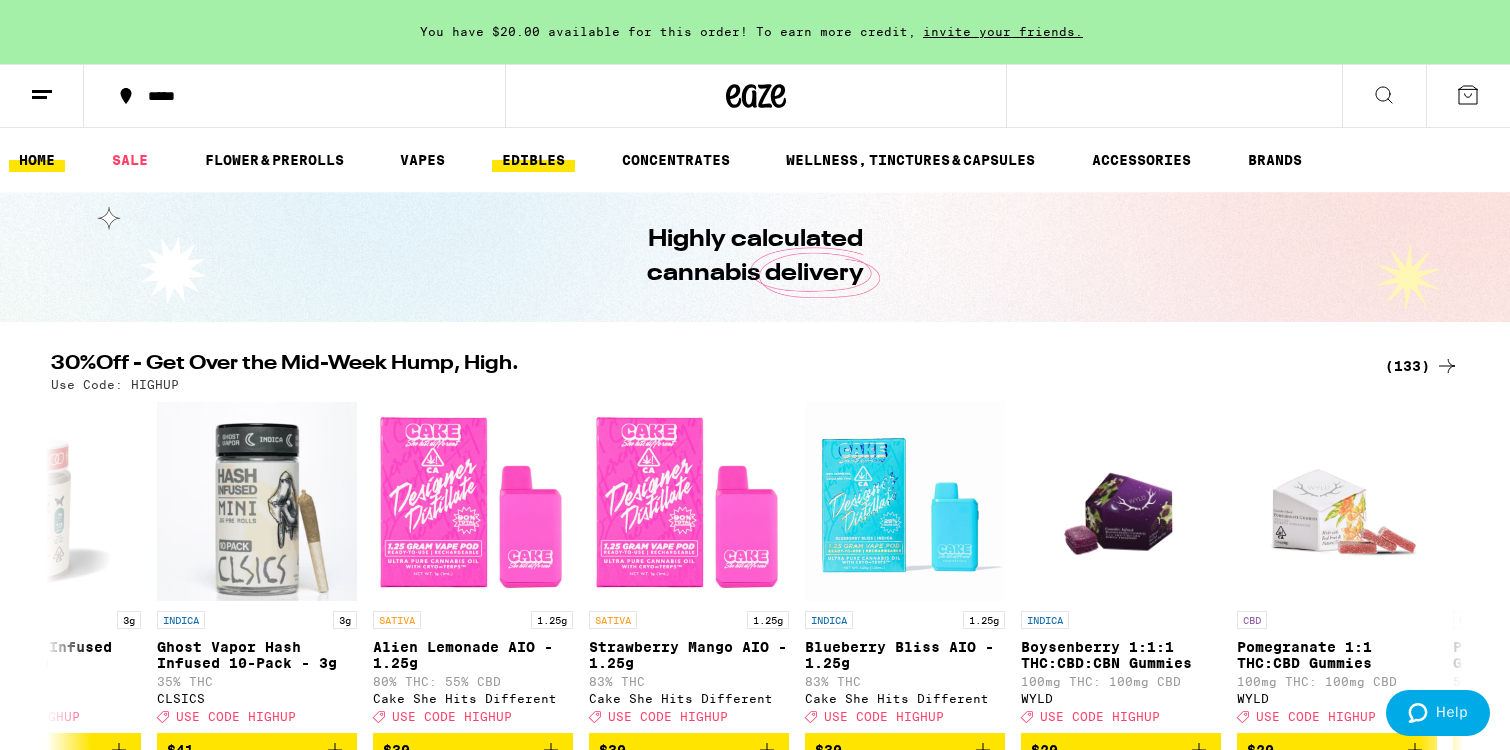 click on "EDIBLES" at bounding box center (533, 160) 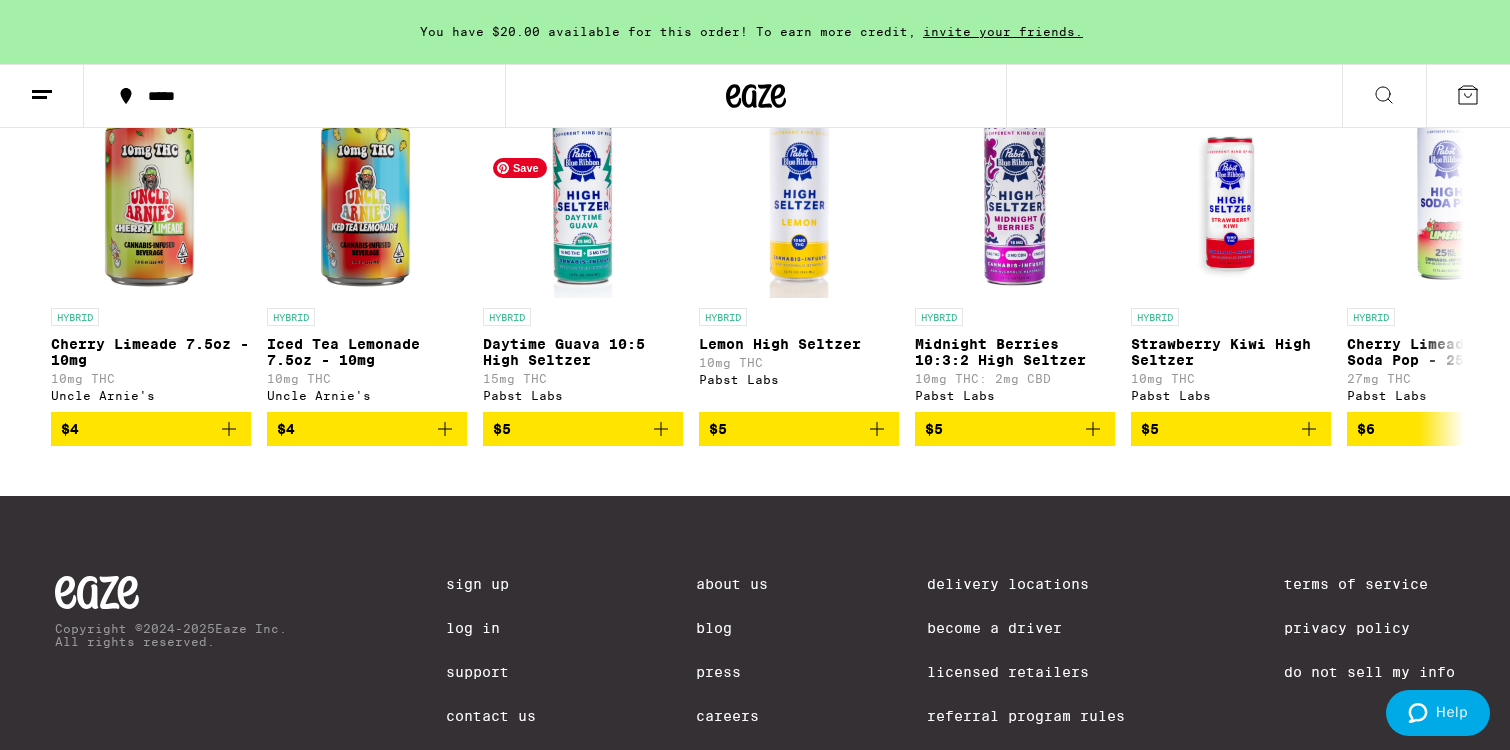 scroll, scrollTop: 1139, scrollLeft: 0, axis: vertical 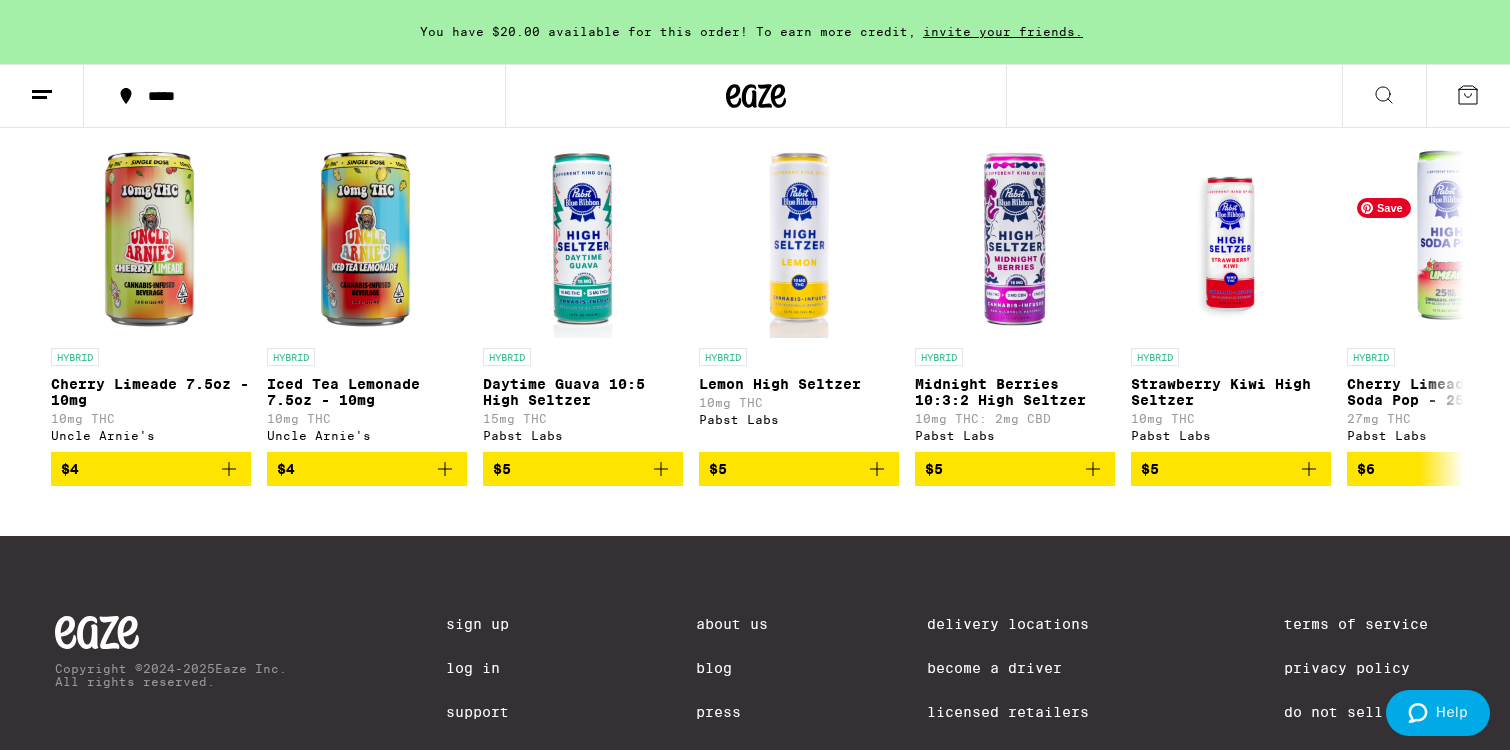 click 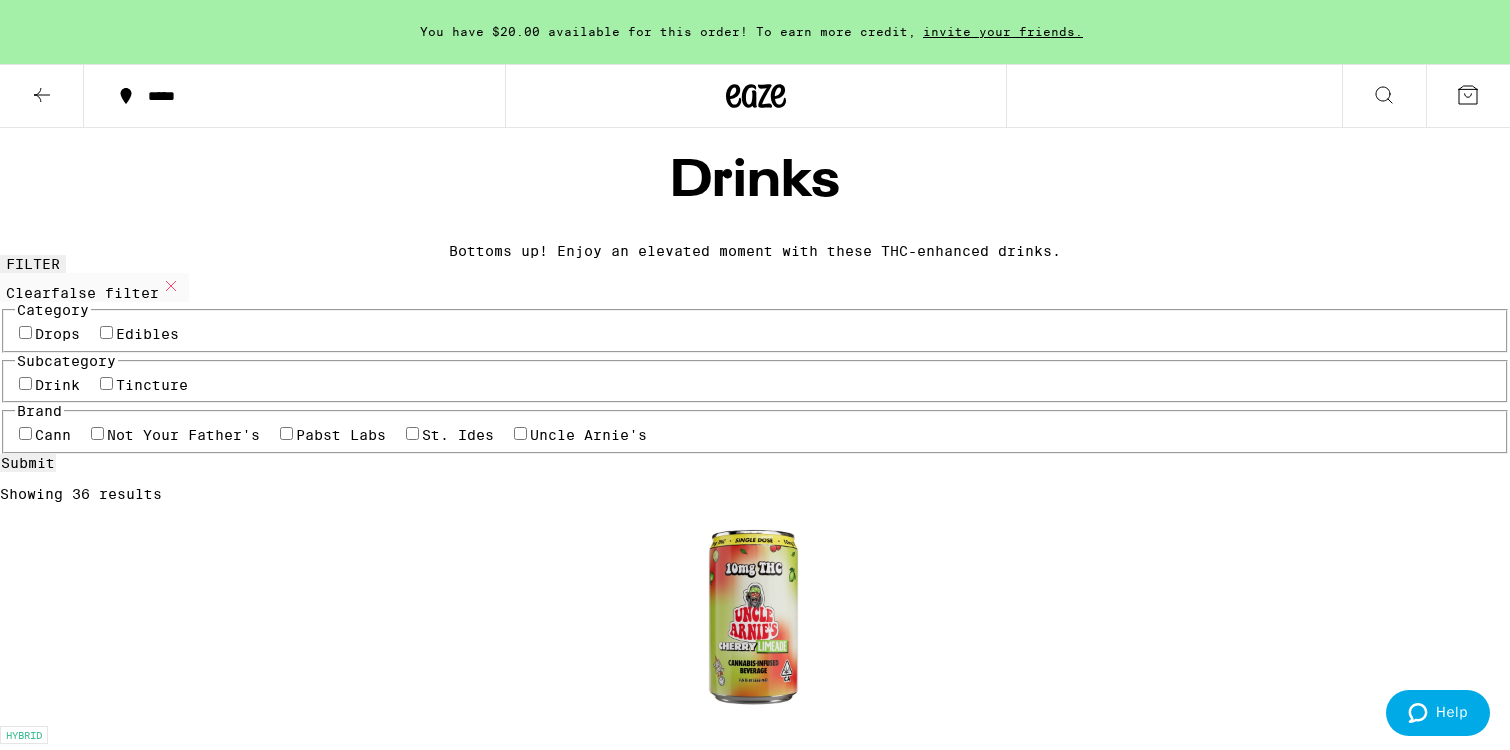 scroll, scrollTop: 0, scrollLeft: 0, axis: both 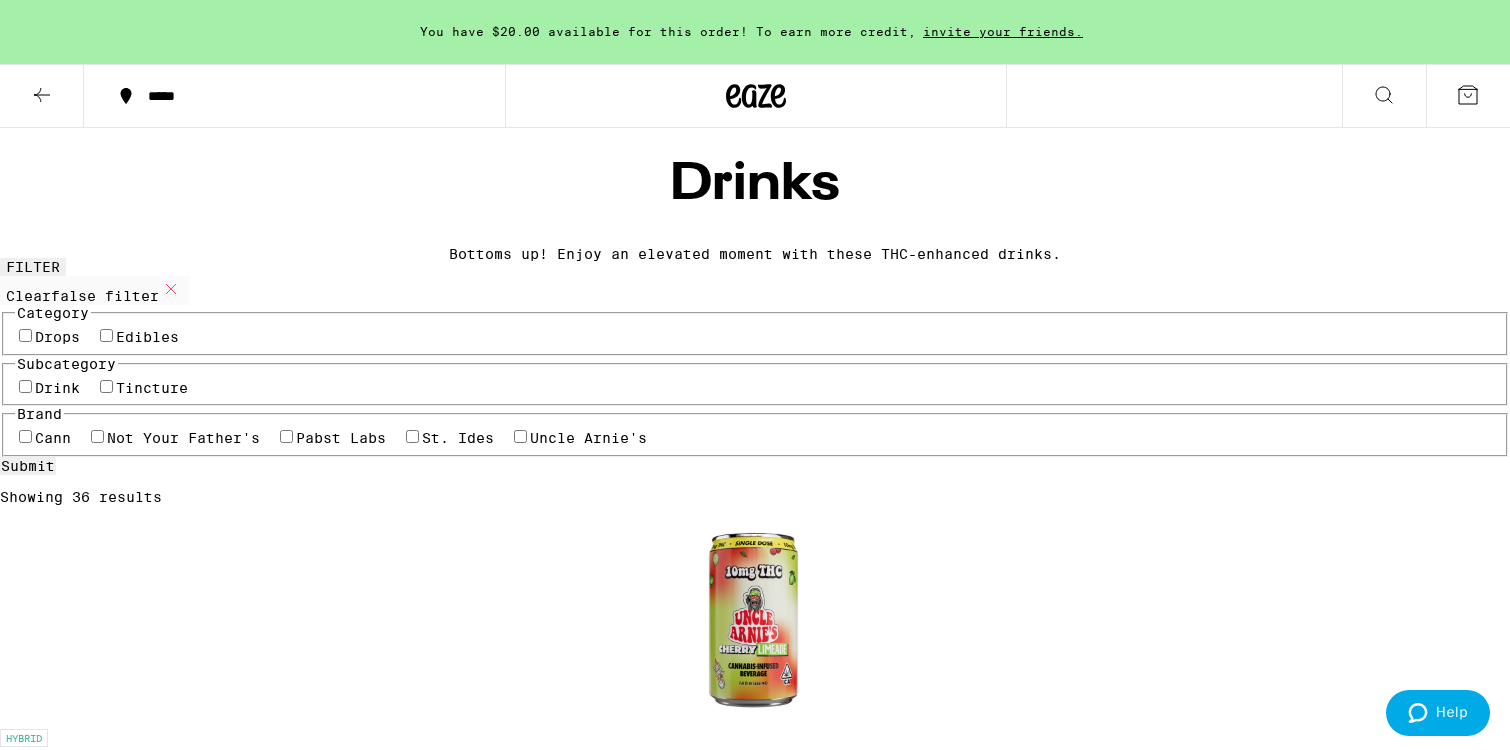 click on "Drink" at bounding box center (57, 388) 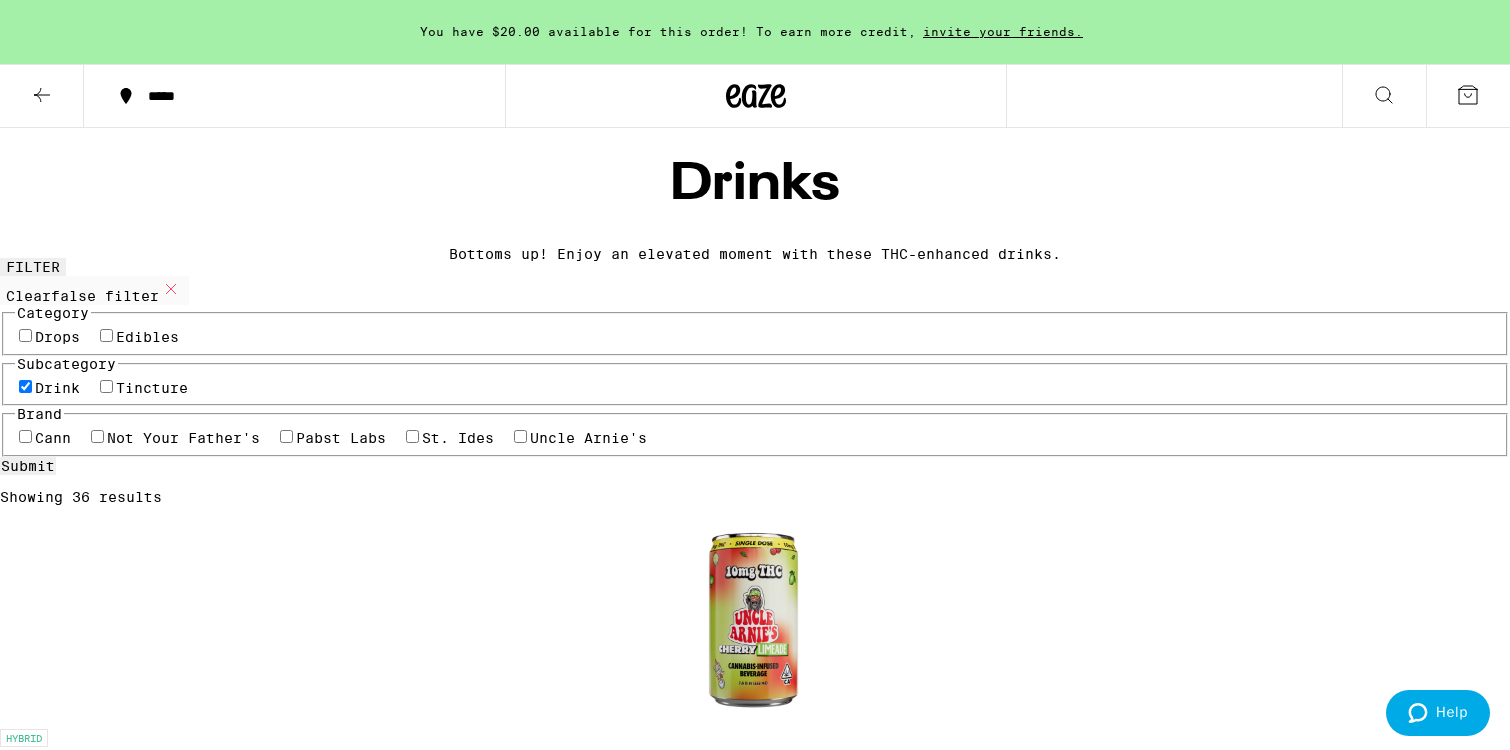 checkbox on "true" 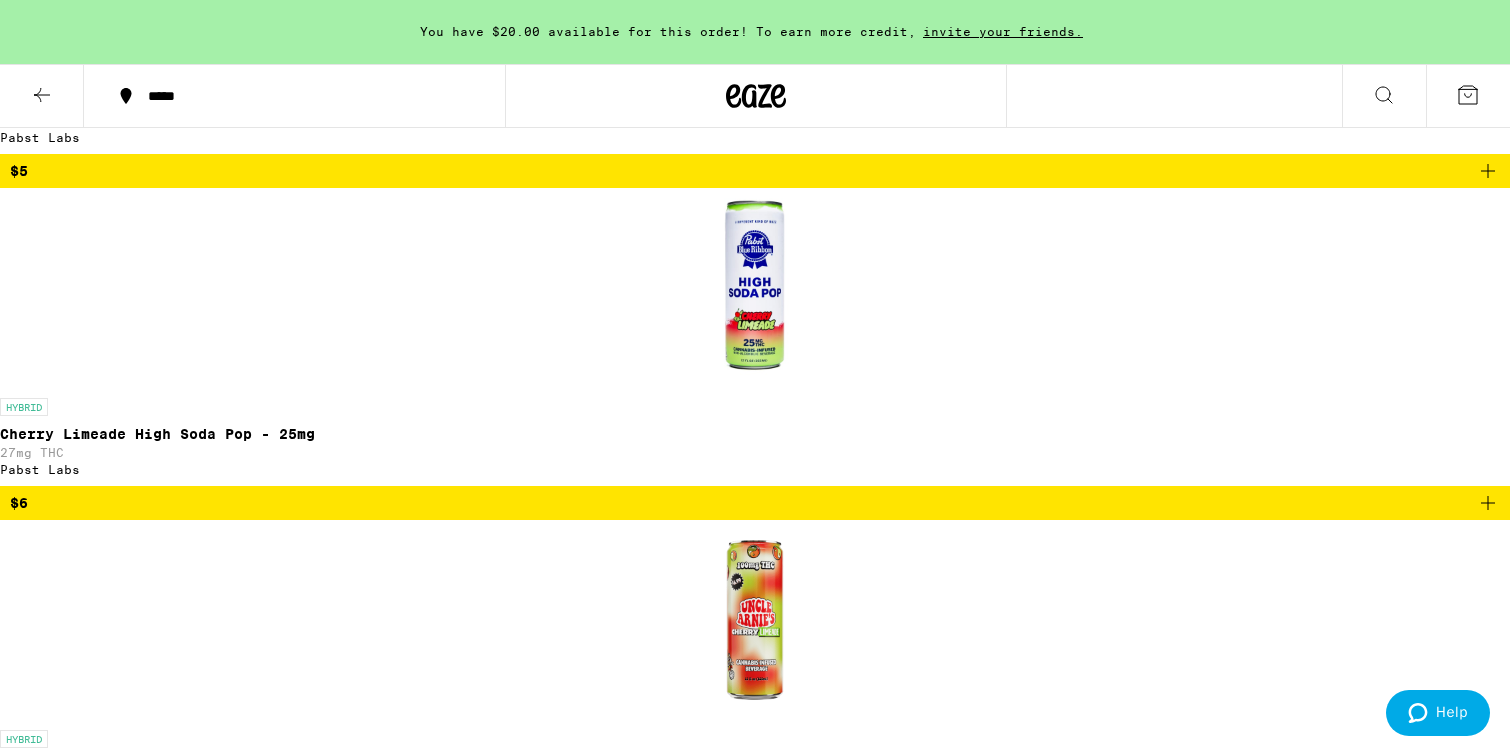 scroll, scrollTop: 2329, scrollLeft: 0, axis: vertical 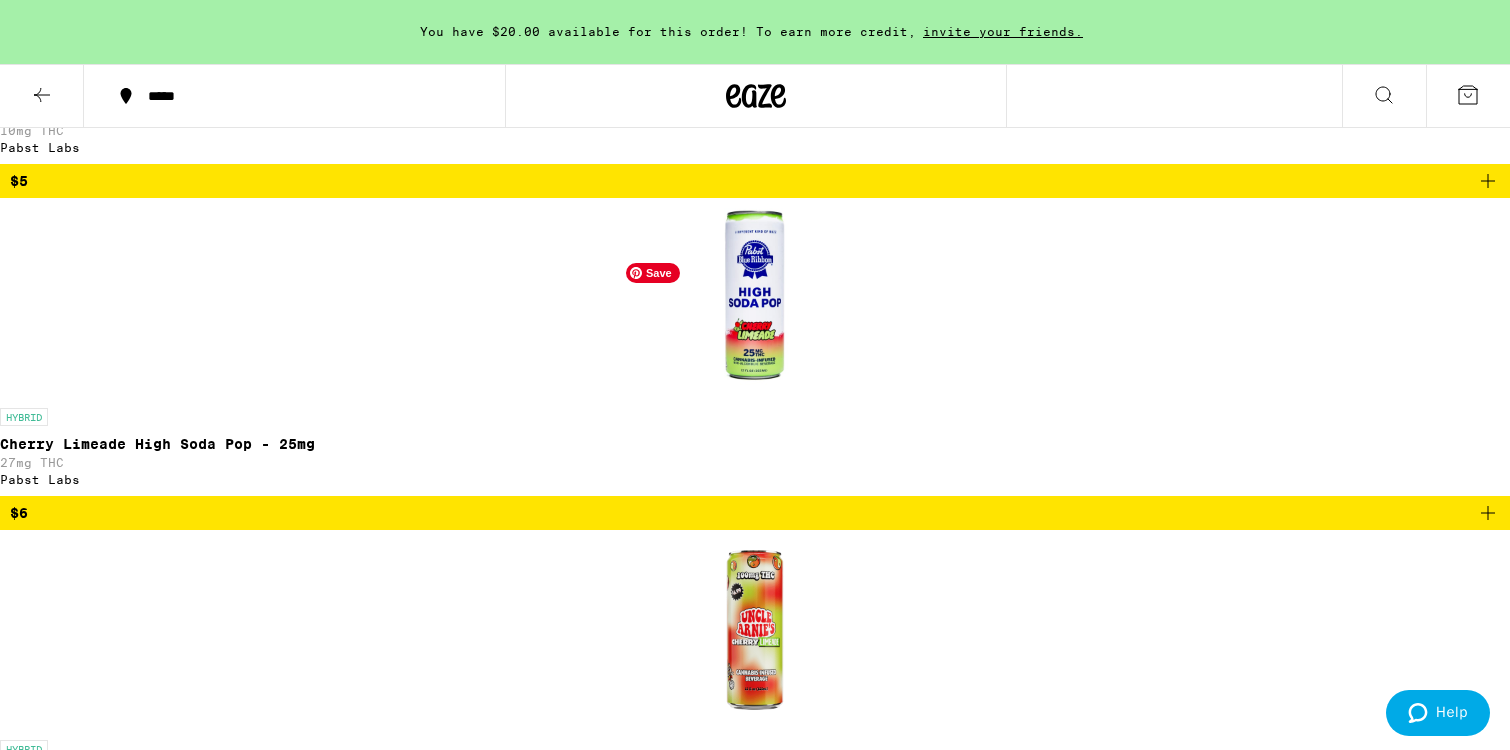 click at bounding box center [755, 8598] 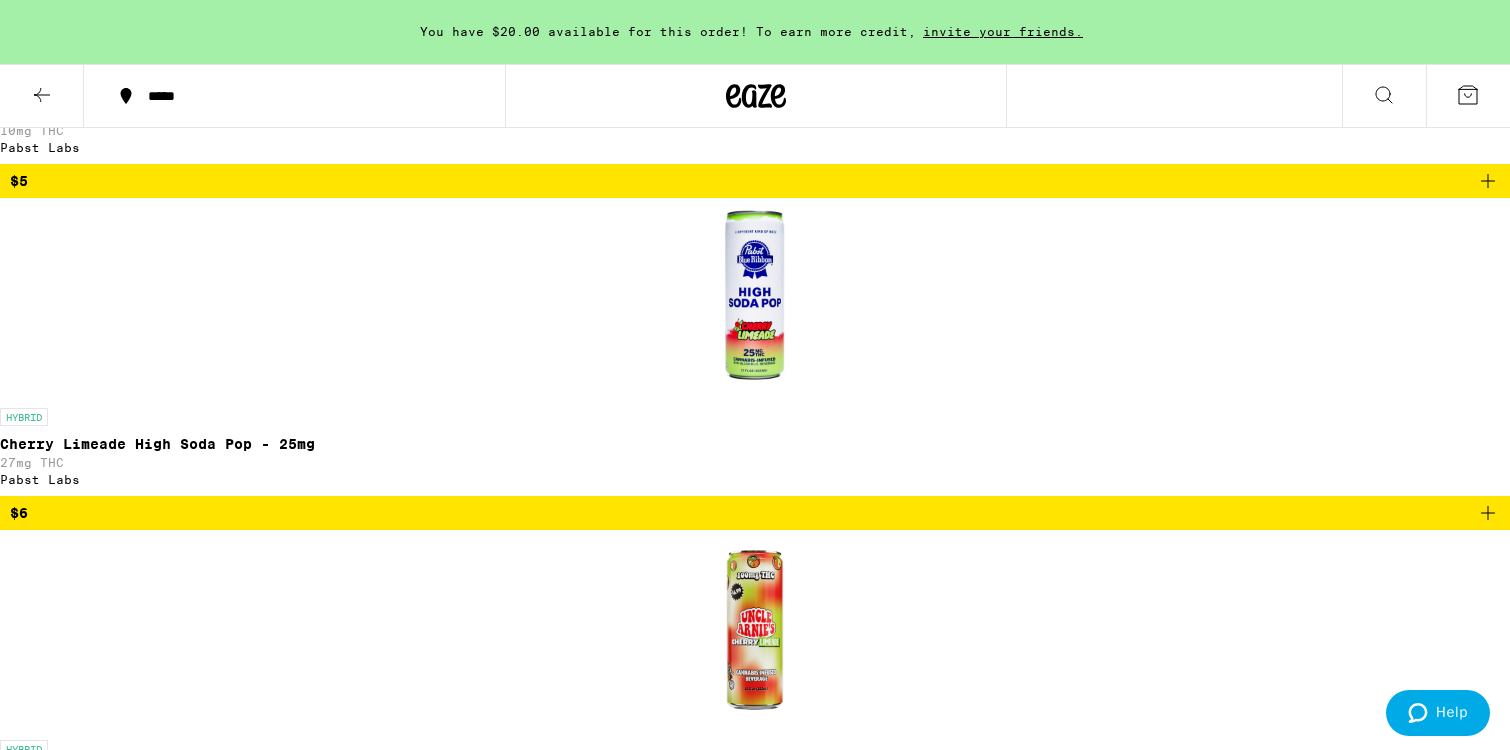 click on "Hybrid Midnight Berries High Seltzer - 4-pack Pabst Labs $18 Pabst Blue Ribbon is expanding the spectrum of dosing. This 12oz can now comes with 10mg THC for the buzz, 2mg CBD for the vibes, and 3mg CBN for the chill.
Whether you're looking for a way to relax and unwind after a long day, or if you're just looking to get wavey with your friends, PBR Midnight Berries will help you settle in for relax mode.
All Pabst Blue Ribbon High Seltzers feature nanotechnology emulsion which helps increase bioavailability and allows for quick onset time, so you can get to where you're trying to go even faster. (License No. [LICENSE]). Drink THC 40 mg CBD 20 mg *Amounts are averages, individual items may vary. Effects relaxed happy balanced relief hungry Add To Bag $18" at bounding box center (755, 10427) 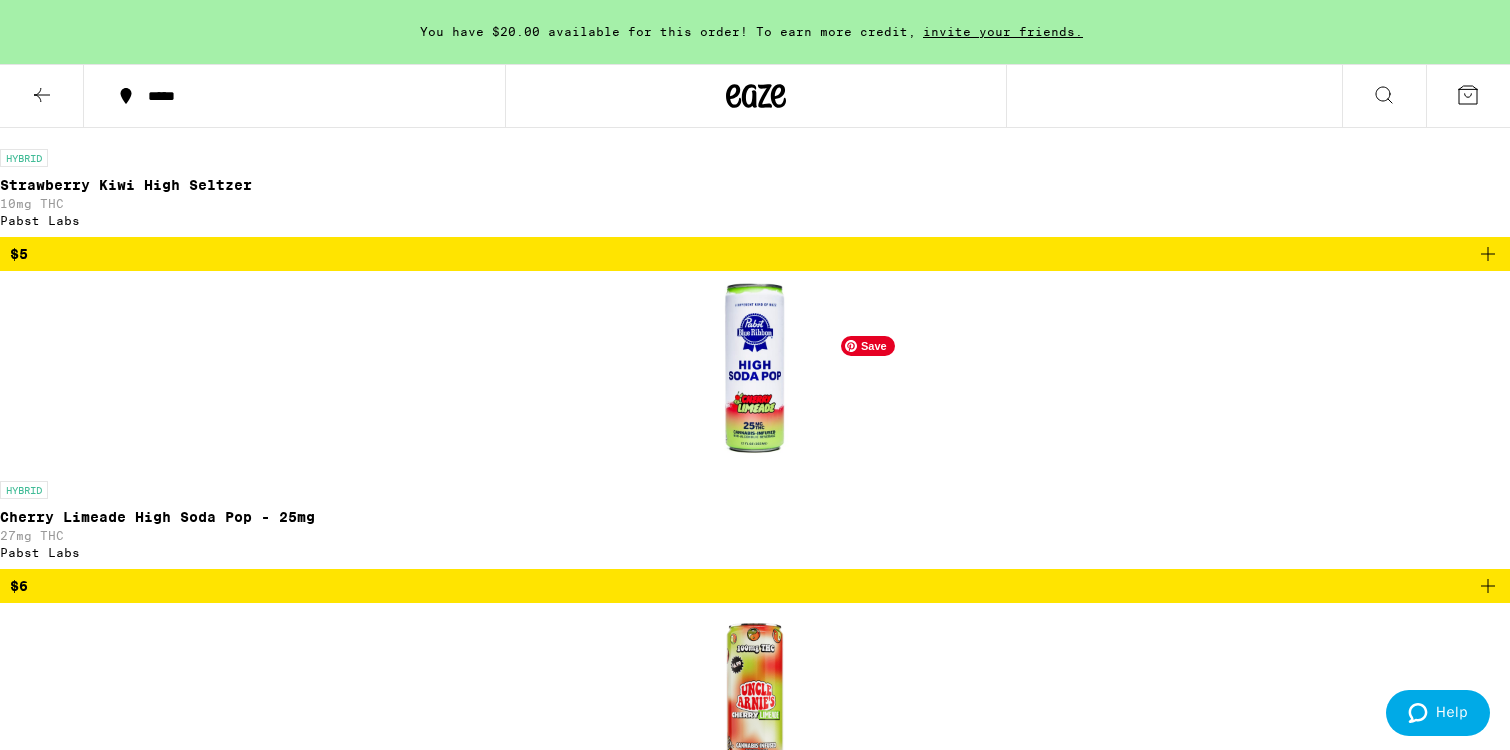 scroll, scrollTop: 2246, scrollLeft: 0, axis: vertical 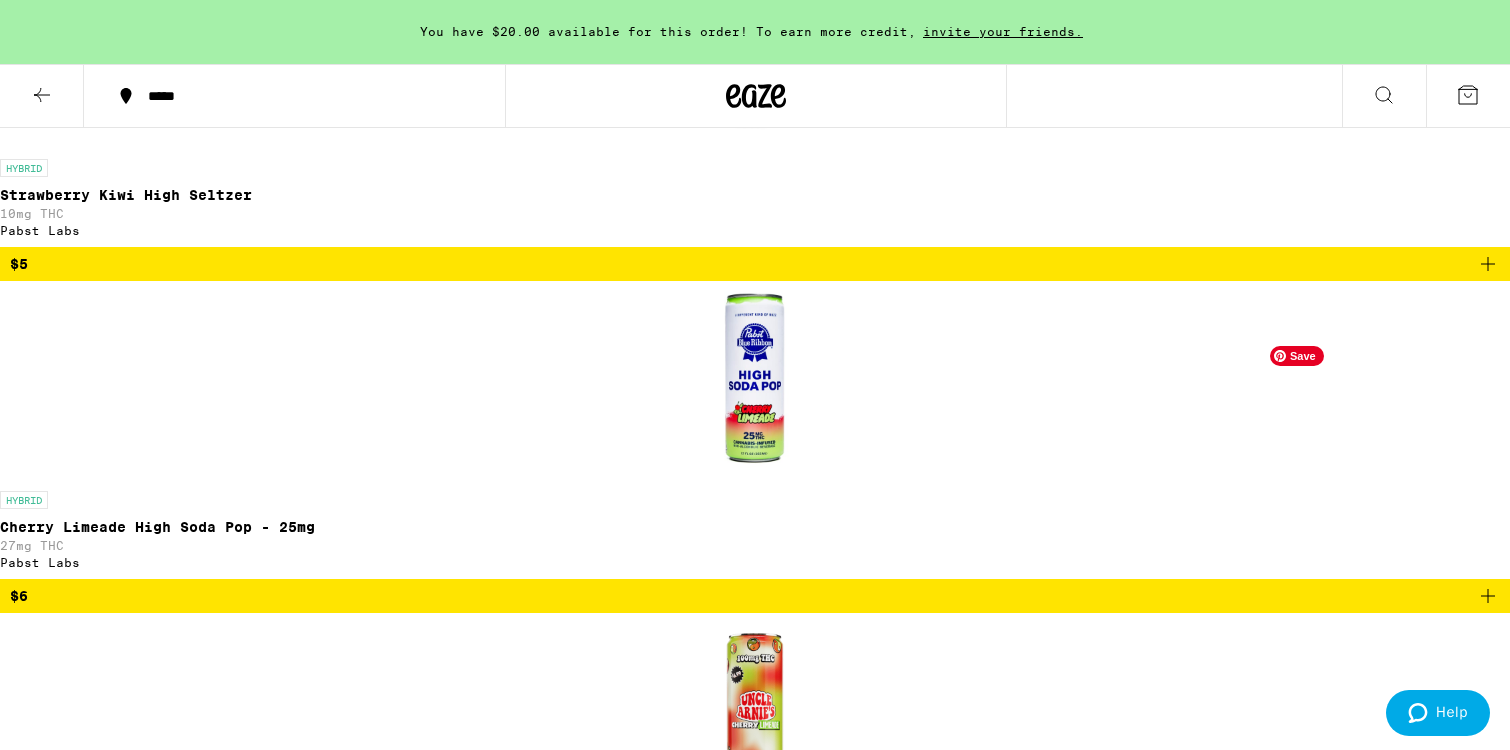 click at bounding box center [755, 9677] 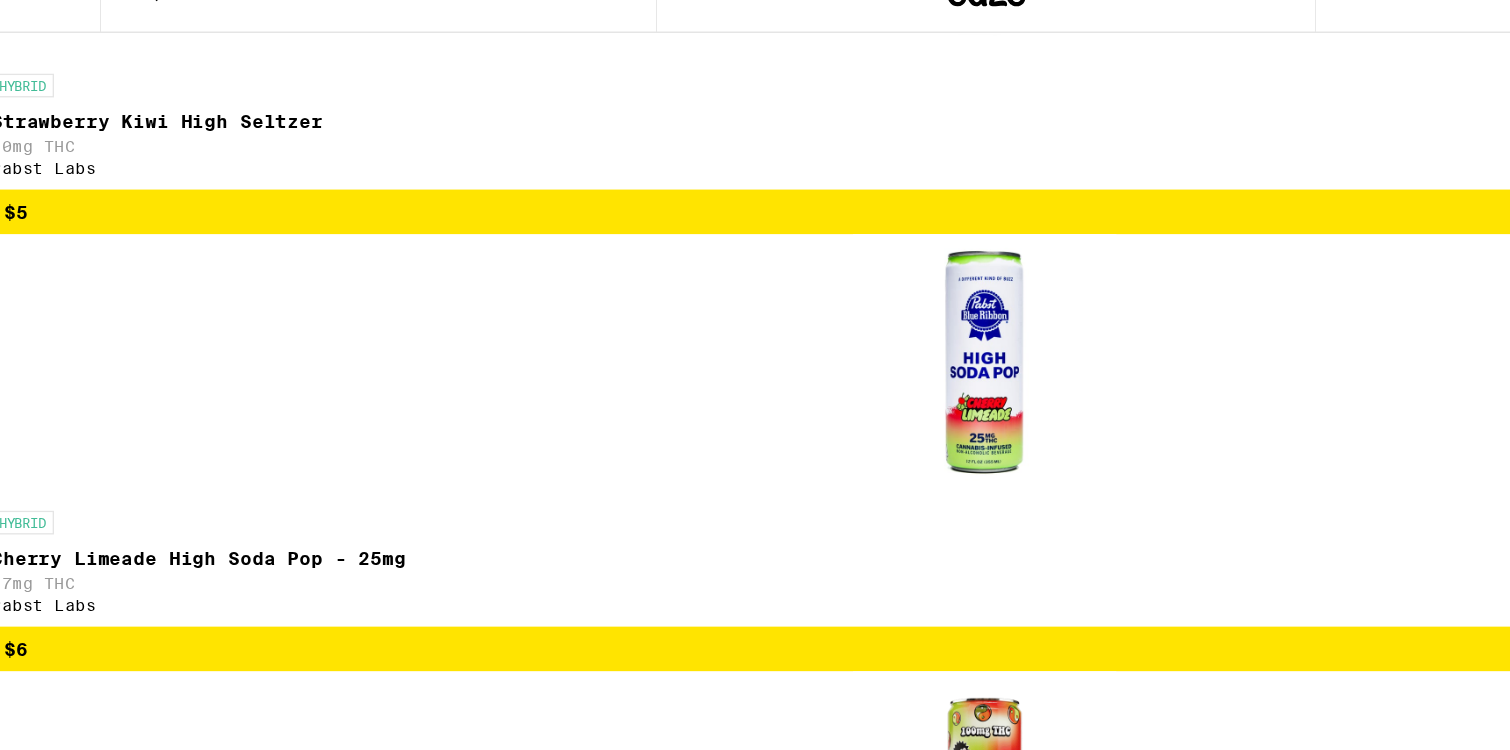 scroll, scrollTop: 2245, scrollLeft: 0, axis: vertical 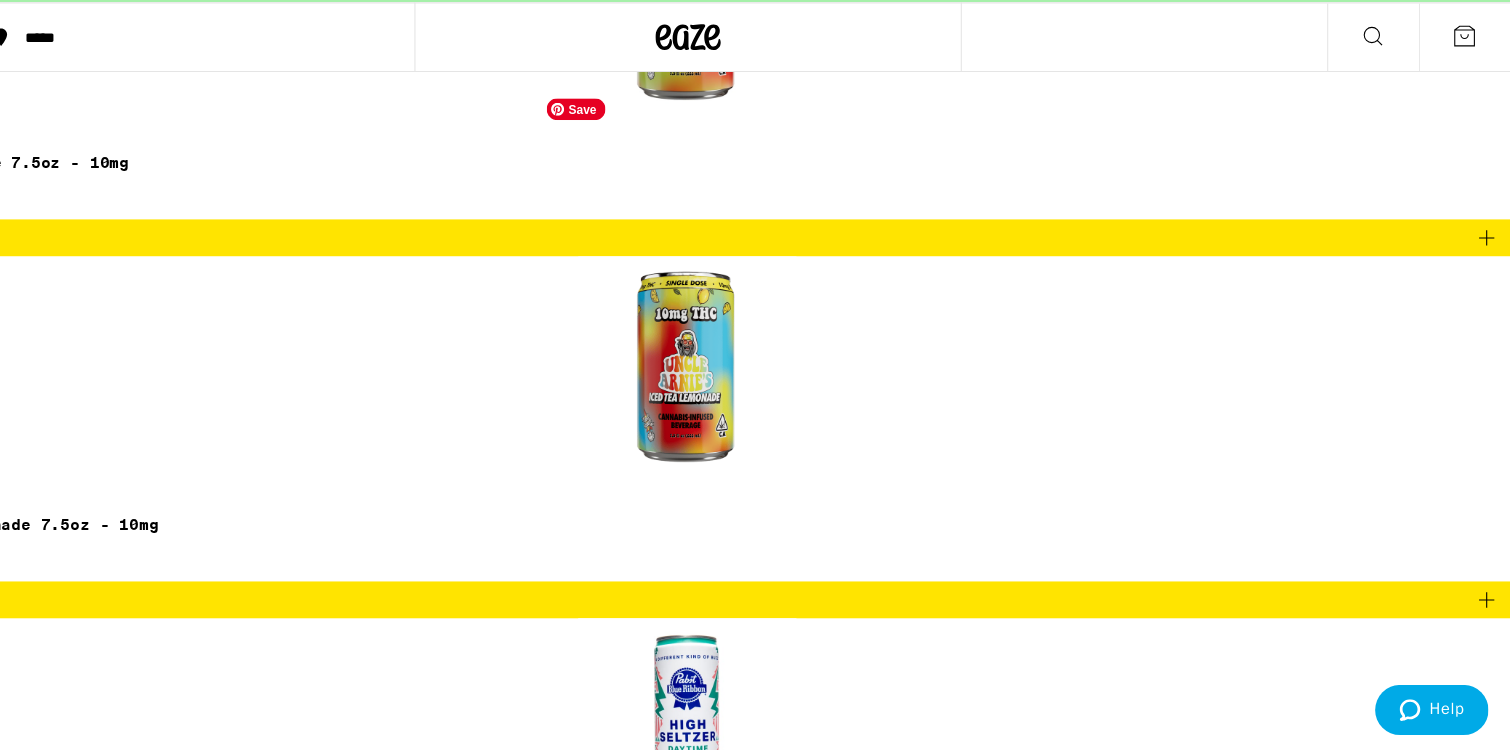 click at bounding box center [755, 2057] 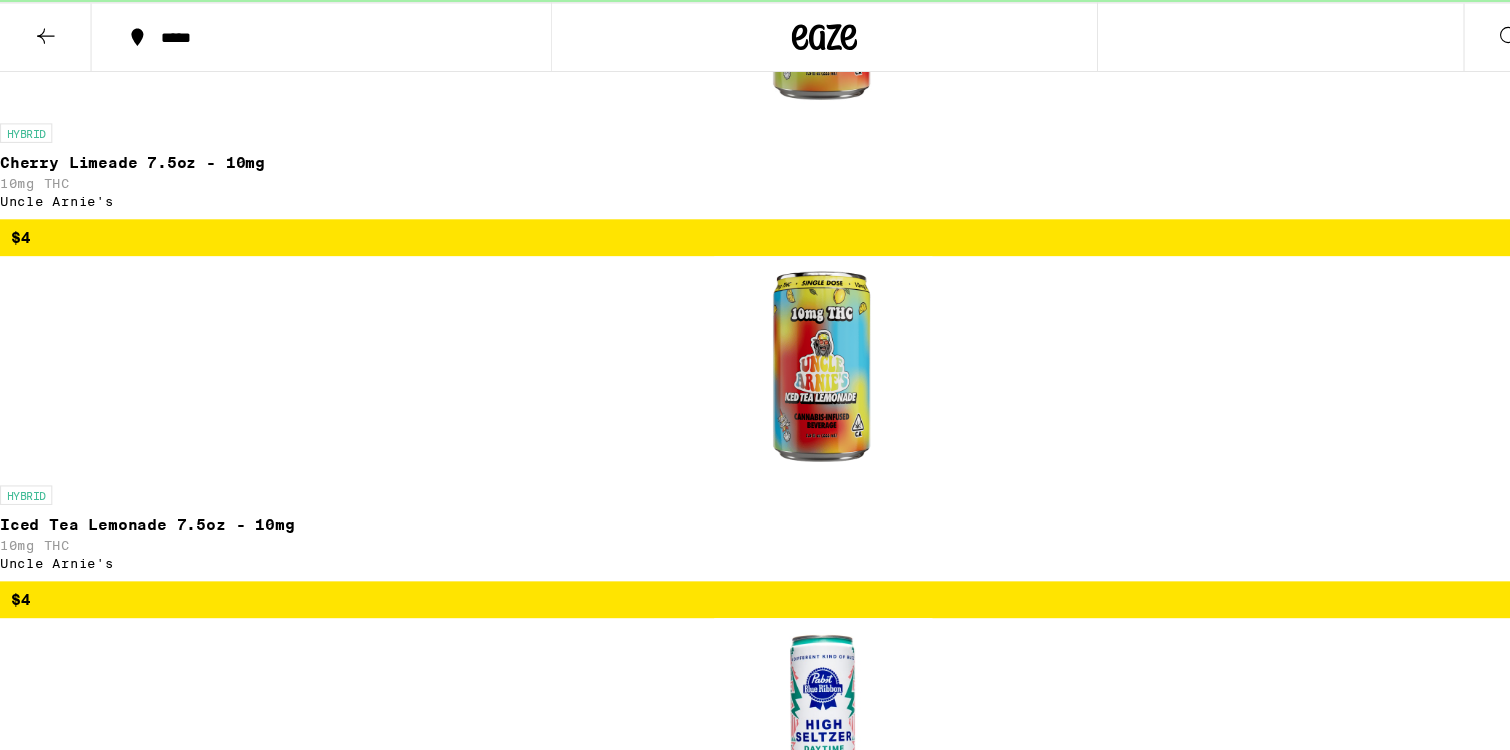 scroll, scrollTop: 569, scrollLeft: 0, axis: vertical 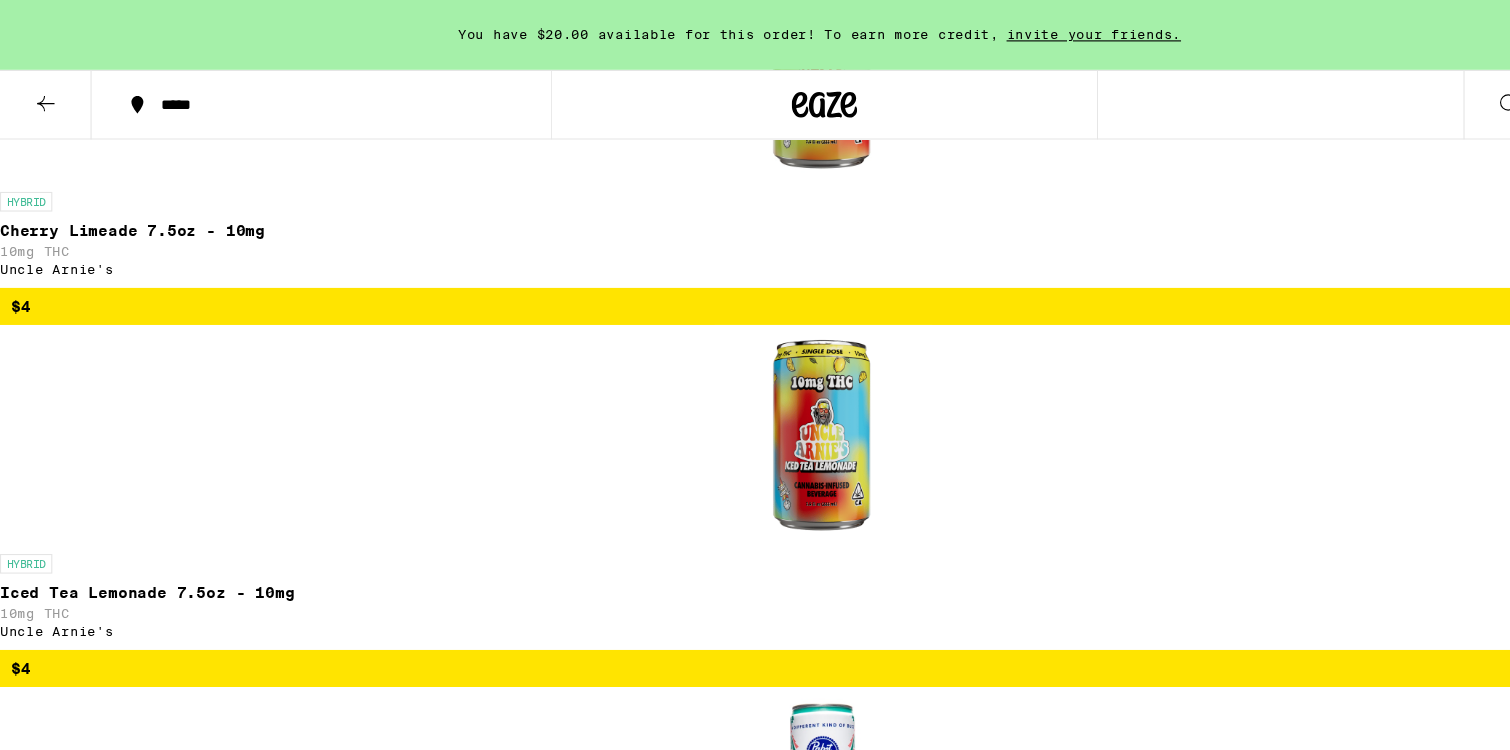 click on "Hybrid Cherry Limeade High Soda Pop - 25mg Pabst Labs $6 Introducing the new PBR High Soda Pop in Cherry Limeade with a boosted 25mg, 2.5x more potent than before. Our vegan, non-GMO formula ensures rapid absorption for a quick onset. Enjoy a reliable experience from a trusted brand with 180+ years of history. (License No. [LICENSE]). Drink THC 27 mg *Amounts are averages, individual items may vary. Effects relaxed happy balanced relief hungry" at bounding box center [755, 12149] 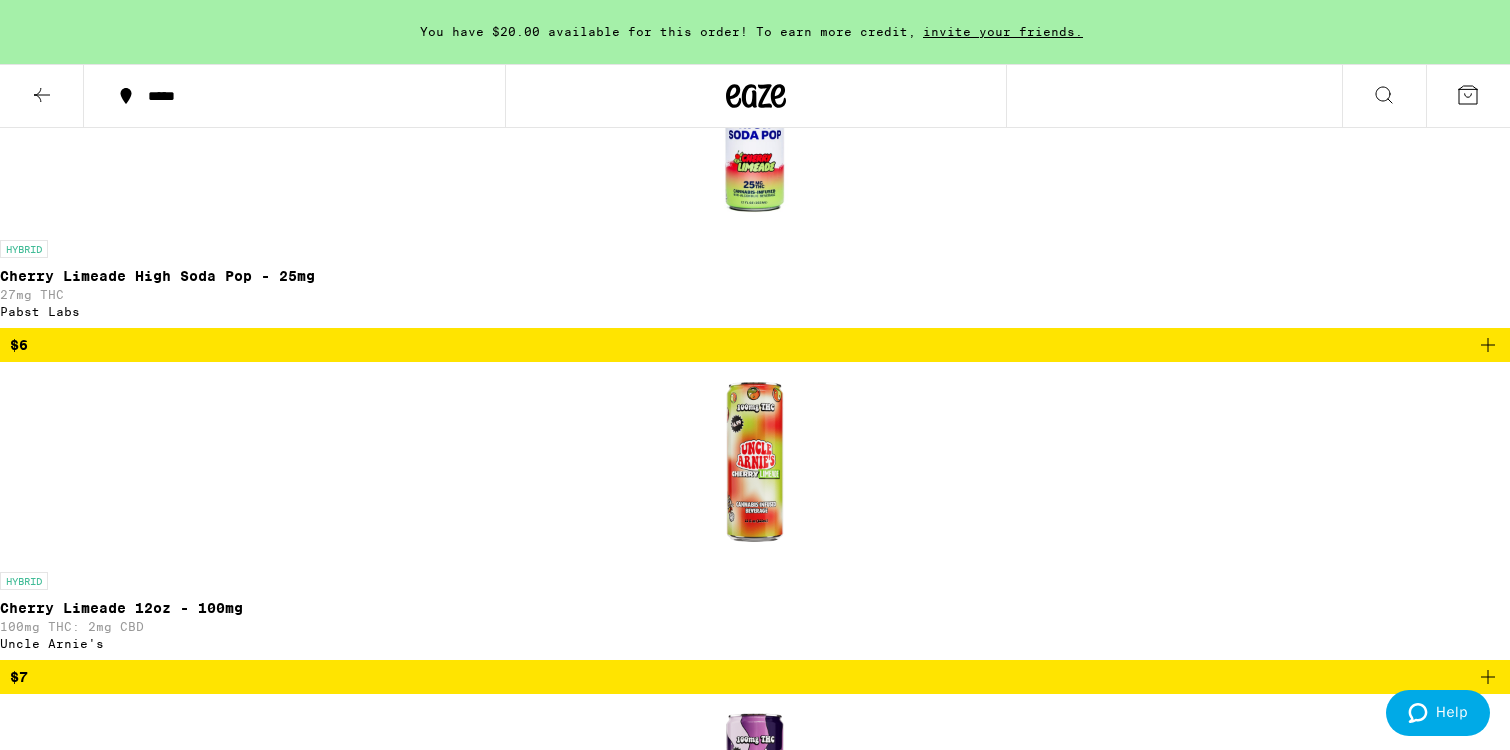scroll, scrollTop: 2509, scrollLeft: 0, axis: vertical 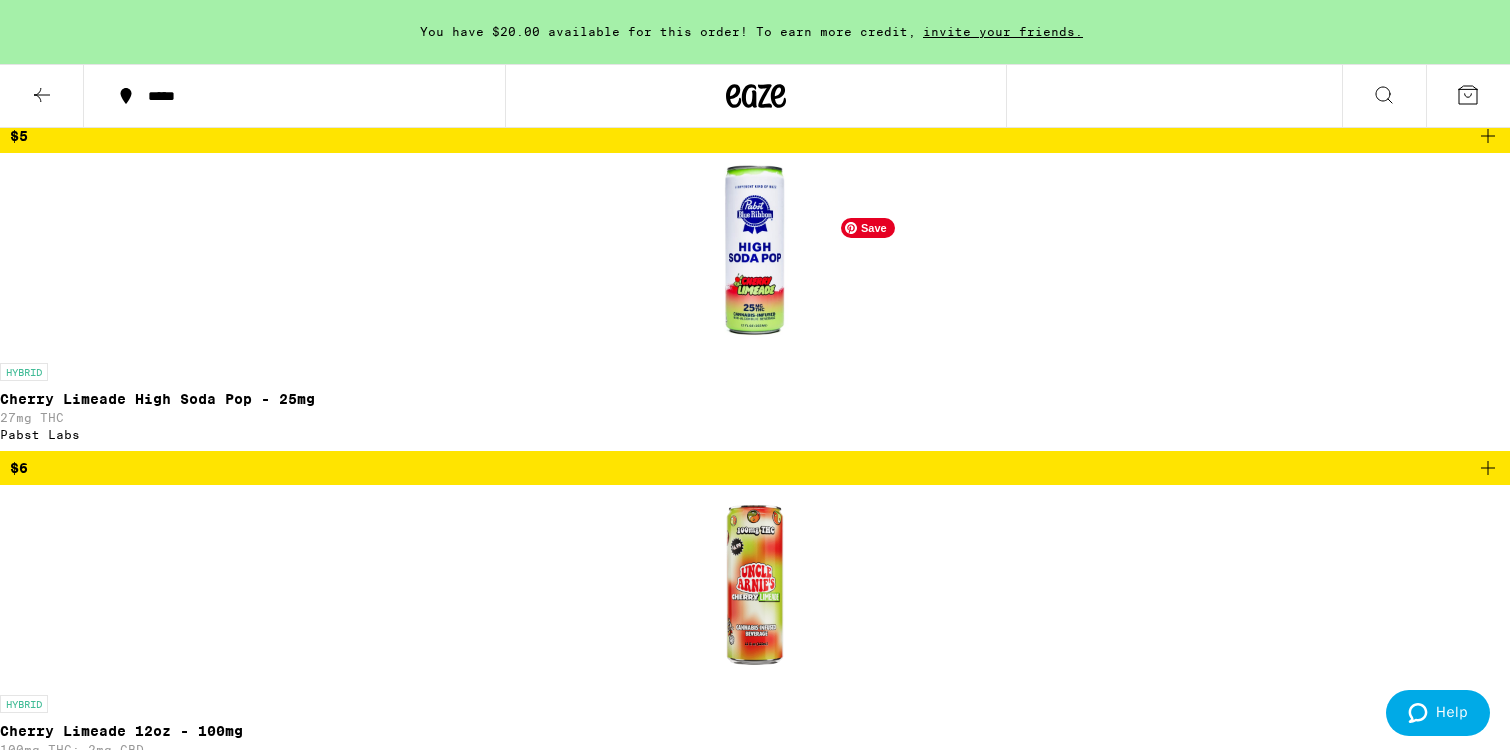 click at bounding box center (755, 8885) 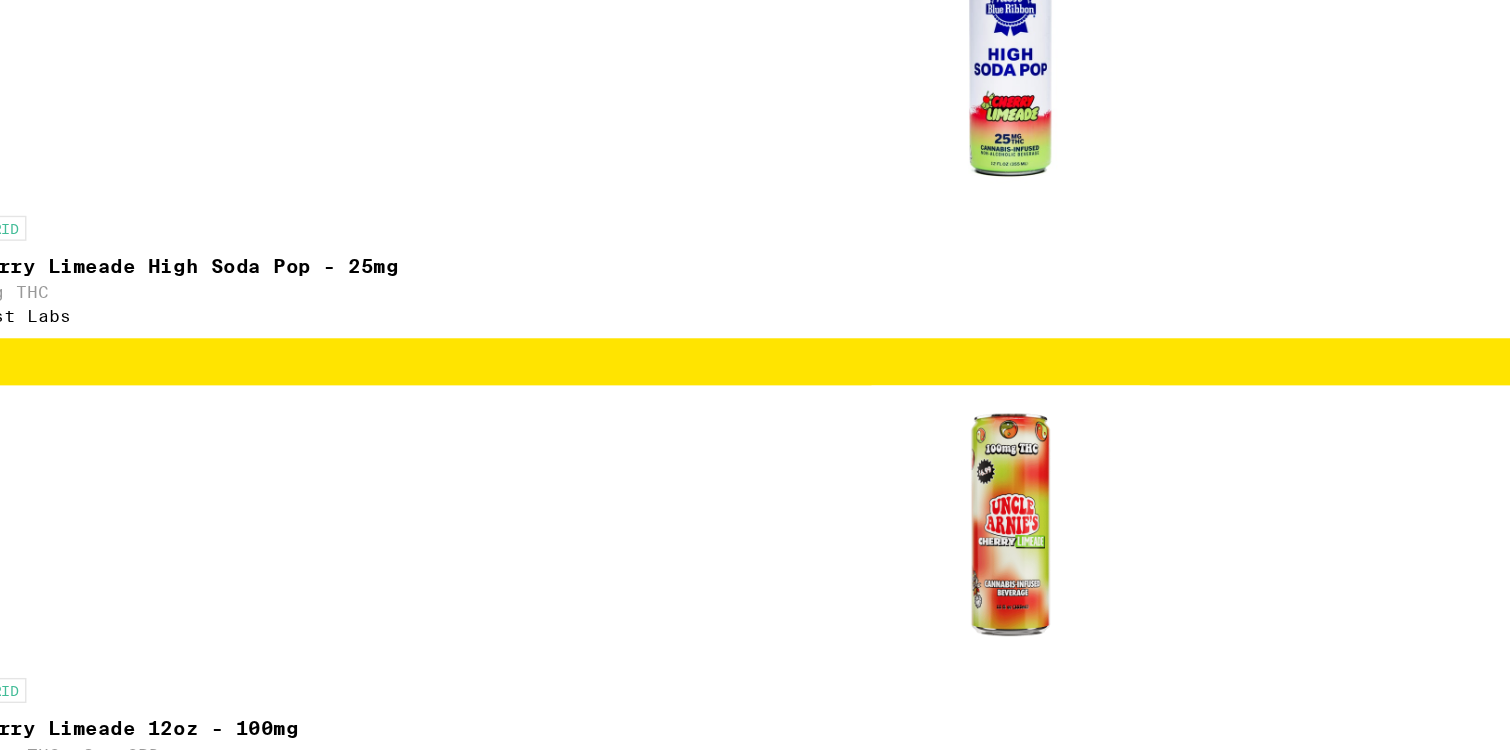 scroll, scrollTop: 2371, scrollLeft: 0, axis: vertical 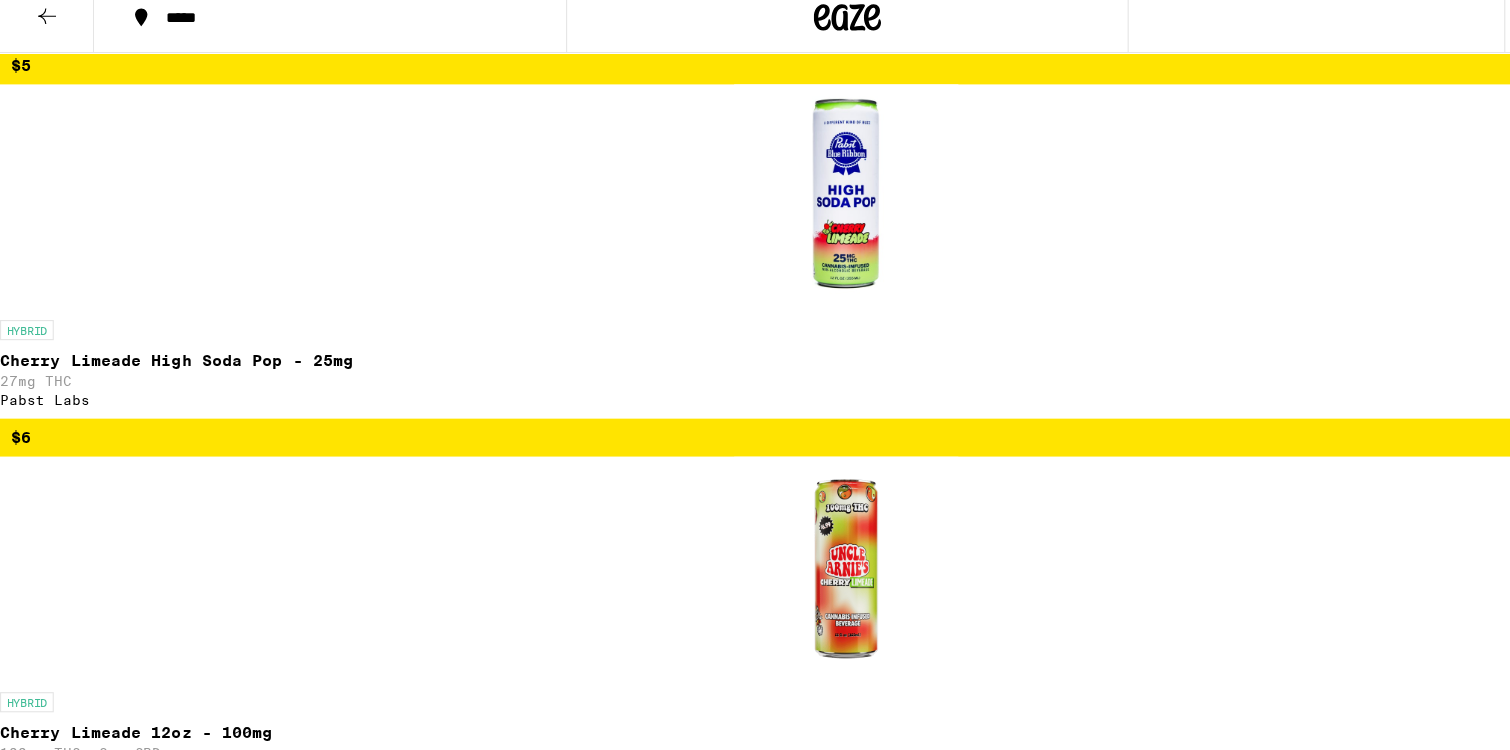 click on "Hybrid Strawberry Kiwi High Seltzer - 4-Pack Pabst Labs $18 Perfectly paired, Strawberry Kiwi is an underrated superstar. These delicate flavors will leave you feeling invigorated. All Pabst Blue Ribbon High Seltzers feature a proprietary formula that uses nanotechnology emulsion to allow for quick onset and increased bioavailability. Go ahead, grab a 4pk, these beverages are always better shared. (License No. [LICENSE]) Drink THC 40 mg *Amounts are averages, individual items may vary. Effects relaxed happy balanced relief hungry Add To Bag $18" at bounding box center [755, 10361] 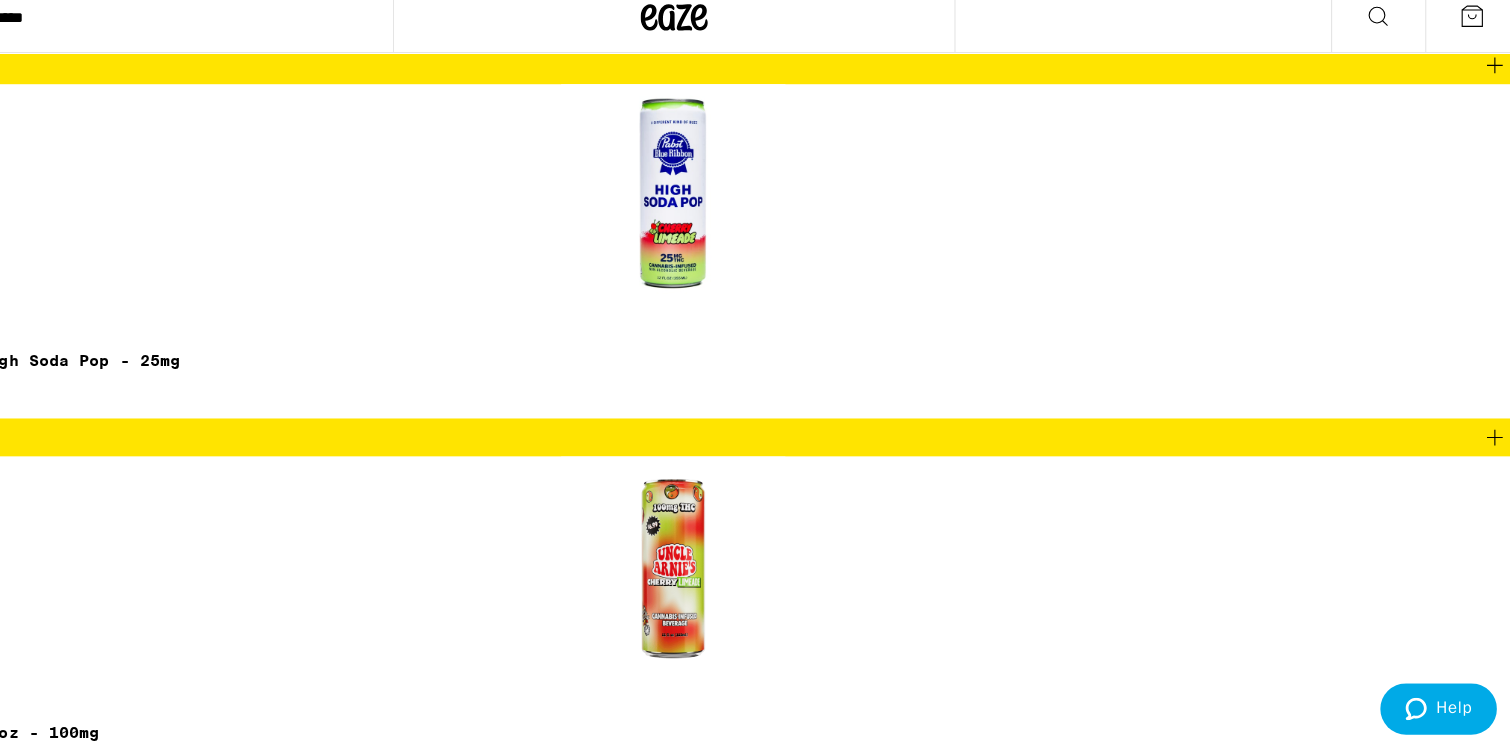 scroll, scrollTop: 2371, scrollLeft: 0, axis: vertical 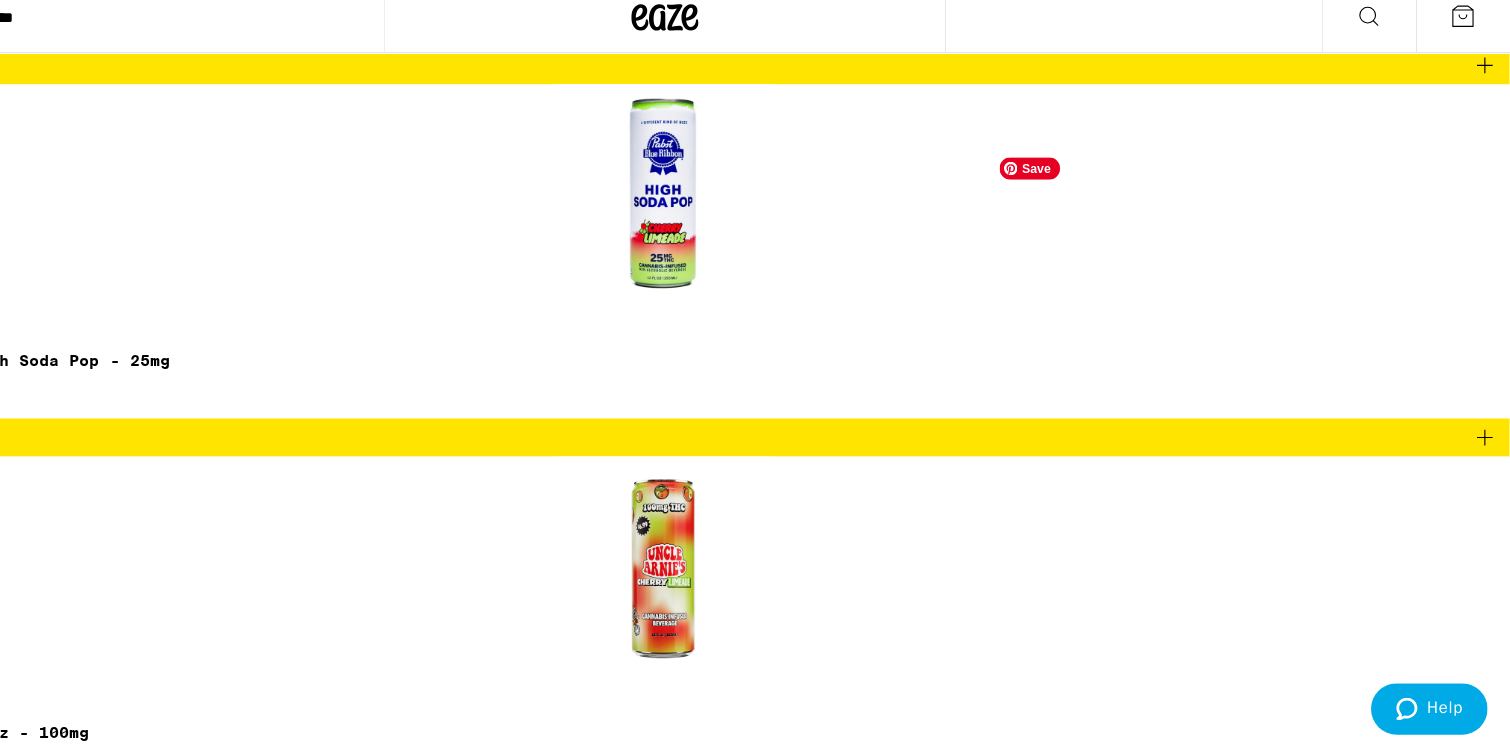 click at bounding box center (755, 9220) 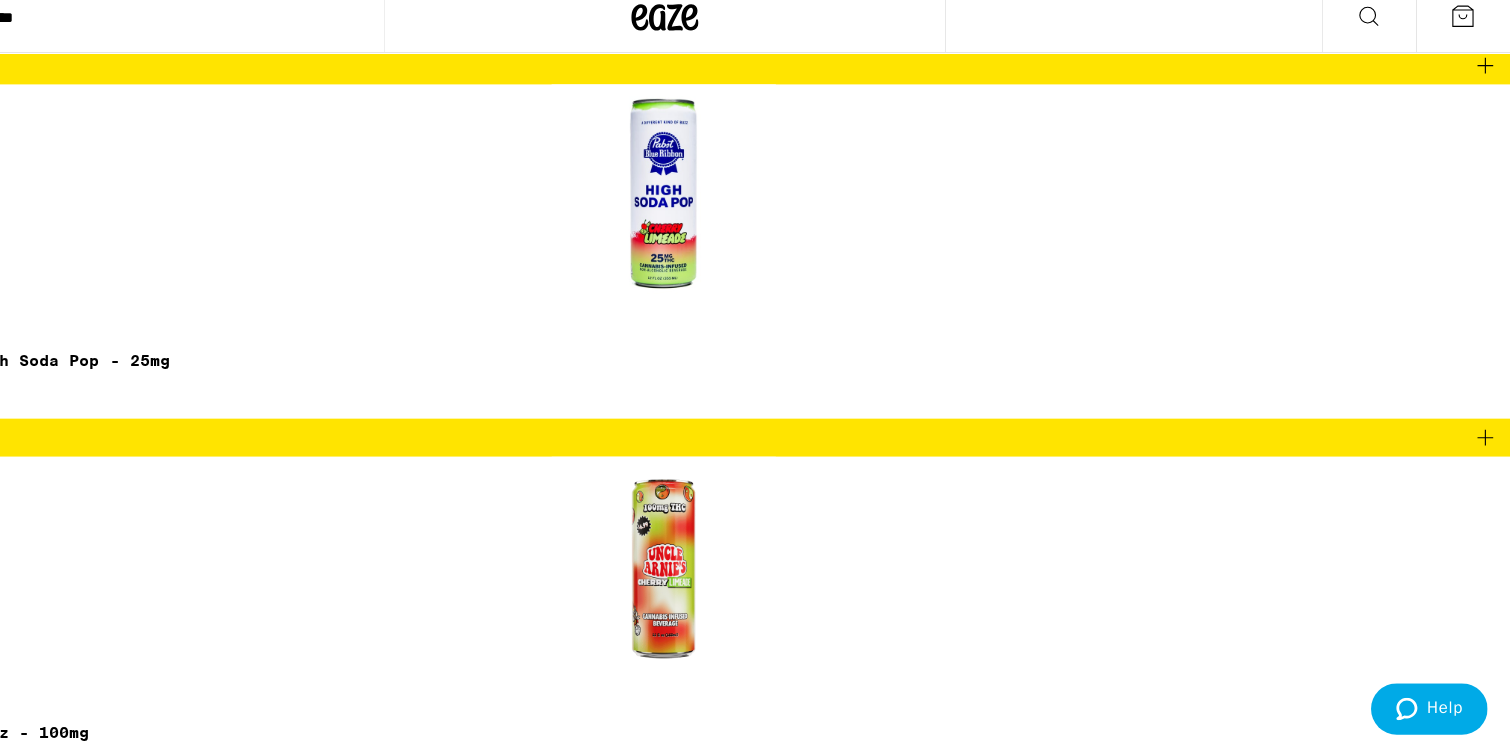 scroll, scrollTop: 2371, scrollLeft: 0, axis: vertical 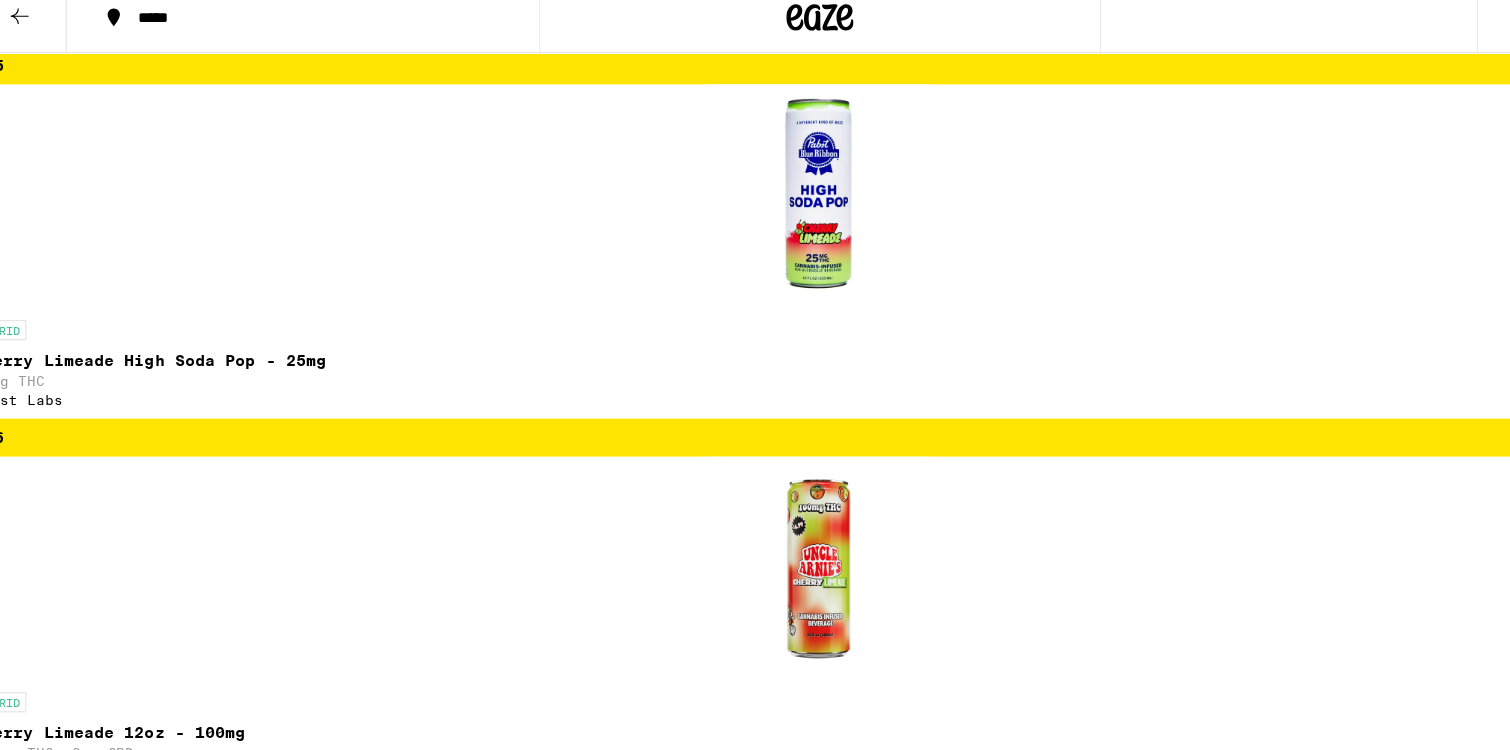 click on "Hybrid Blood Orange Cardamom 6-Pack Cann $24 Juicy and bright, Blood Orange Cardamom is a zesty, tasty, uplifting treat that'll never let you down. Perfect for having fun, solo or socially. Whether you're sipping one or downing several, Cann will have you feeling light and happy: these microdosed 2:1 CBD-to-THC beverages allow for a smiley, uplifted buzz. No hangover, all-natural, and only 35 calories. Expect a quick 10-15min onset time. 2mg of THC and 4mg CBD per serving. One can per serving, 6 cans included. Ingredients: carbonated water, blood orange juice, organic agave nectar, cannabis extract, natural cardamom flavor. (License No. [LICENSE]). Drink THC 12 mg CBD 24 mg *Amounts are averages, individual items may vary. Effects relaxed happy balanced relief hungry Add To Bag $24" at bounding box center [755, 10385] 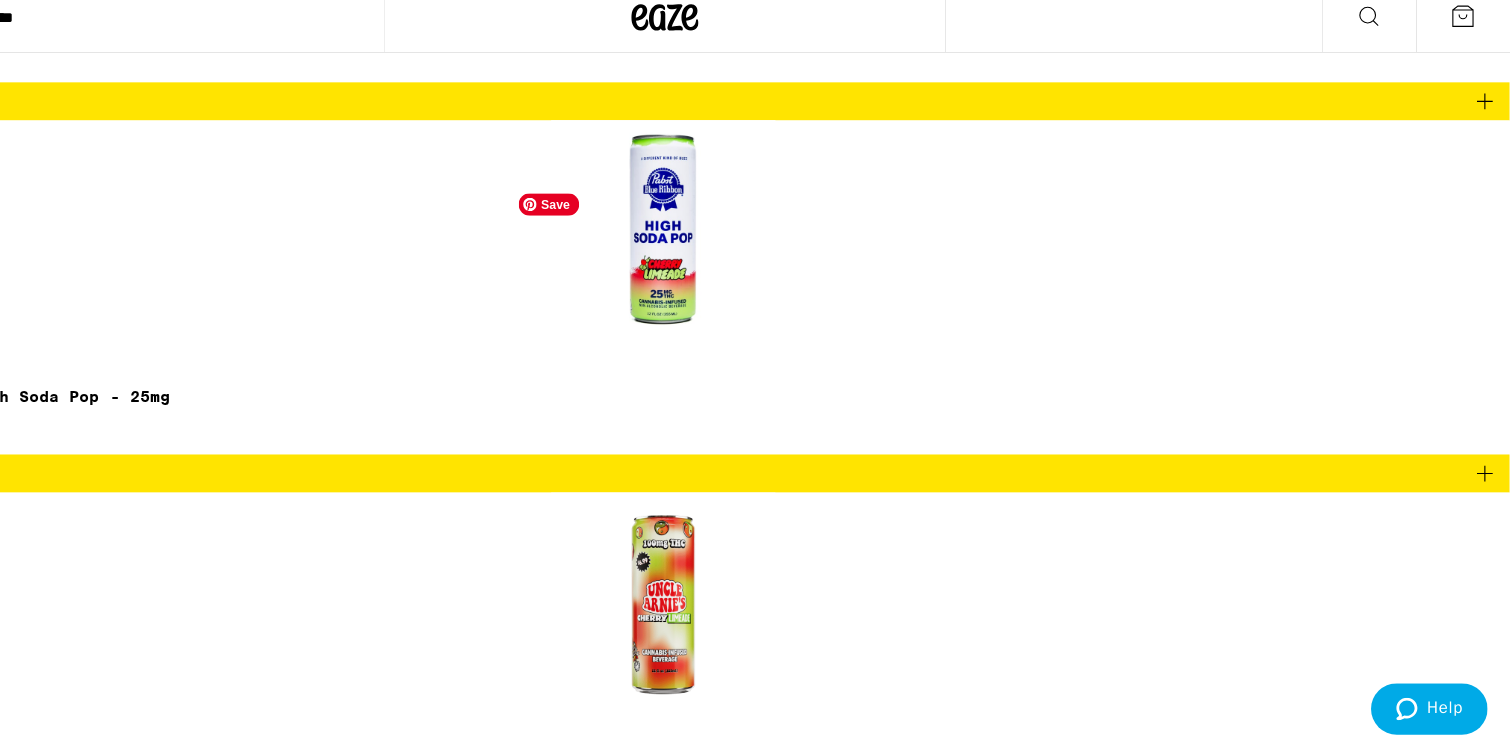 scroll, scrollTop: 2419, scrollLeft: 0, axis: vertical 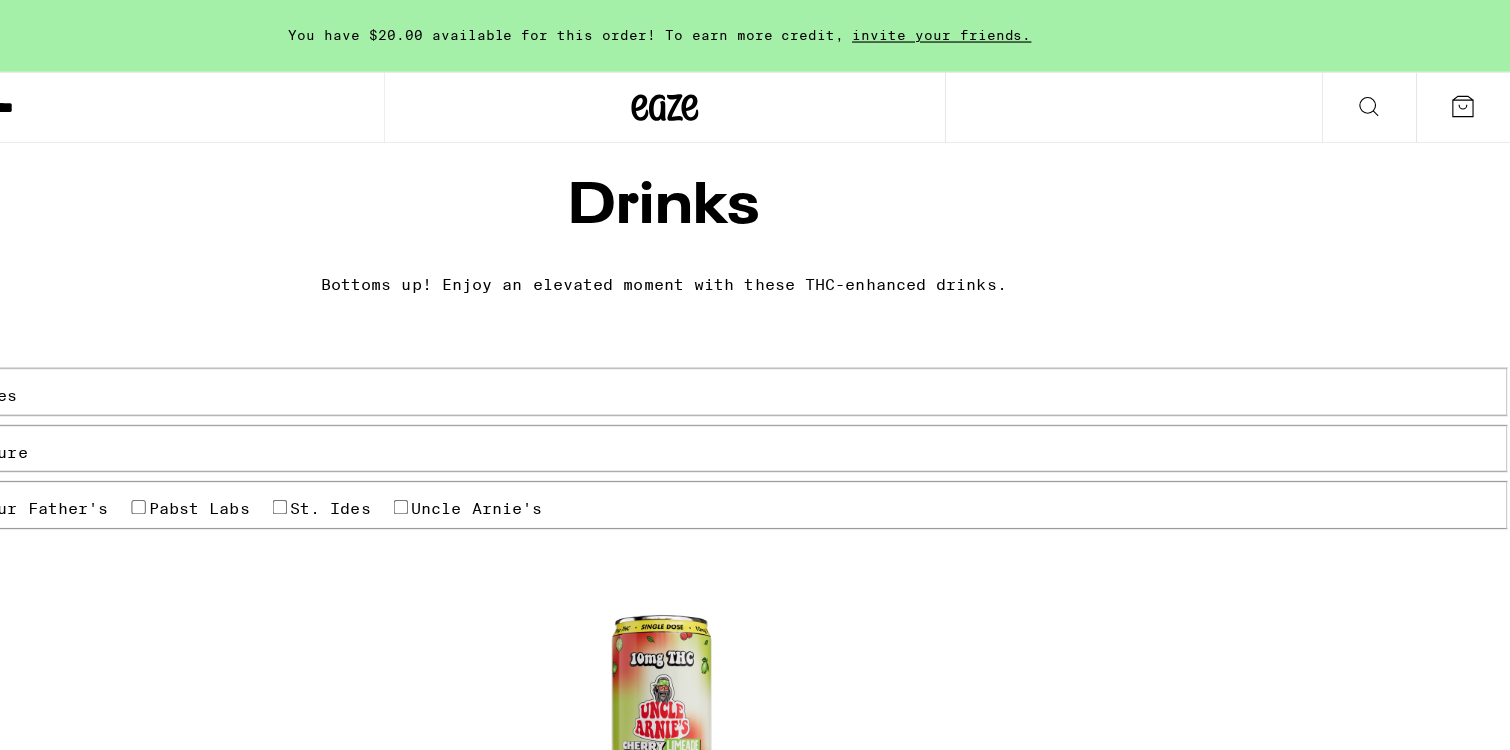 click 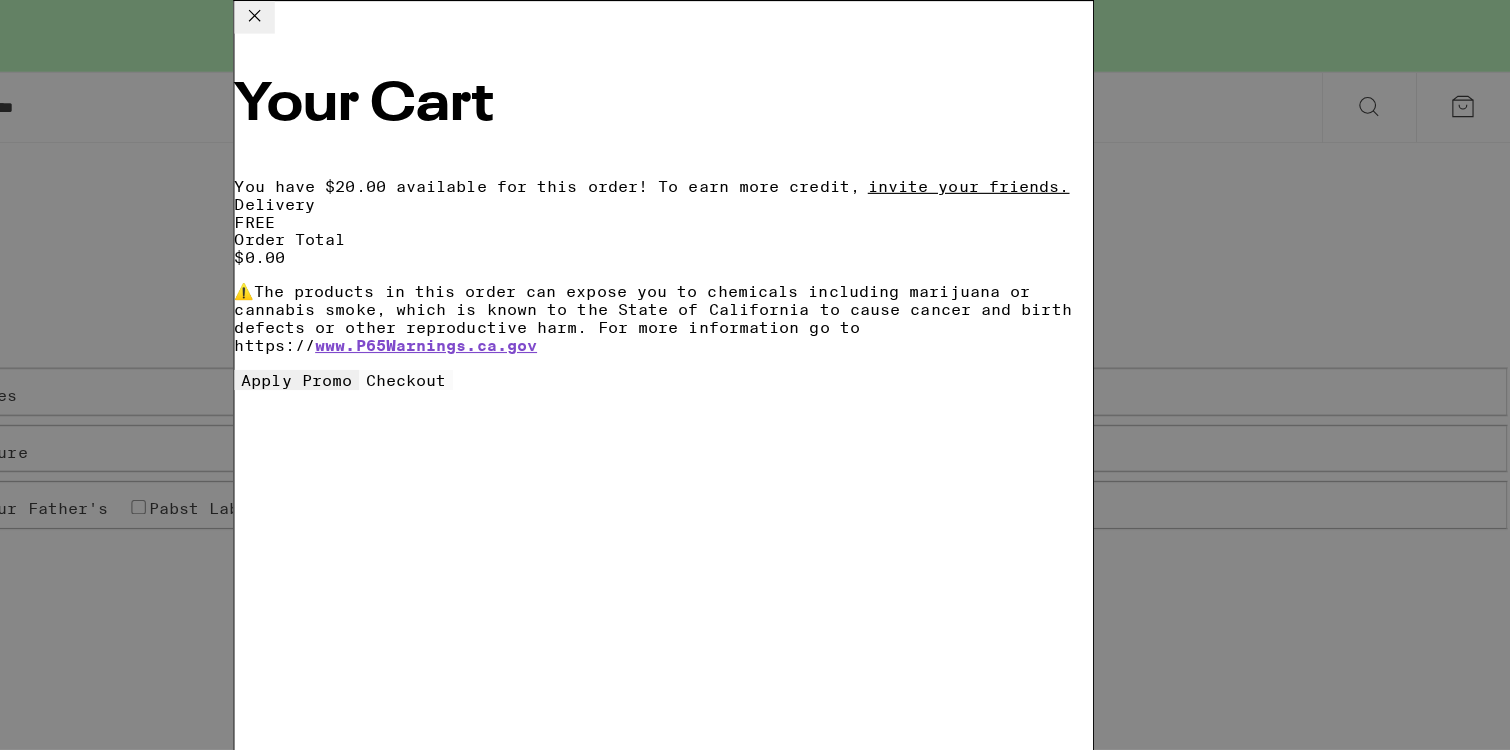 click 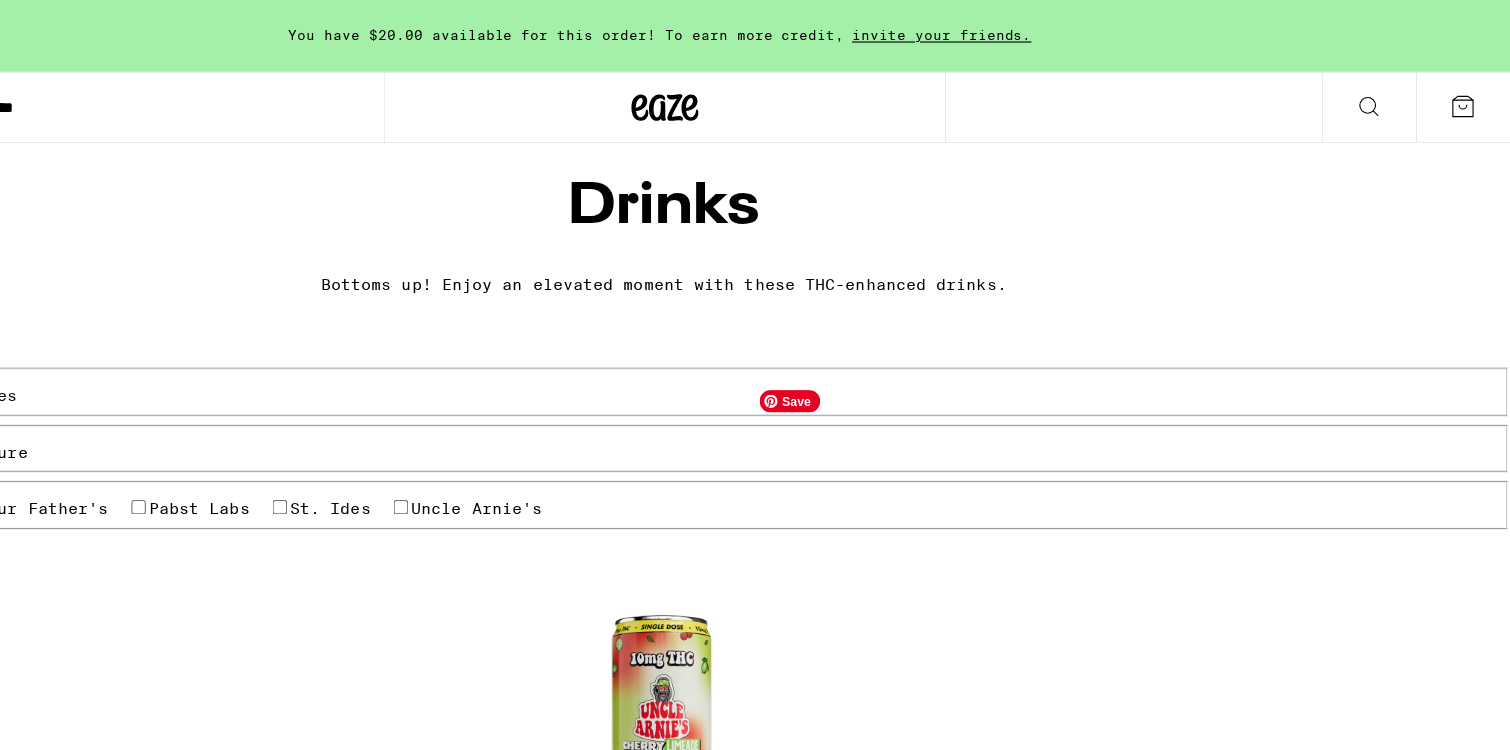scroll, scrollTop: 0, scrollLeft: 0, axis: both 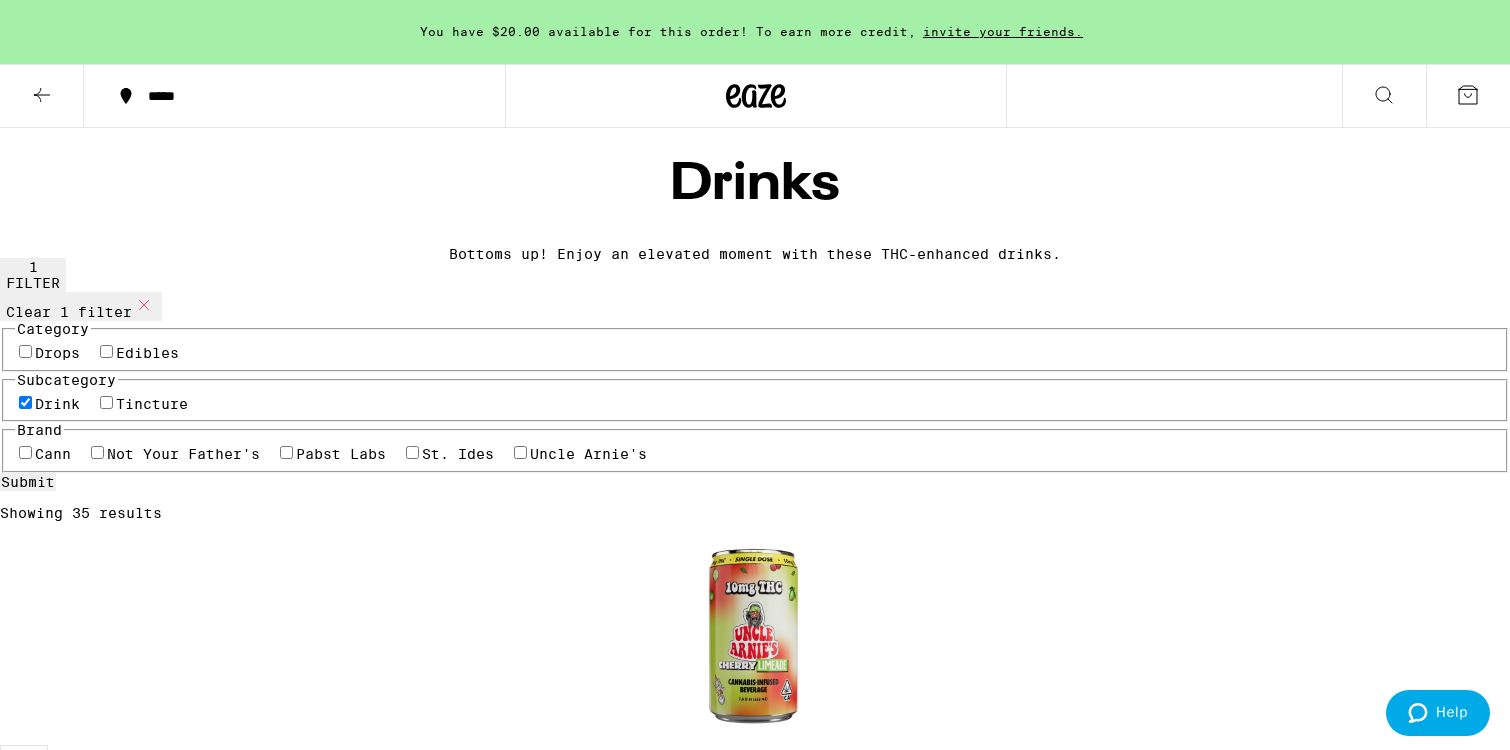 click at bounding box center [1468, 96] 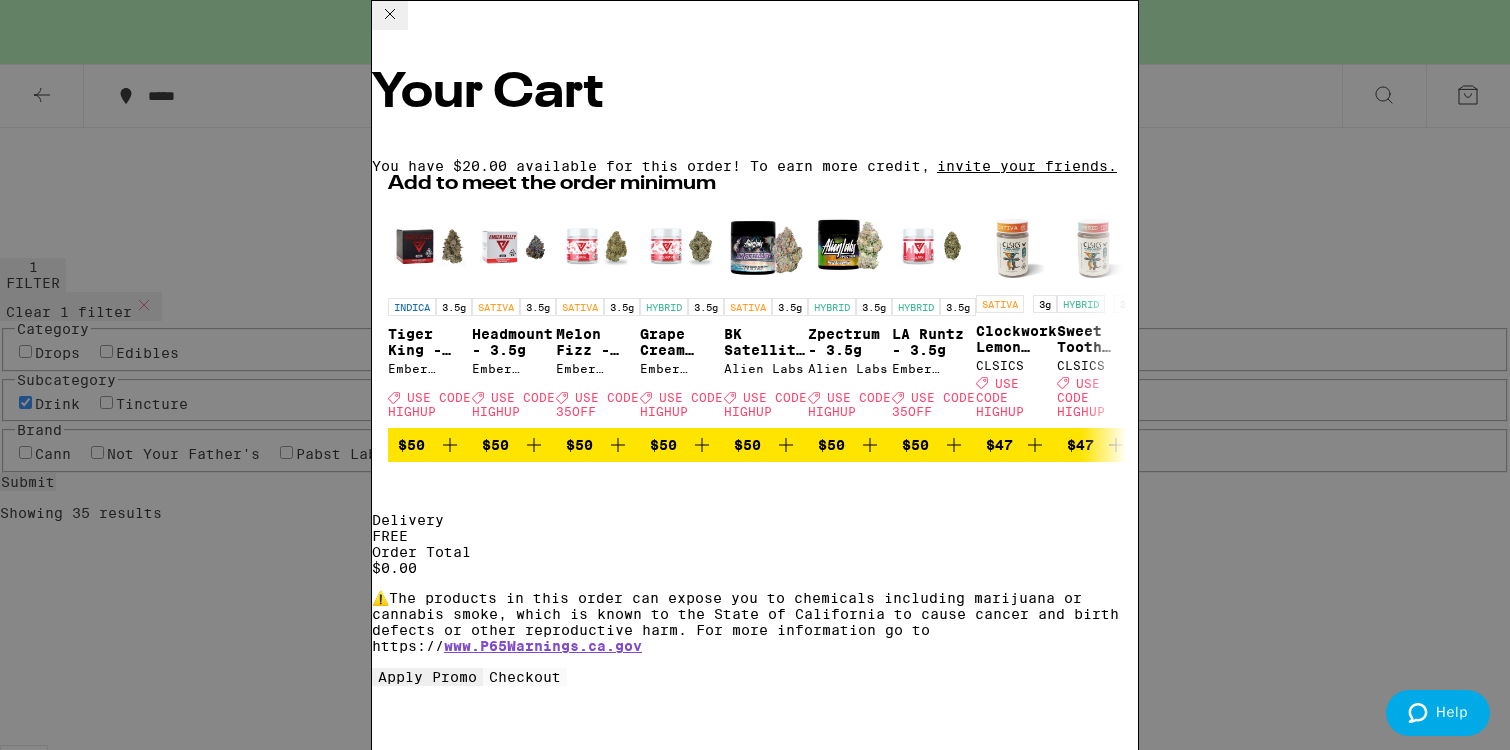 scroll, scrollTop: 12, scrollLeft: 0, axis: vertical 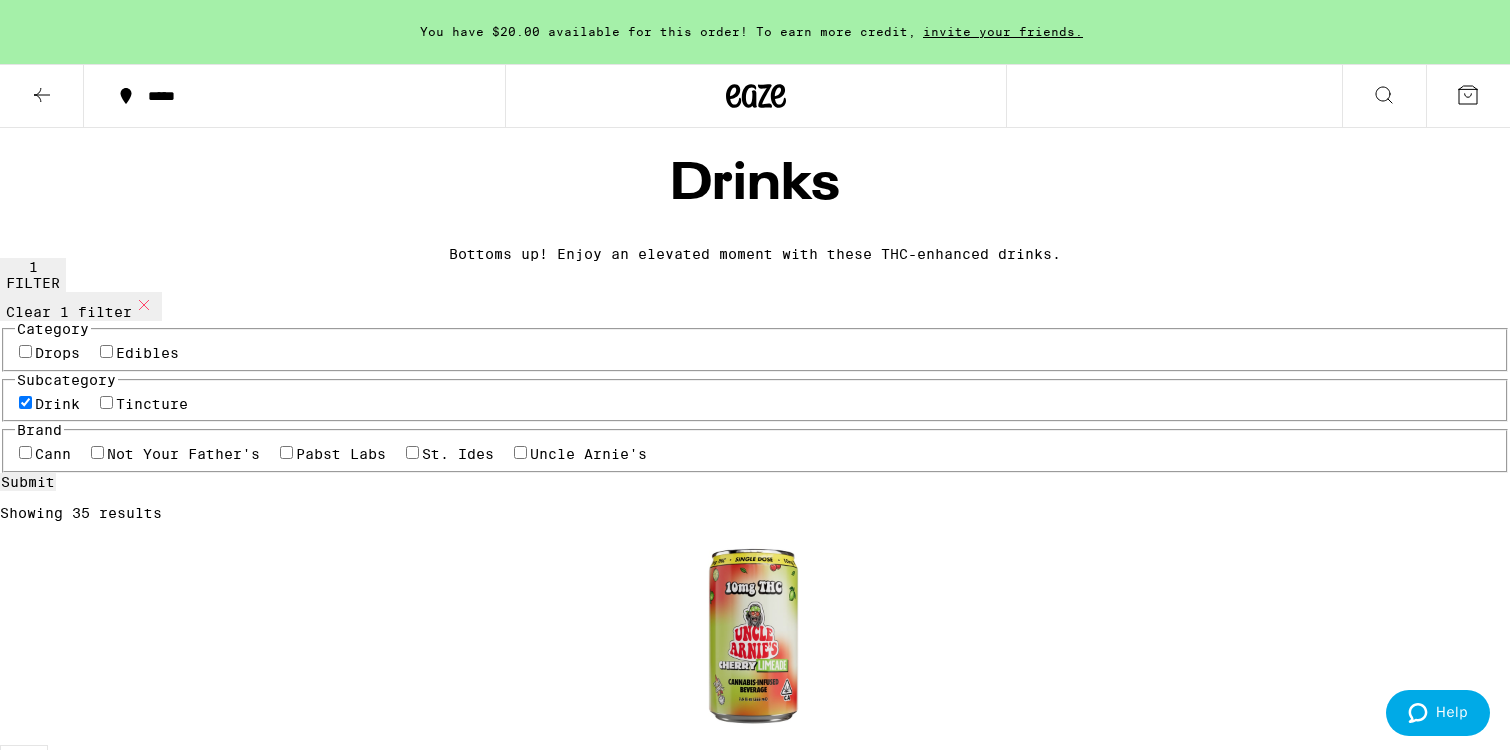 click 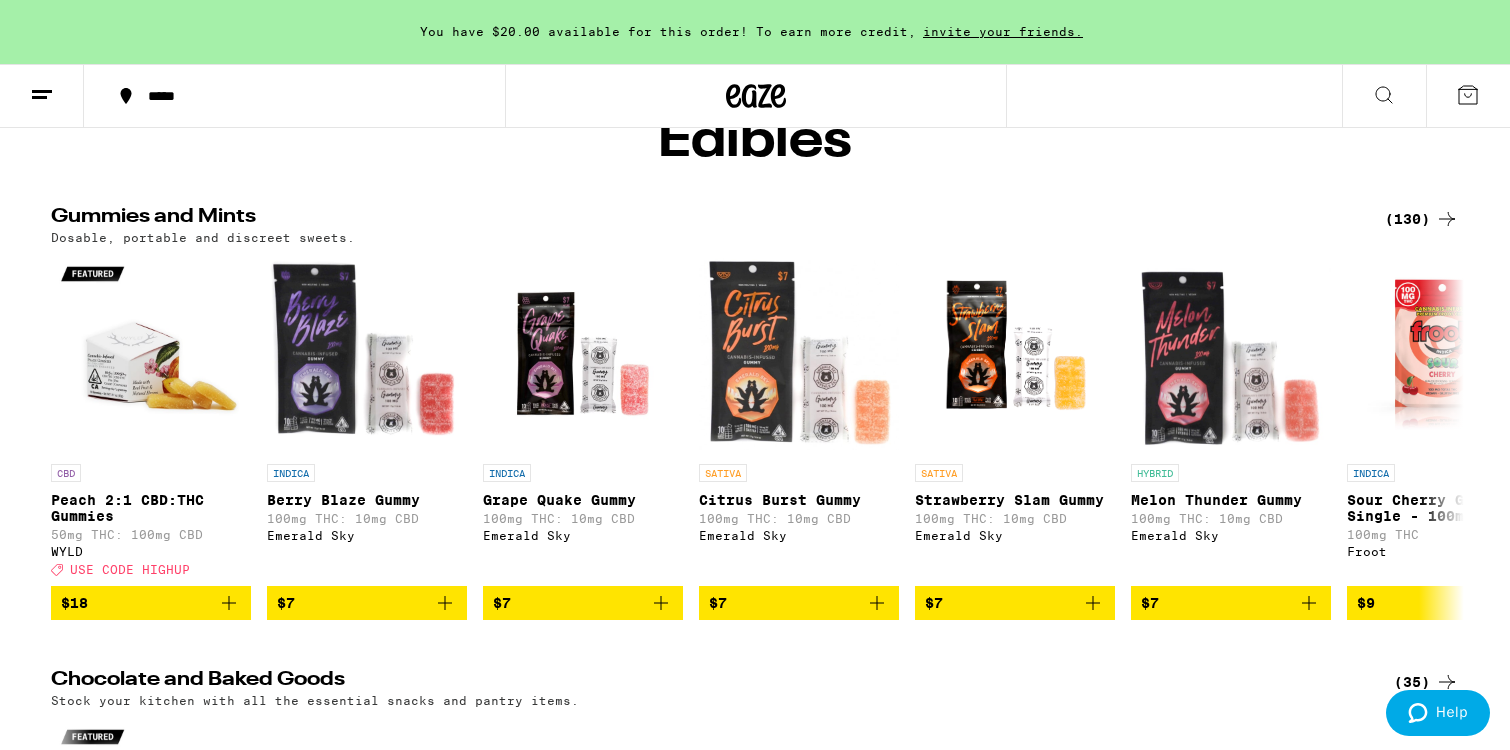 scroll, scrollTop: 0, scrollLeft: 0, axis: both 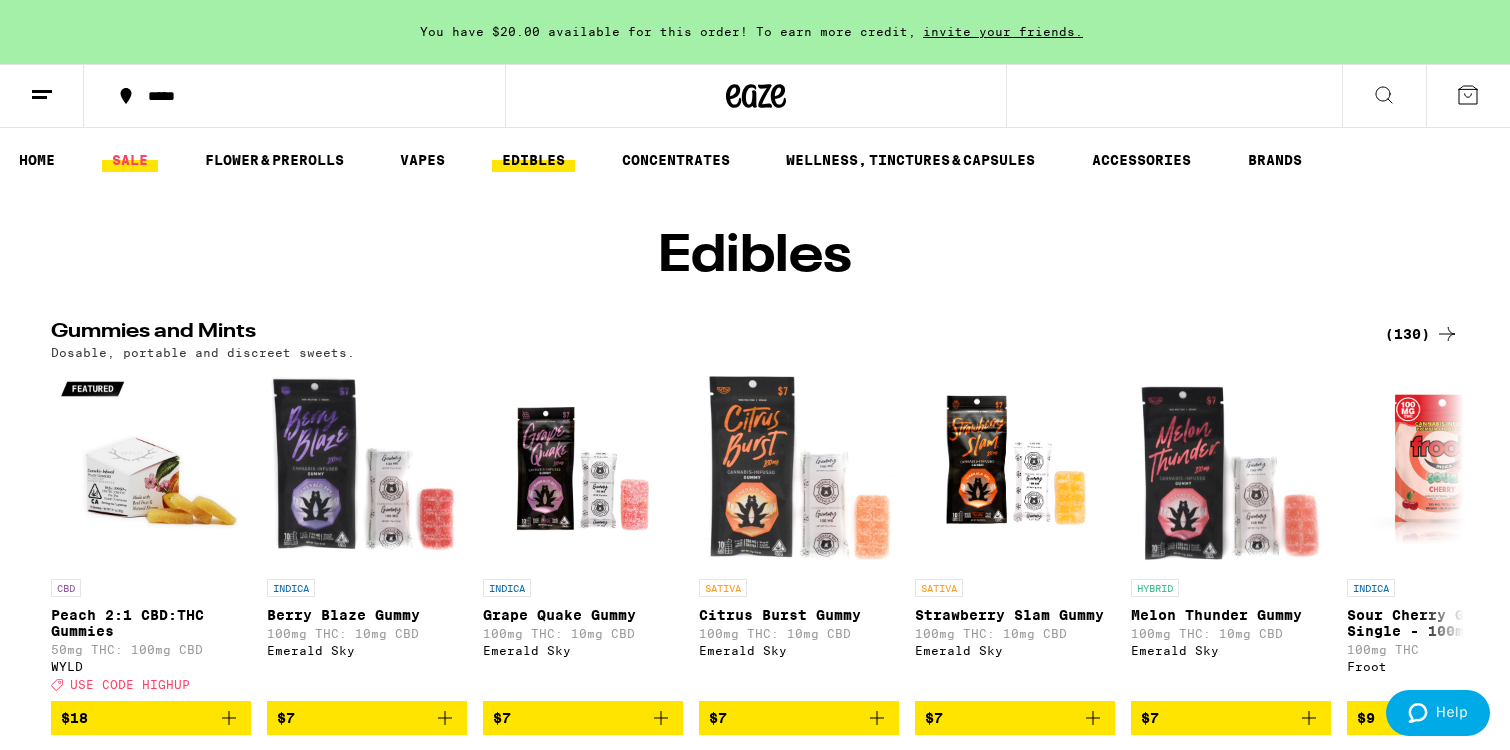 click on "SALE" at bounding box center (130, 160) 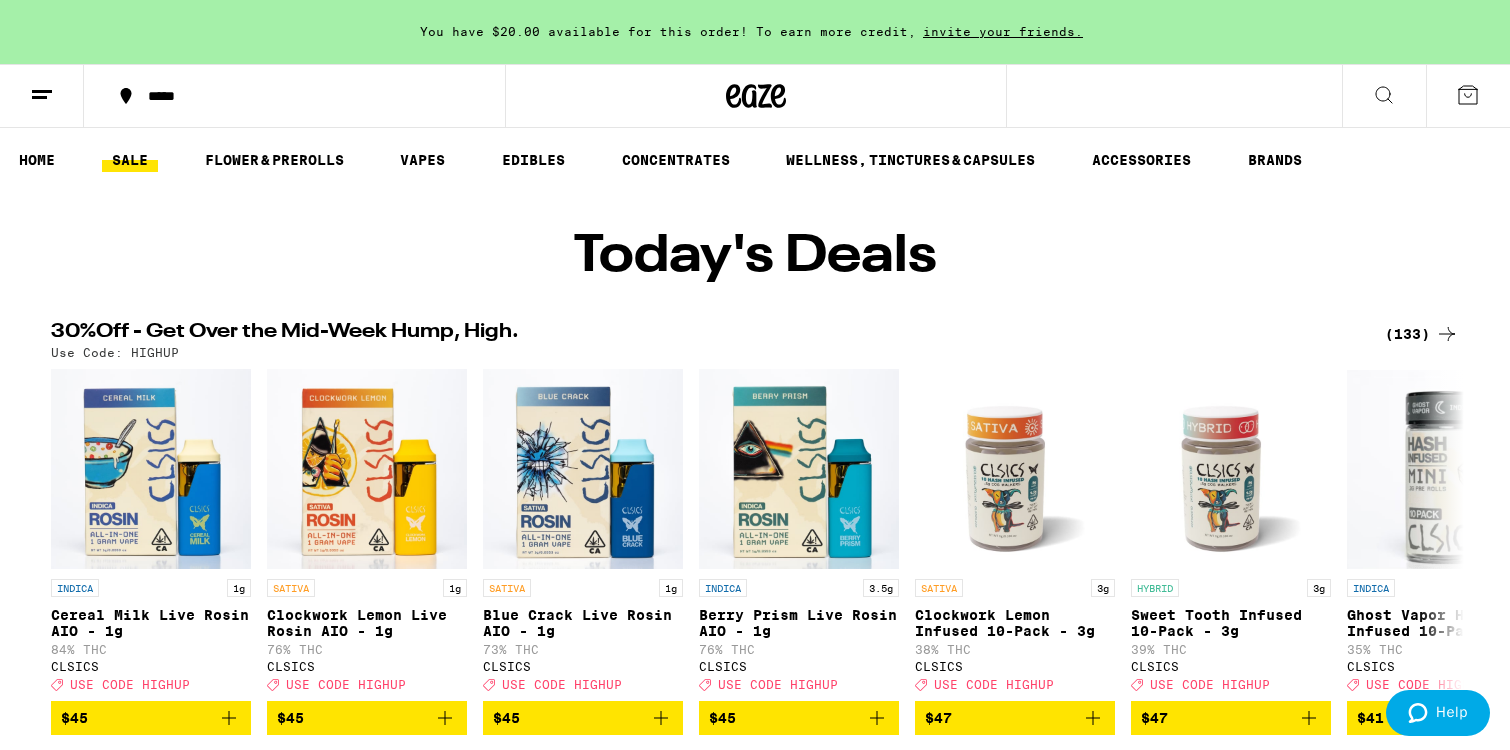 click on "(133)" at bounding box center (1422, 334) 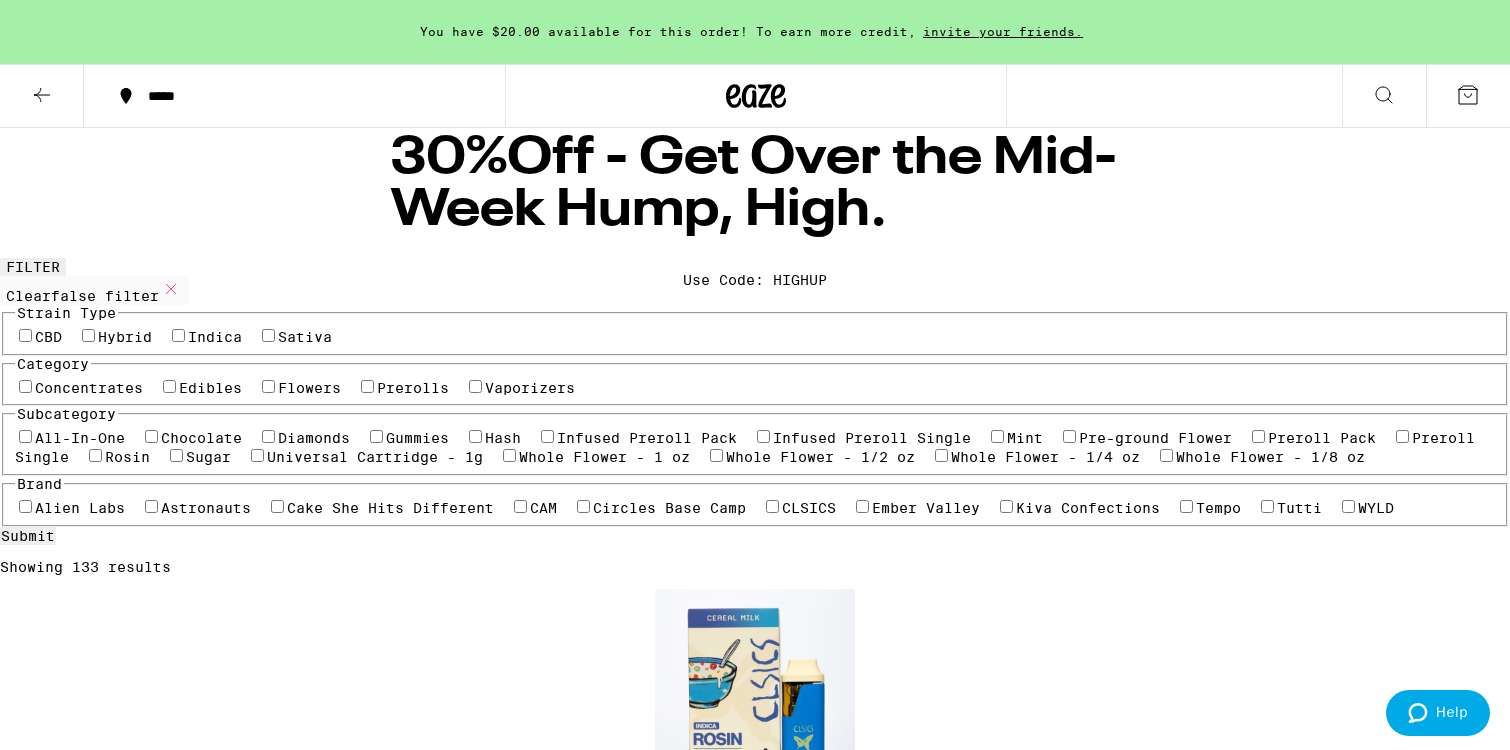click on "Flowers" at bounding box center [309, 388] 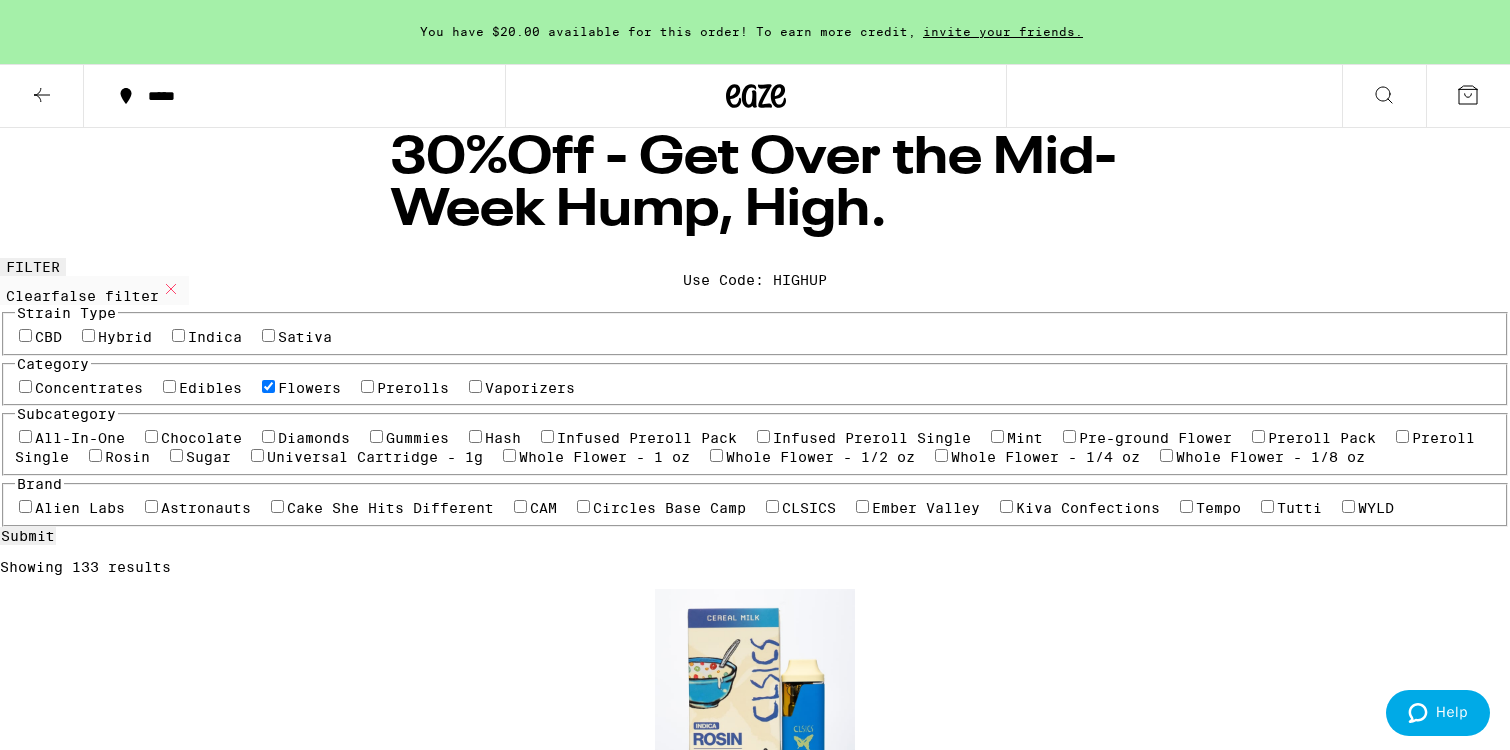 checkbox on "true" 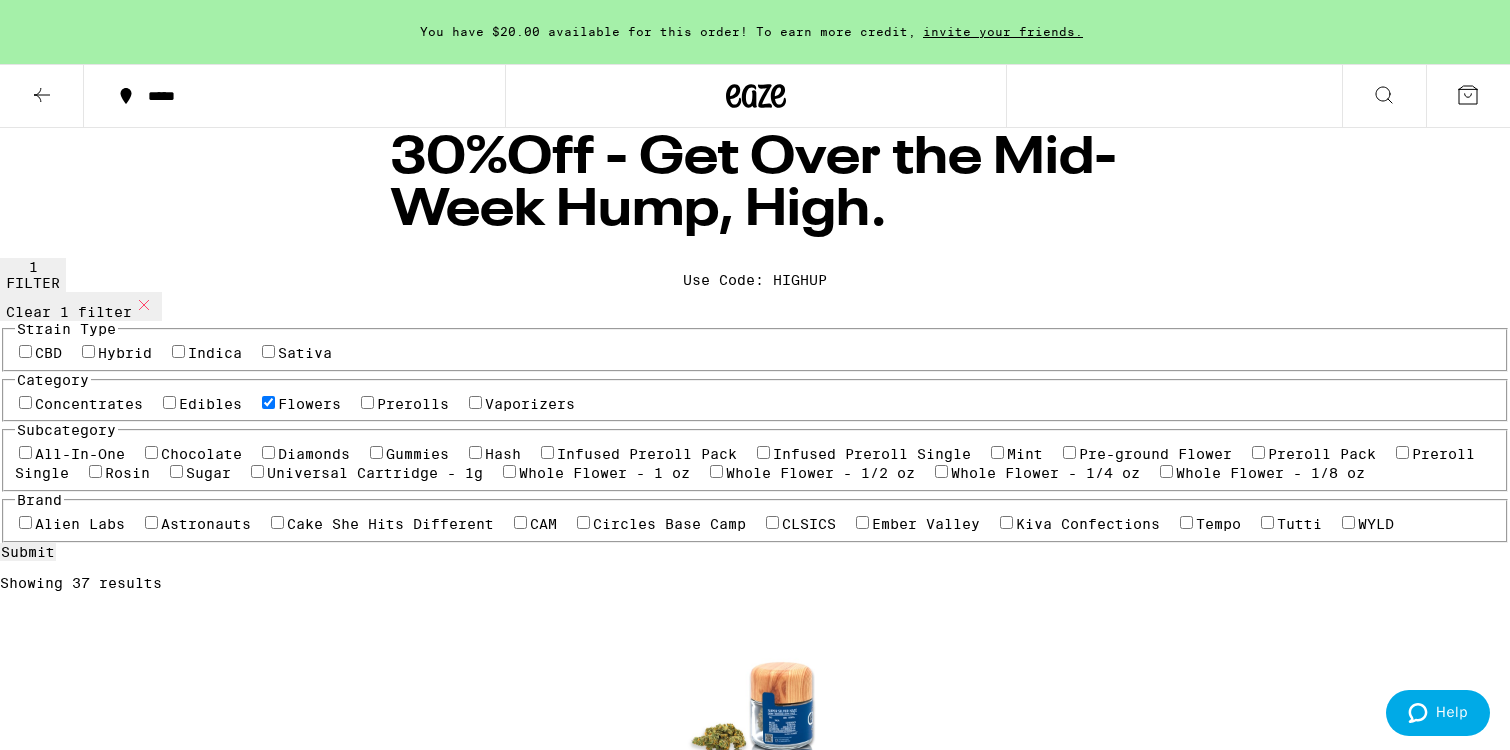 click 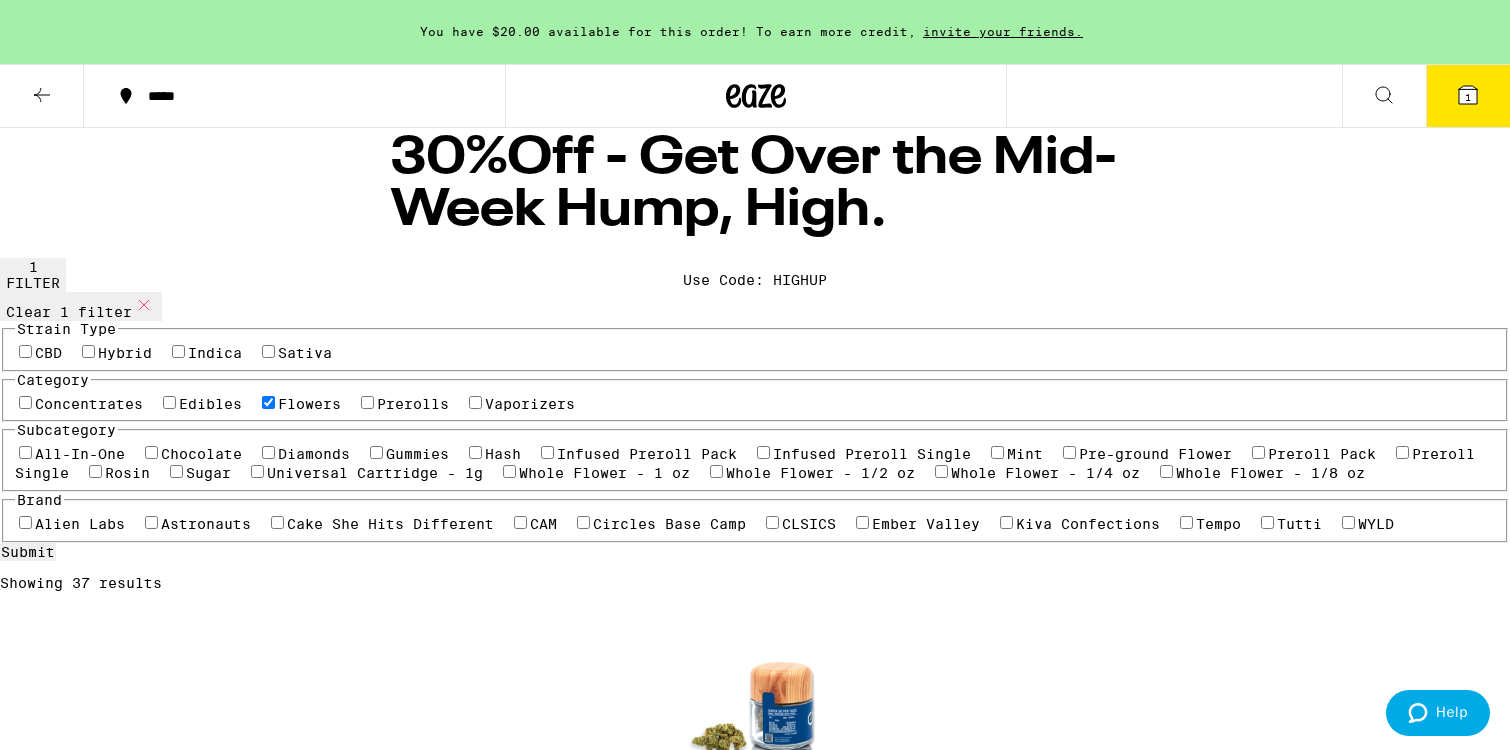 click 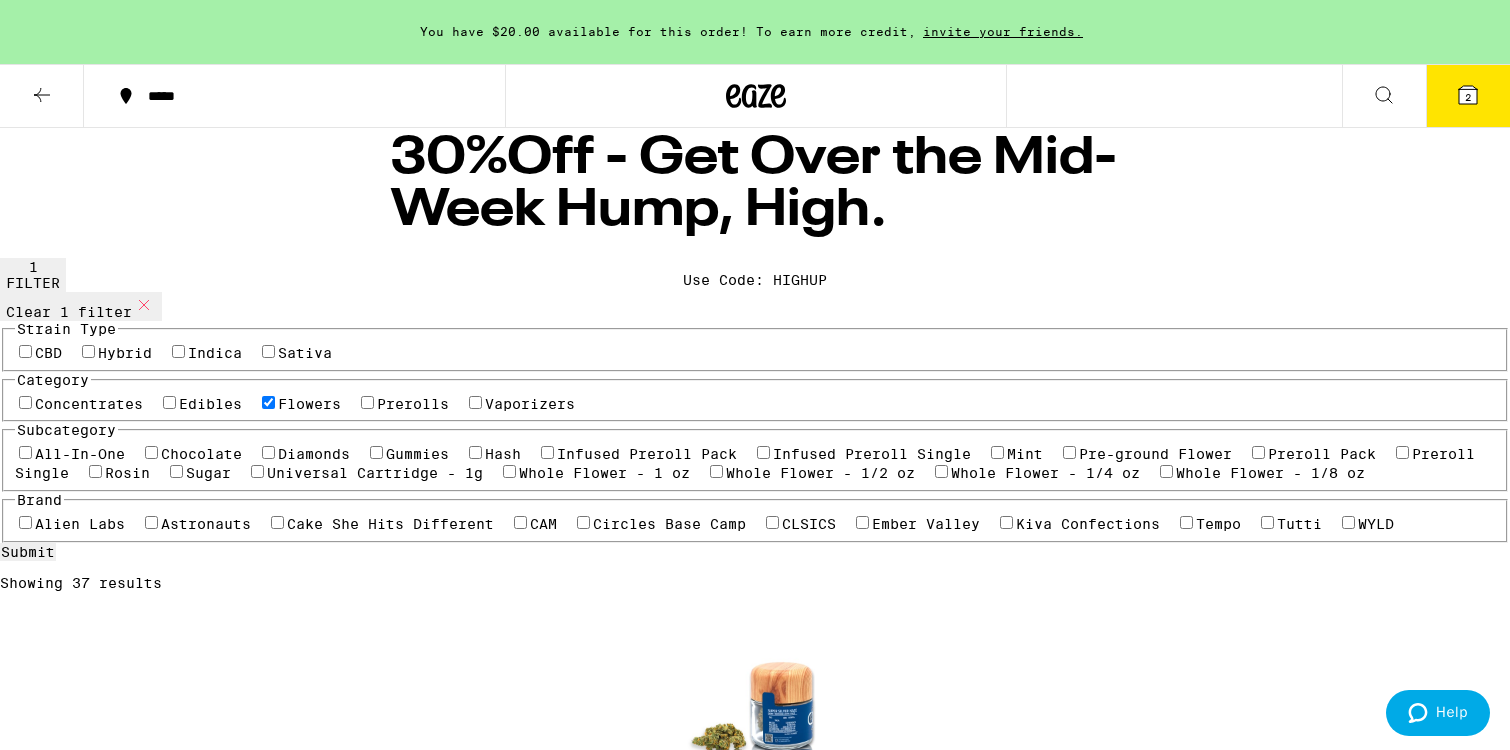 click 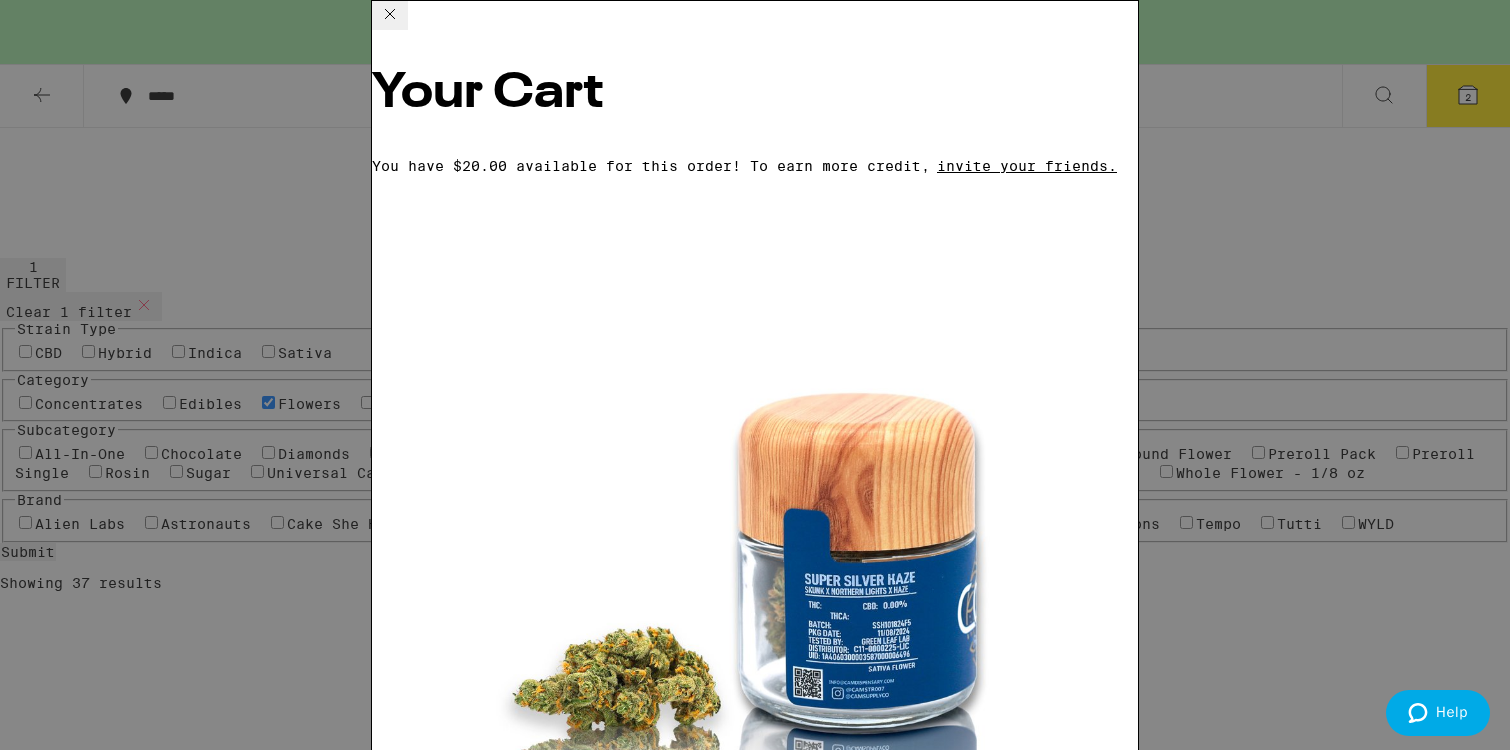 click on "Apply Promo" at bounding box center (427, 2584) 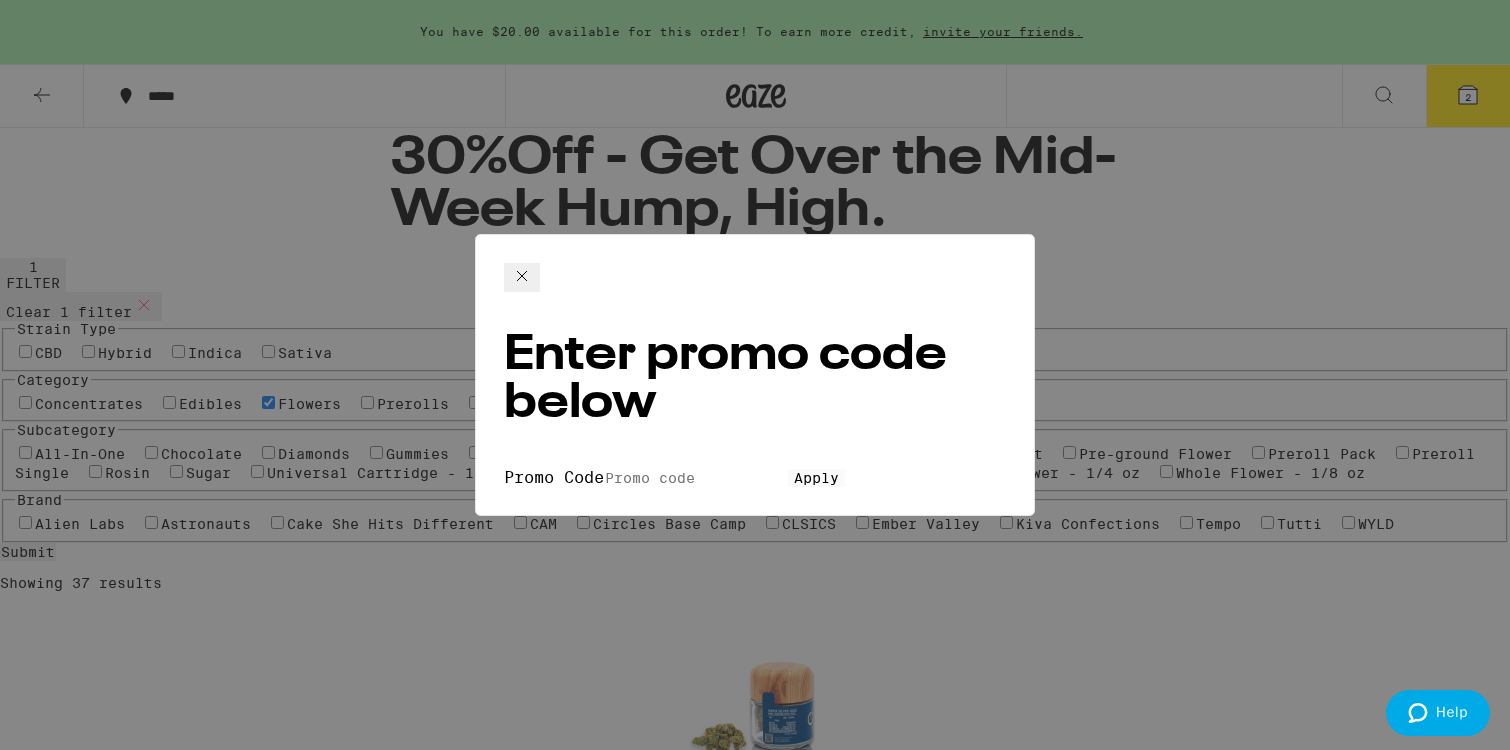 click on "Promo Code" at bounding box center (696, 478) 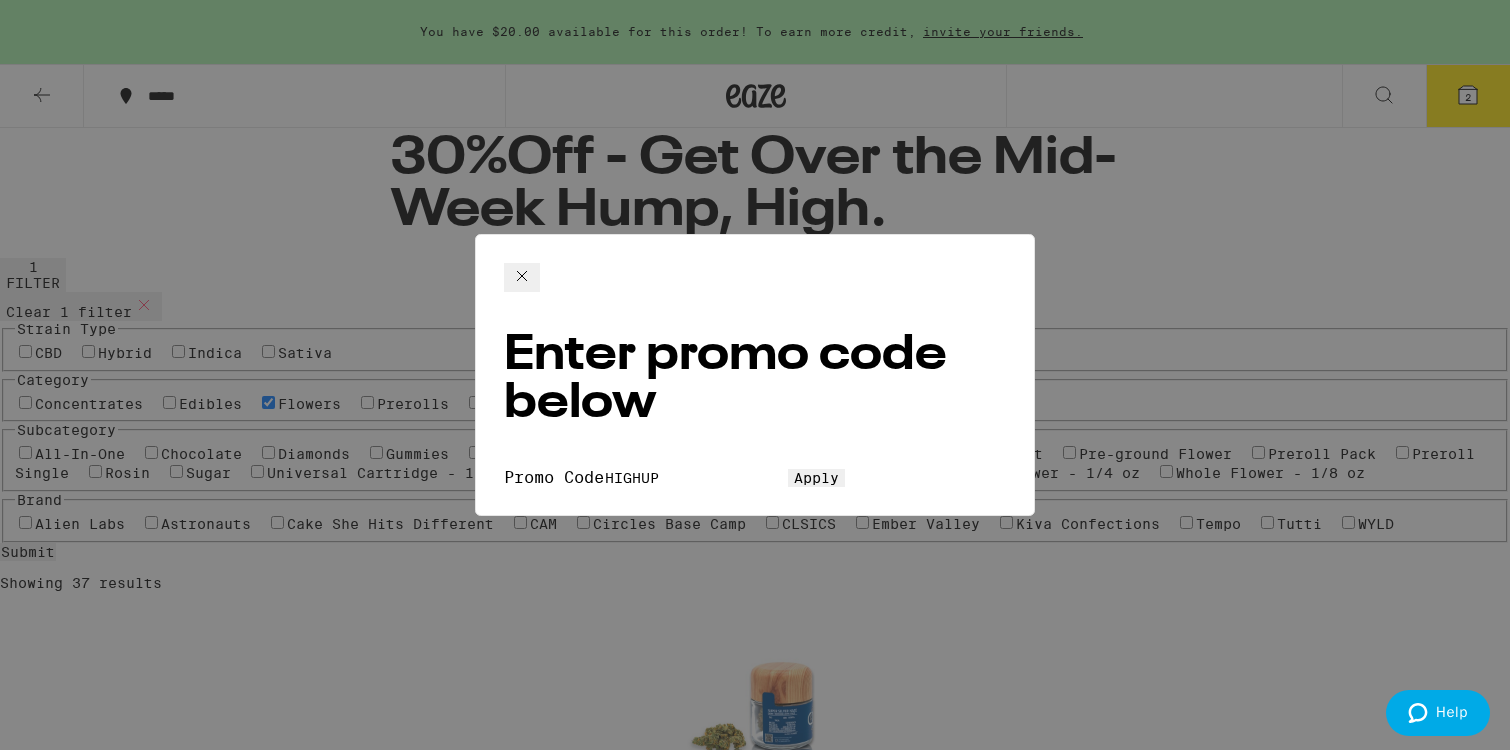 type on "HIGHUP" 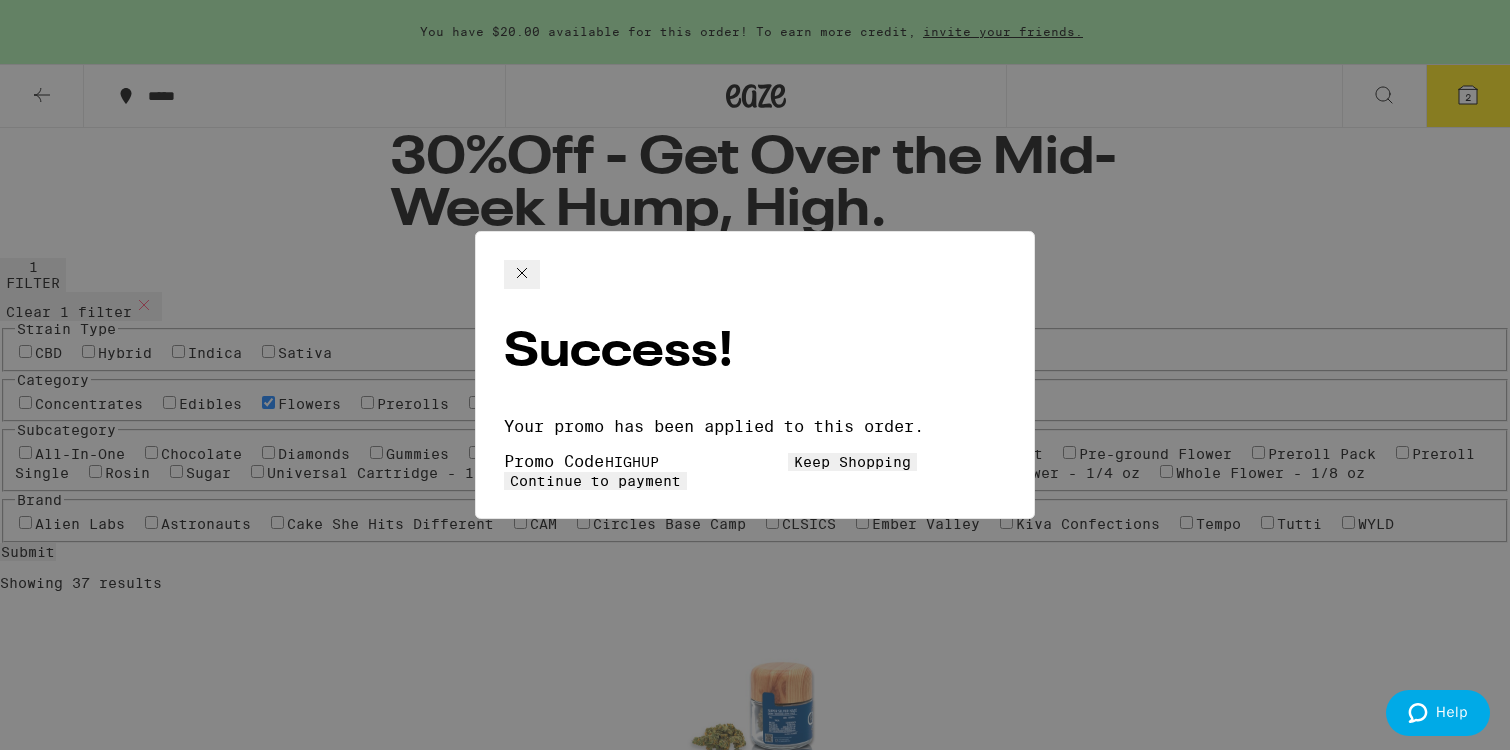click on "Continue to payment" at bounding box center [595, 481] 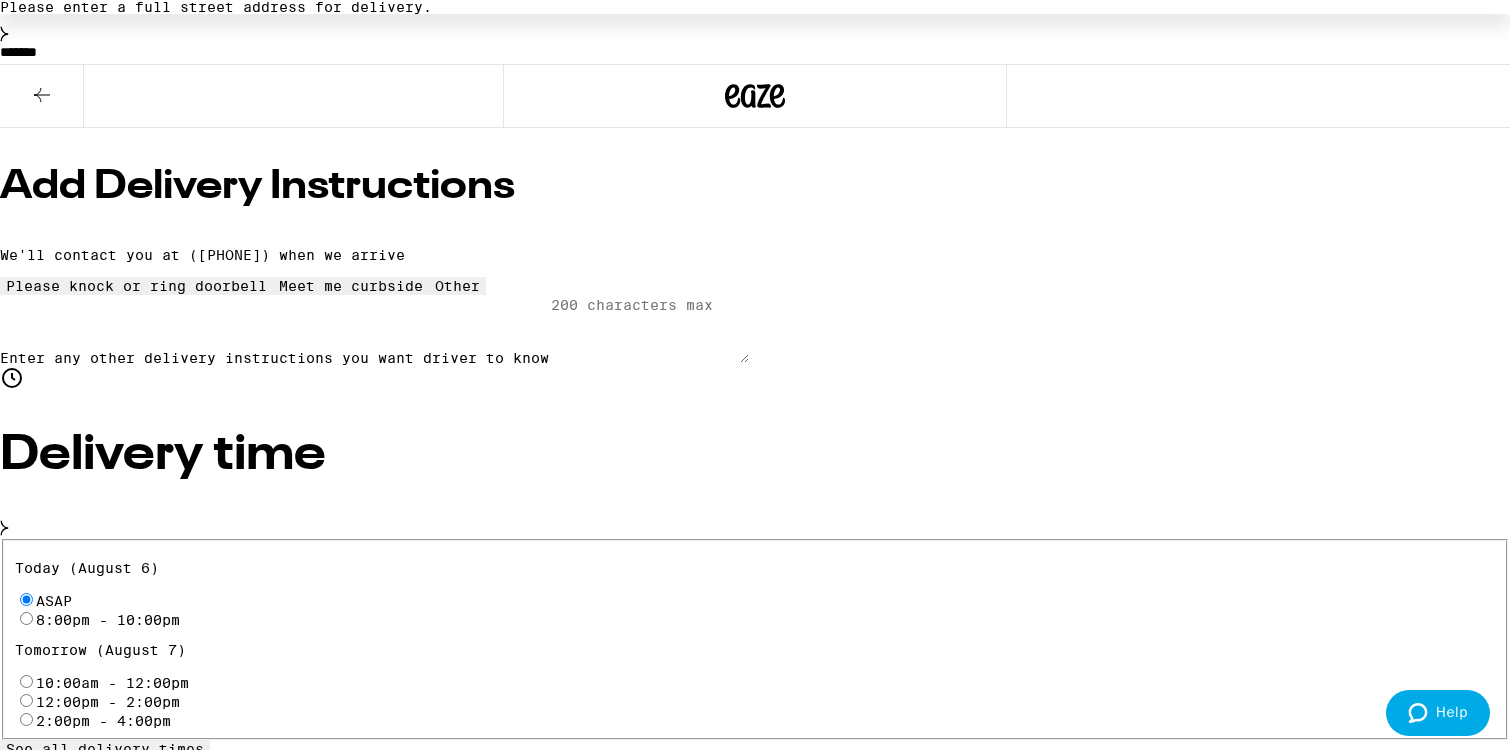 scroll, scrollTop: 0, scrollLeft: 0, axis: both 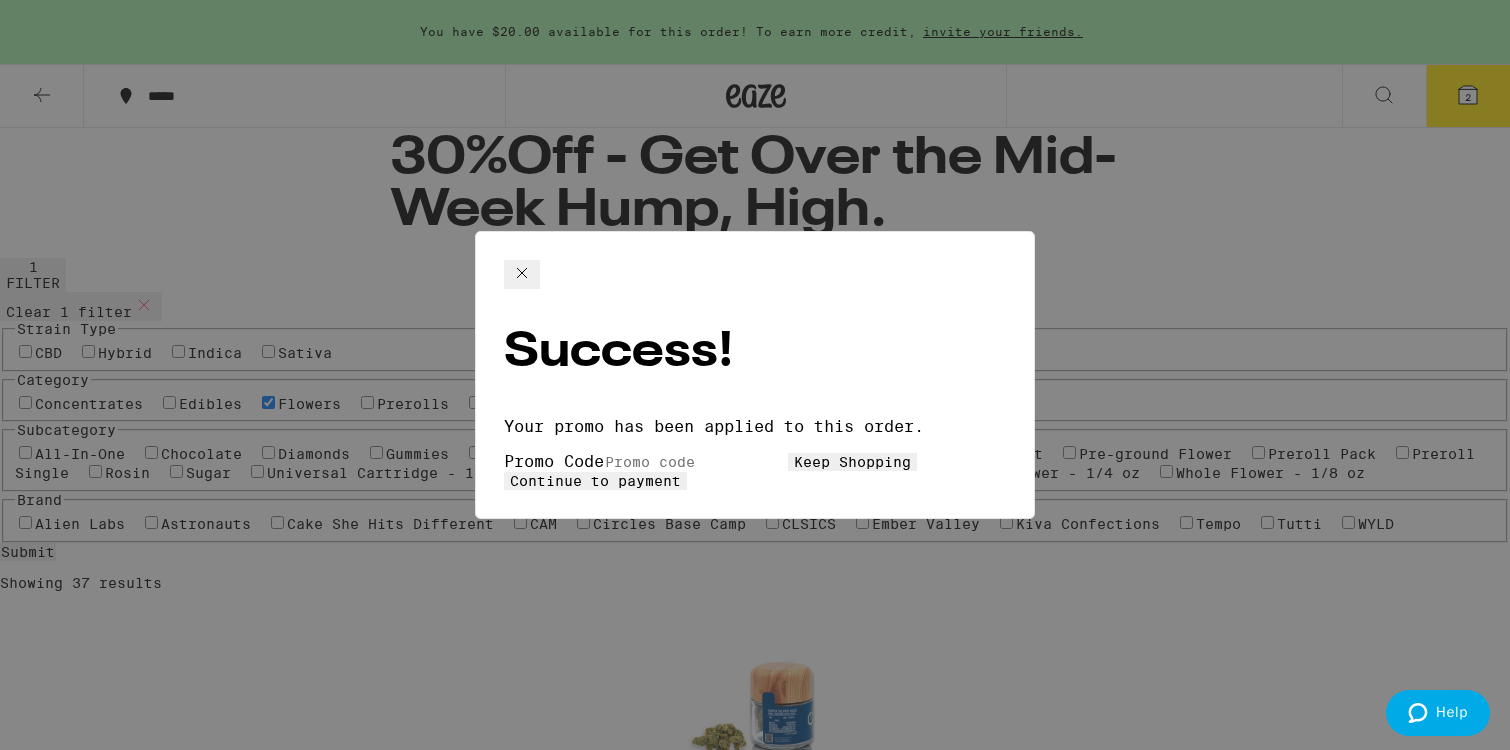 click on "Keep Shopping" at bounding box center [852, 462] 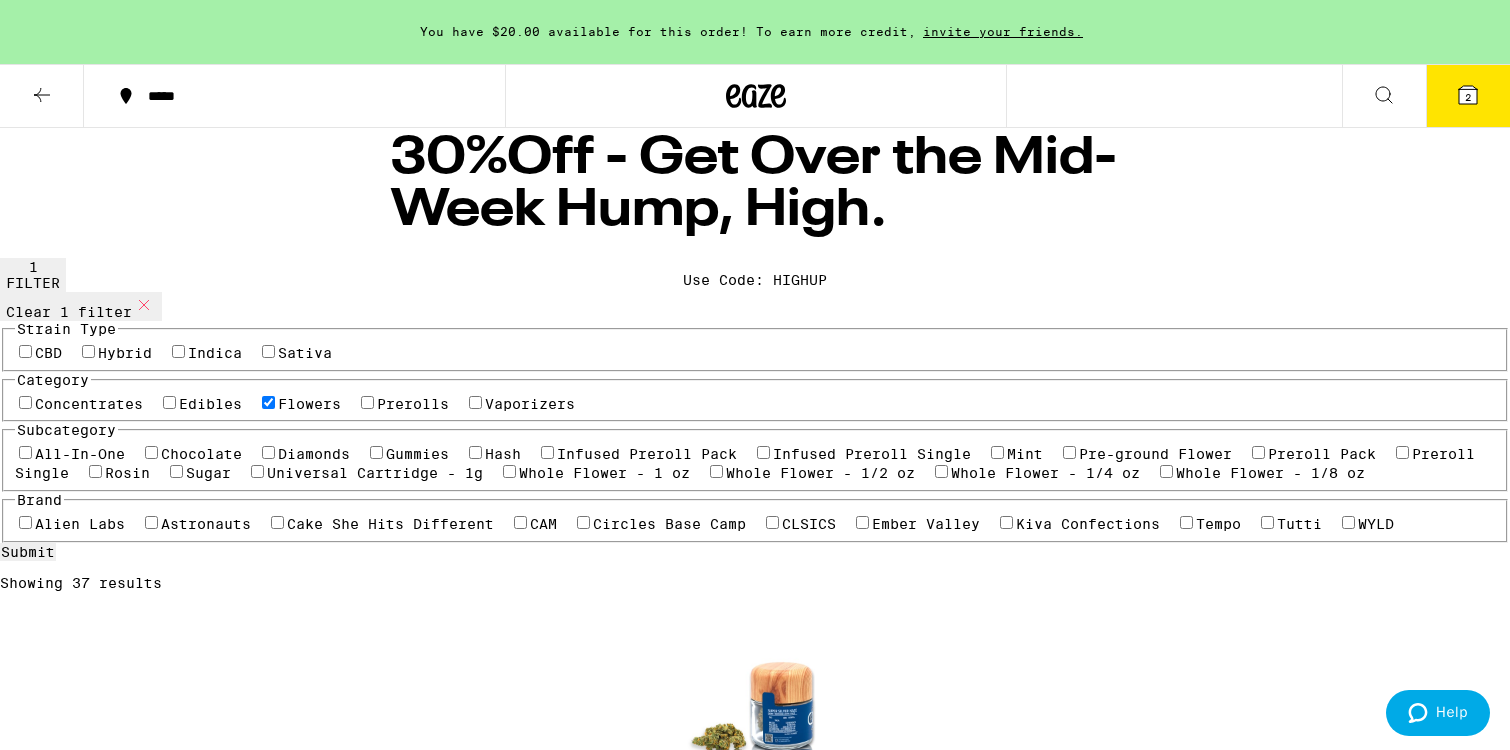 click on "Prerolls" at bounding box center [413, 404] 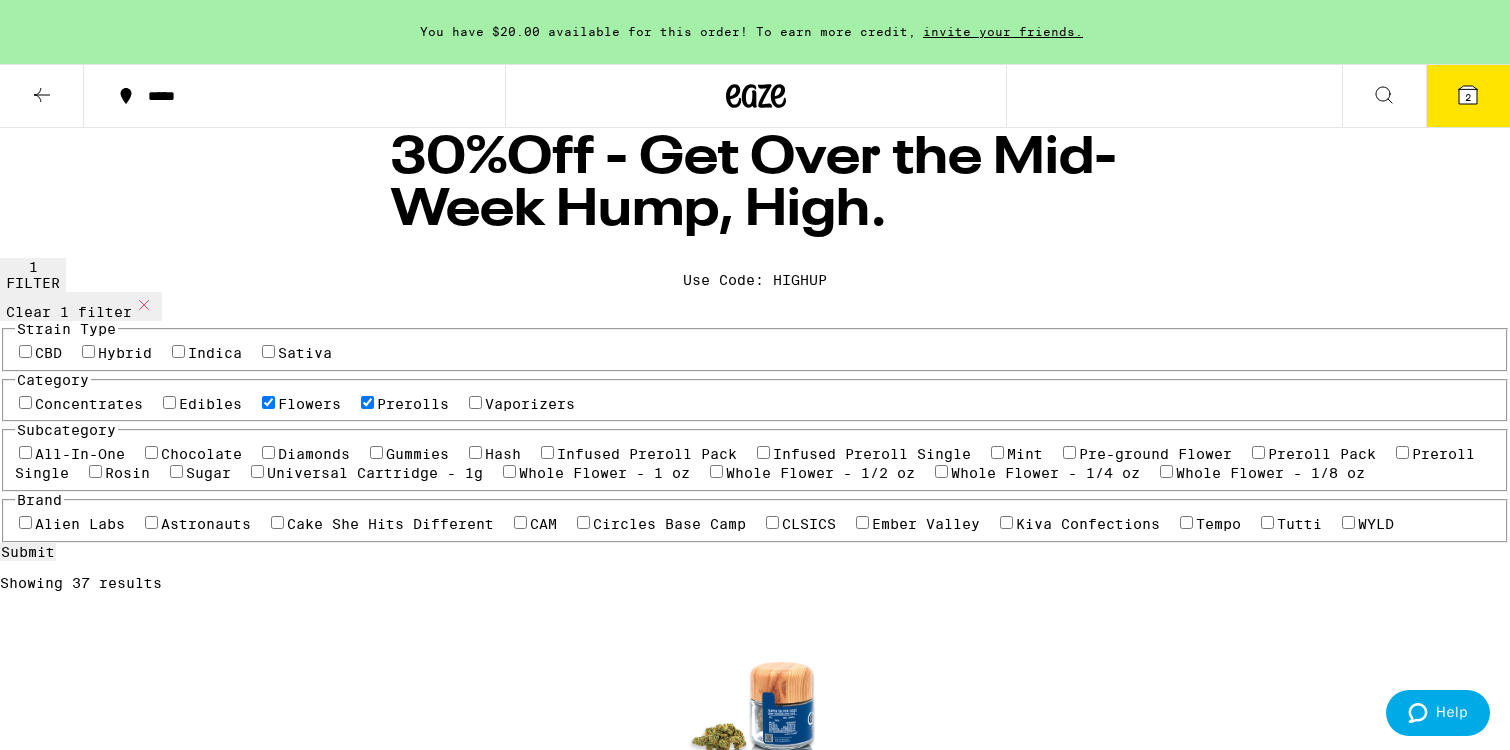 checkbox on "true" 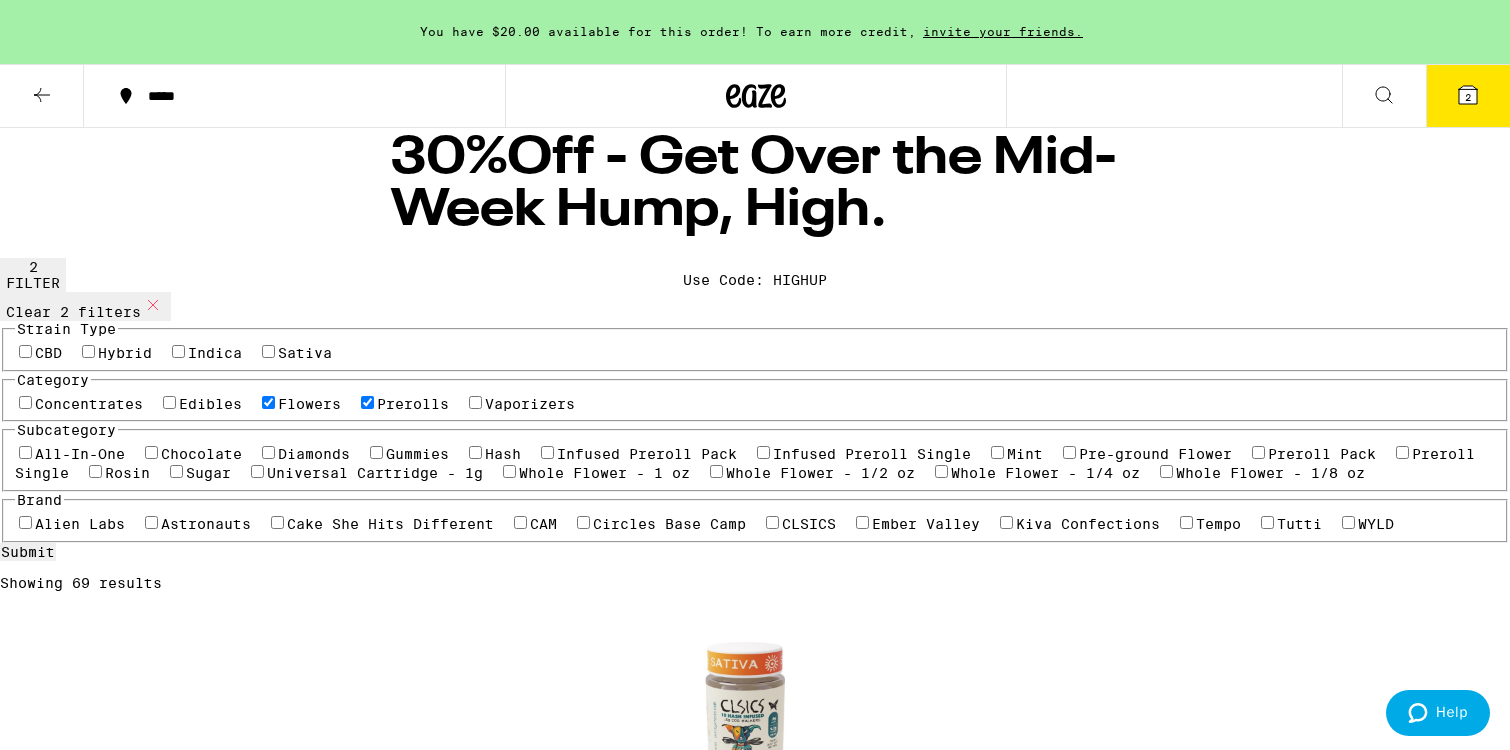 click on "Flowers" at bounding box center [309, 404] 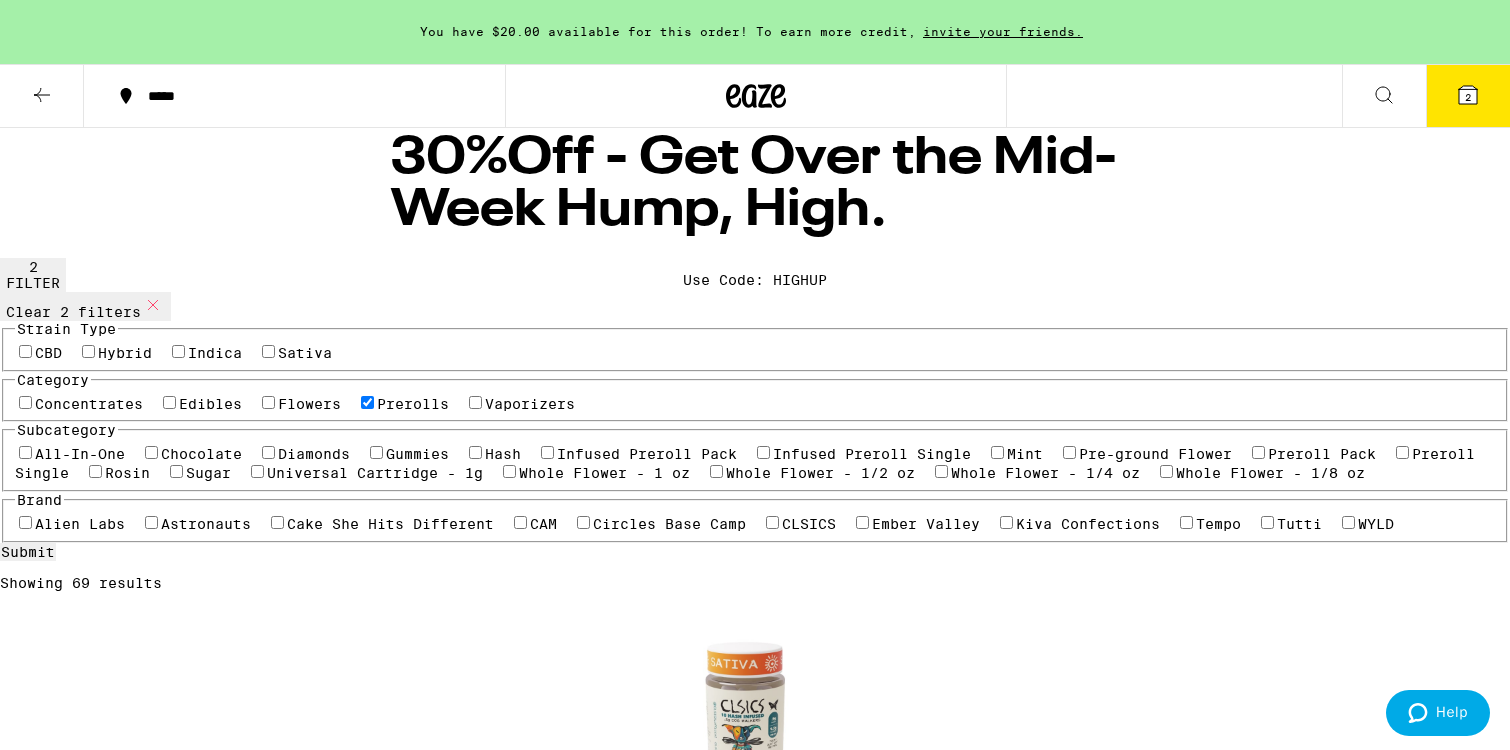 checkbox on "false" 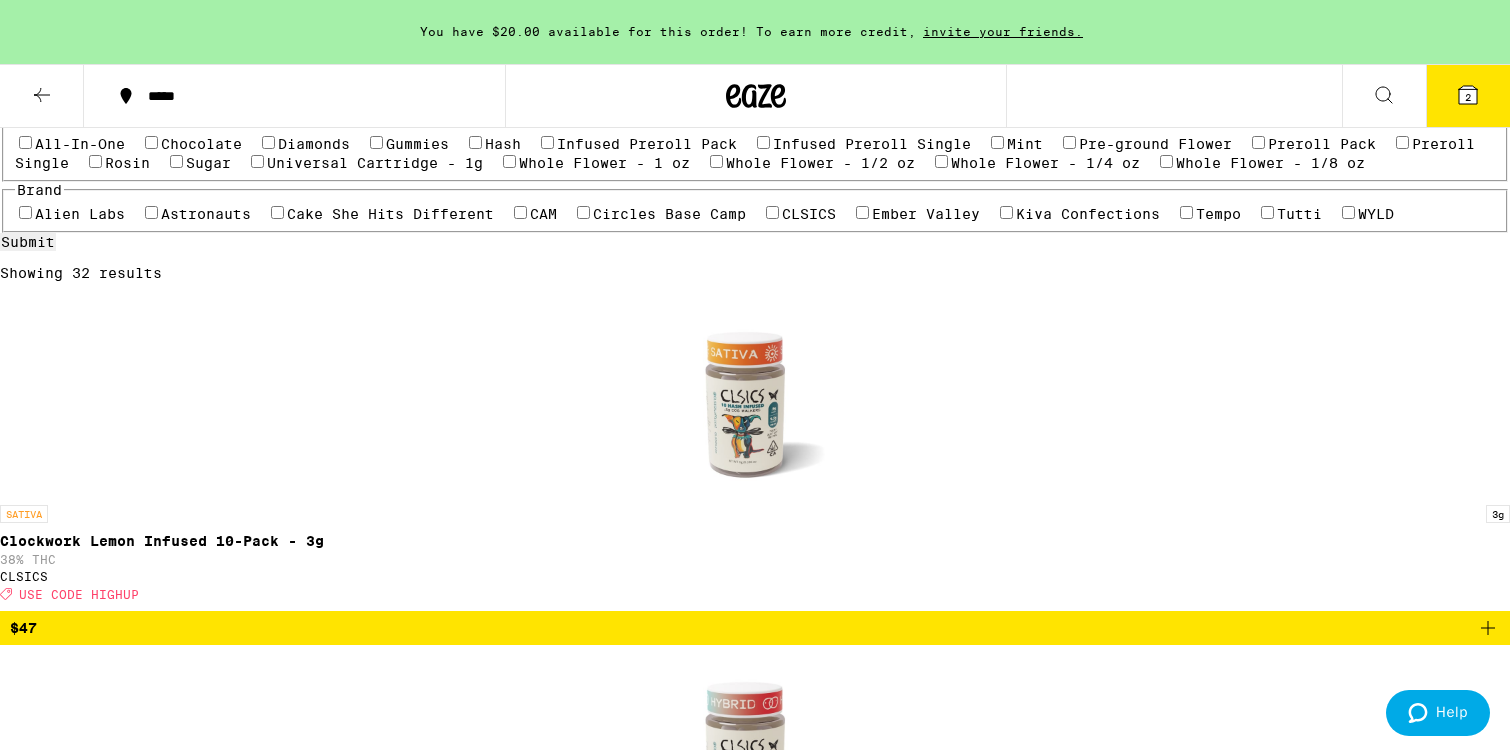 scroll, scrollTop: 0, scrollLeft: 0, axis: both 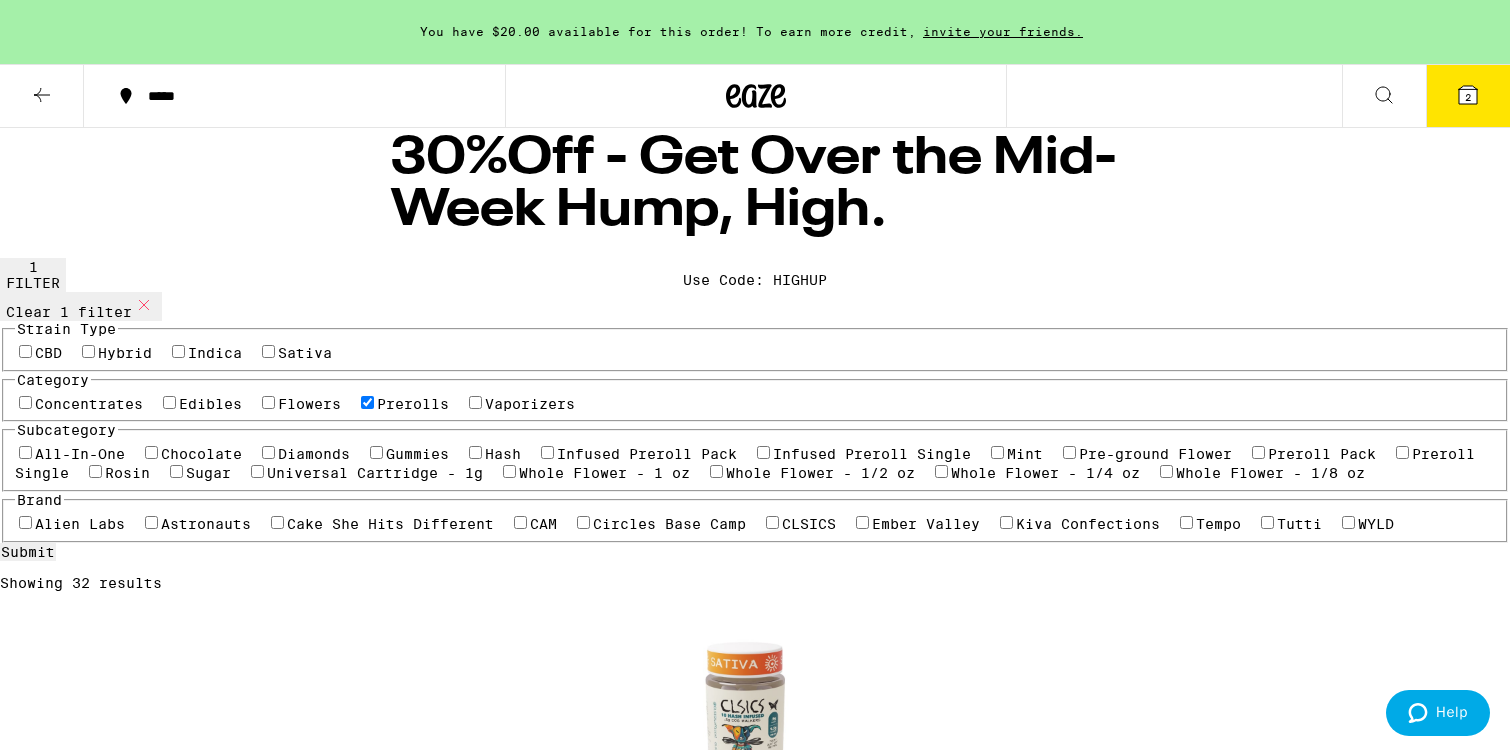 click 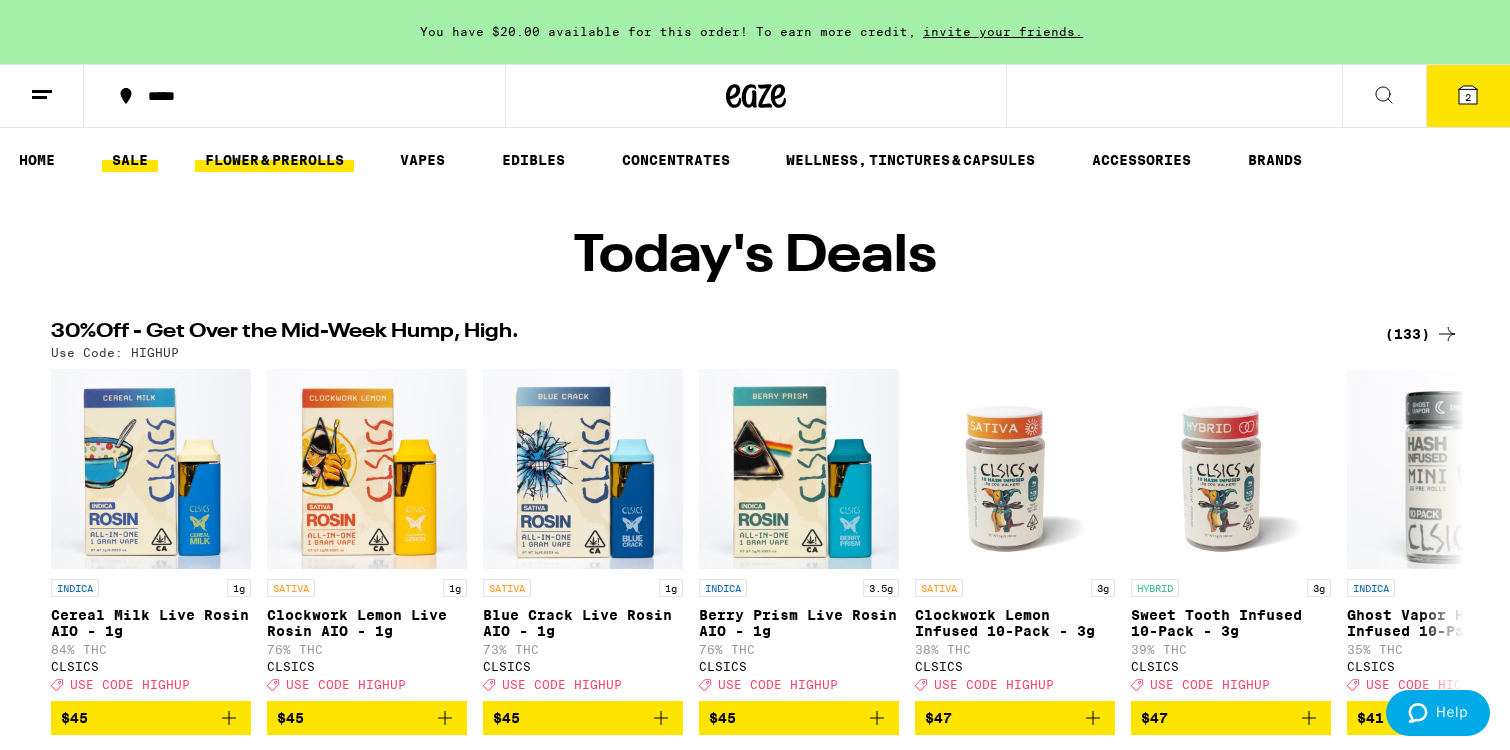 click on "FLOWER & PREROLLS" at bounding box center [274, 160] 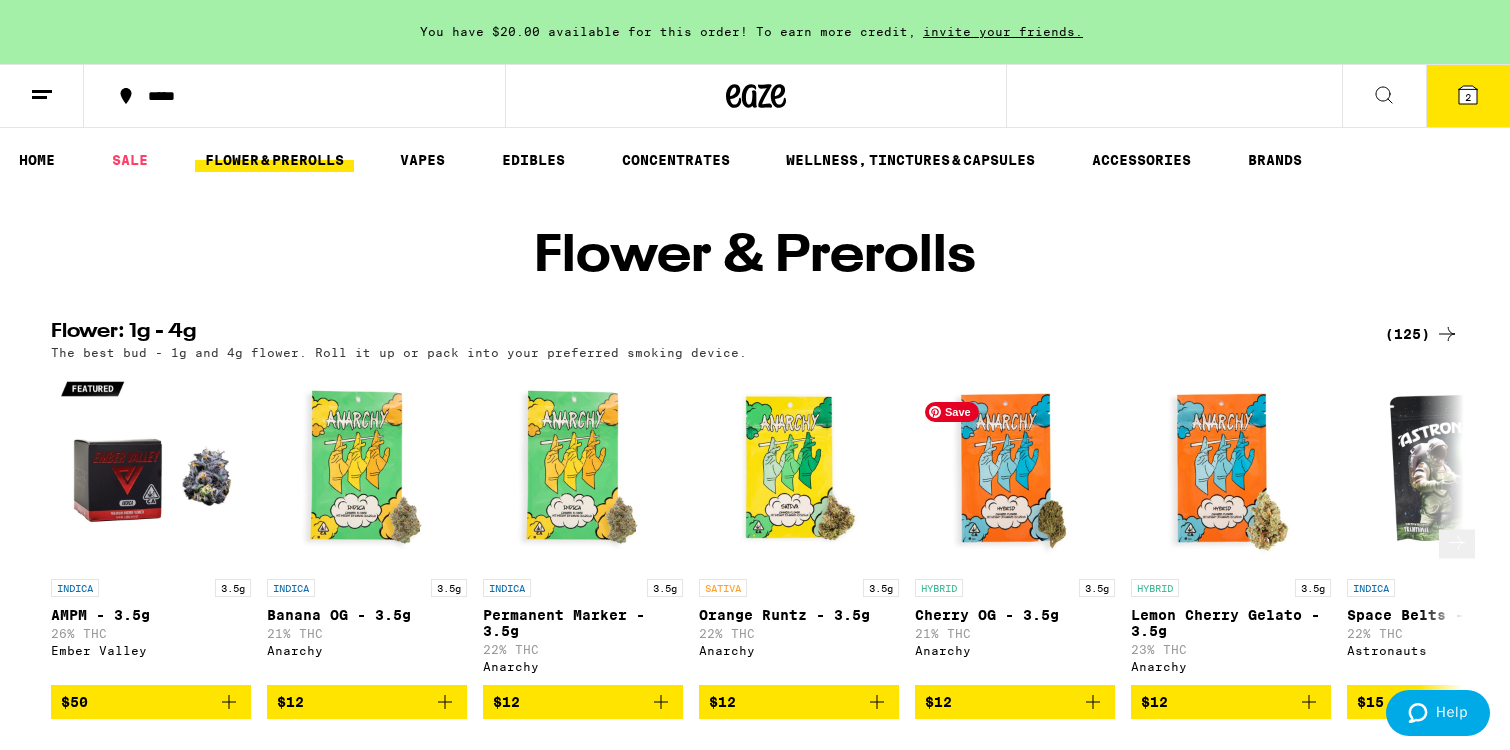 scroll, scrollTop: 1, scrollLeft: 0, axis: vertical 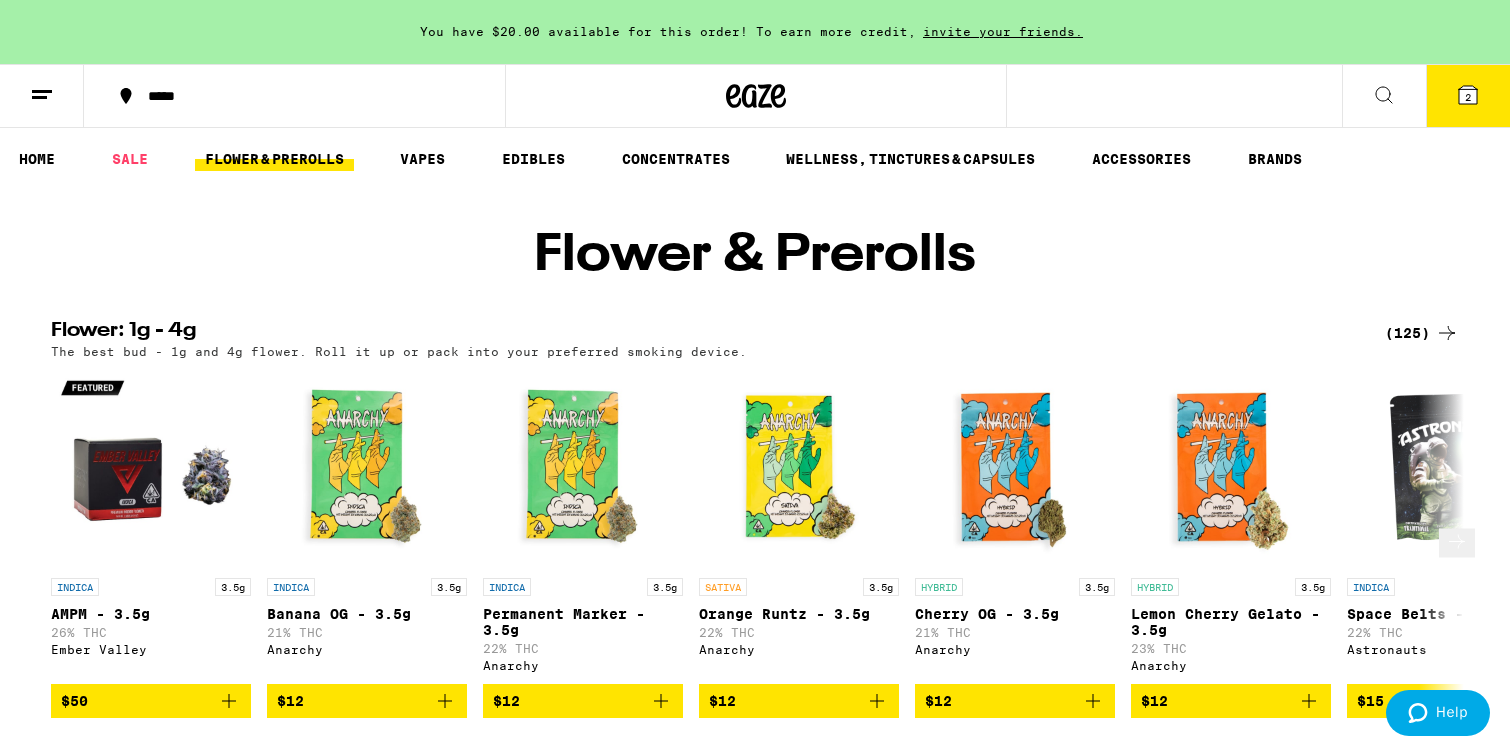 click 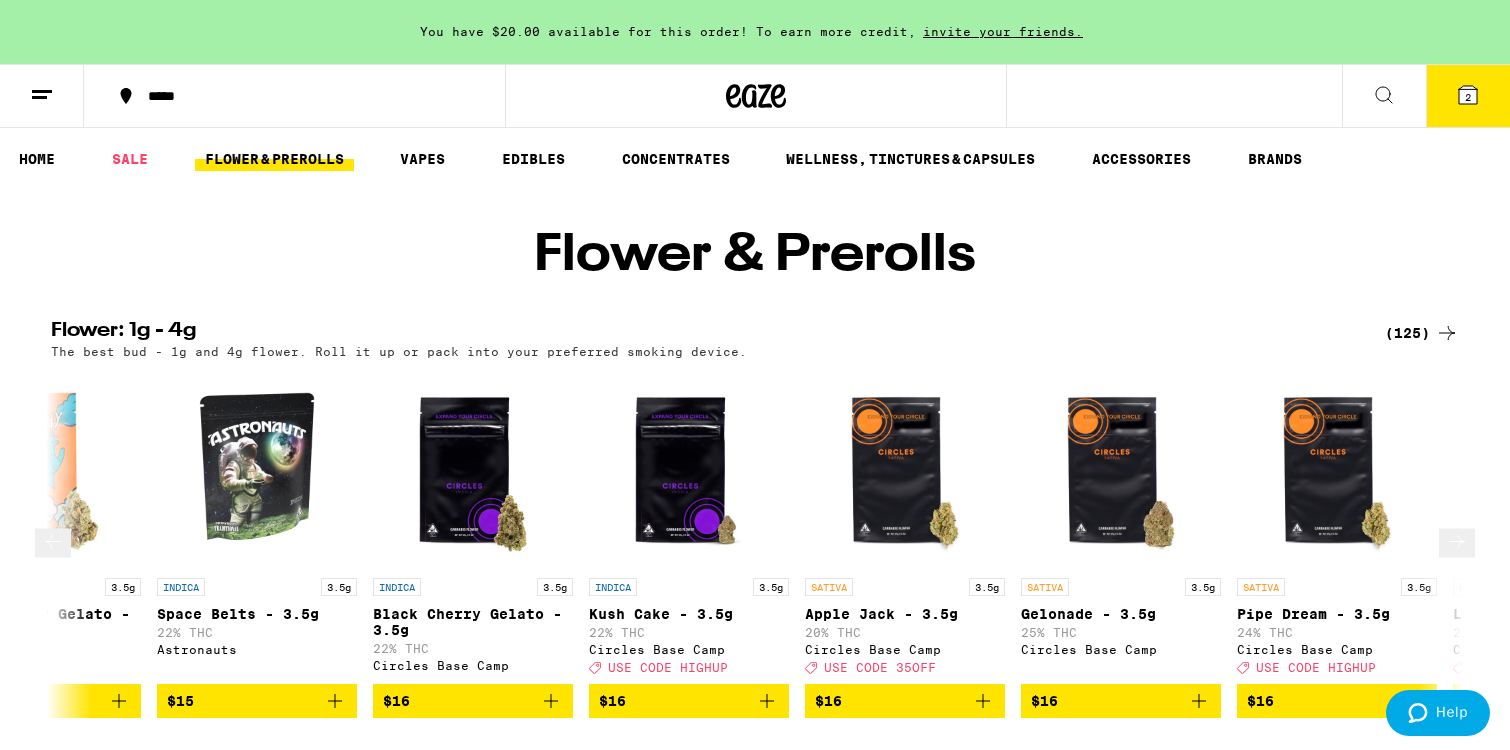 click 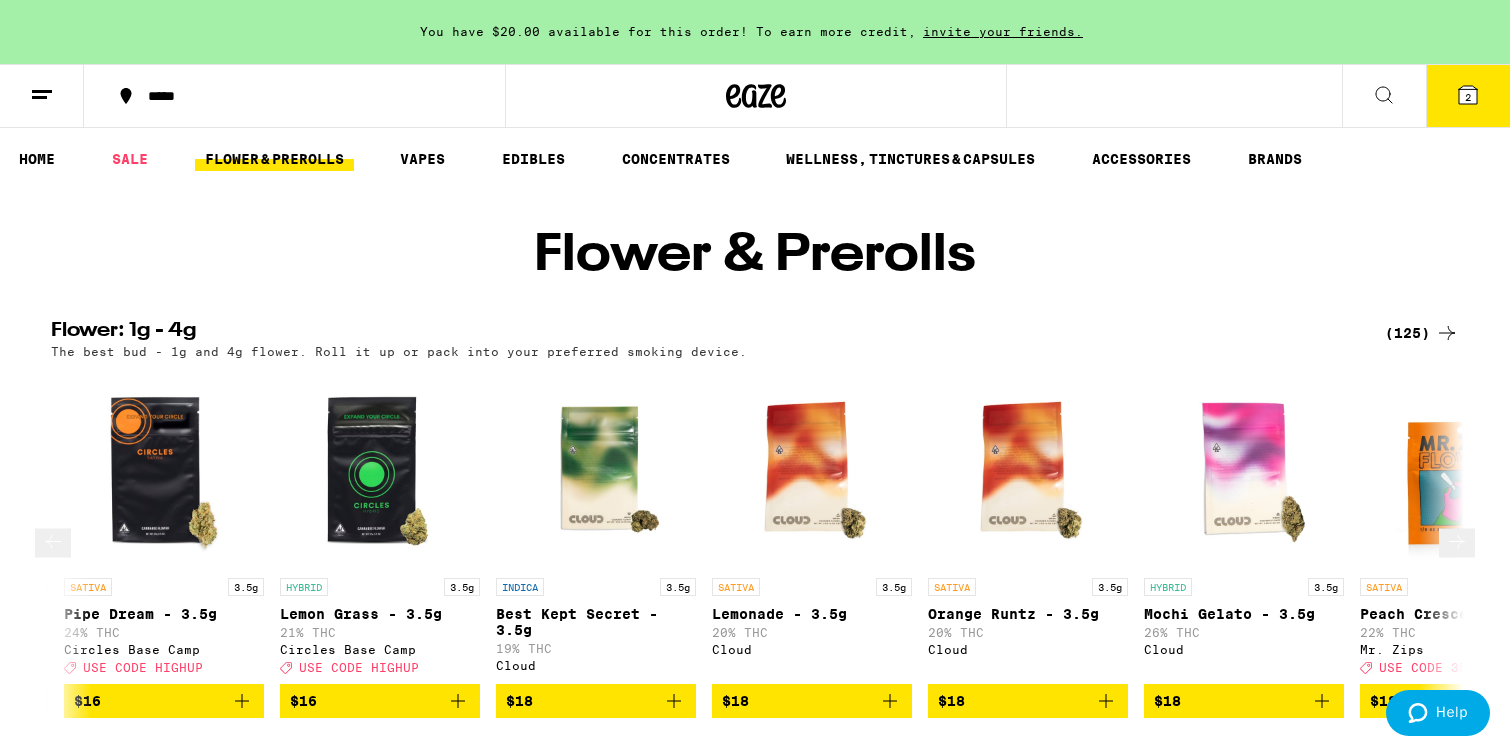 scroll, scrollTop: 0, scrollLeft: 2380, axis: horizontal 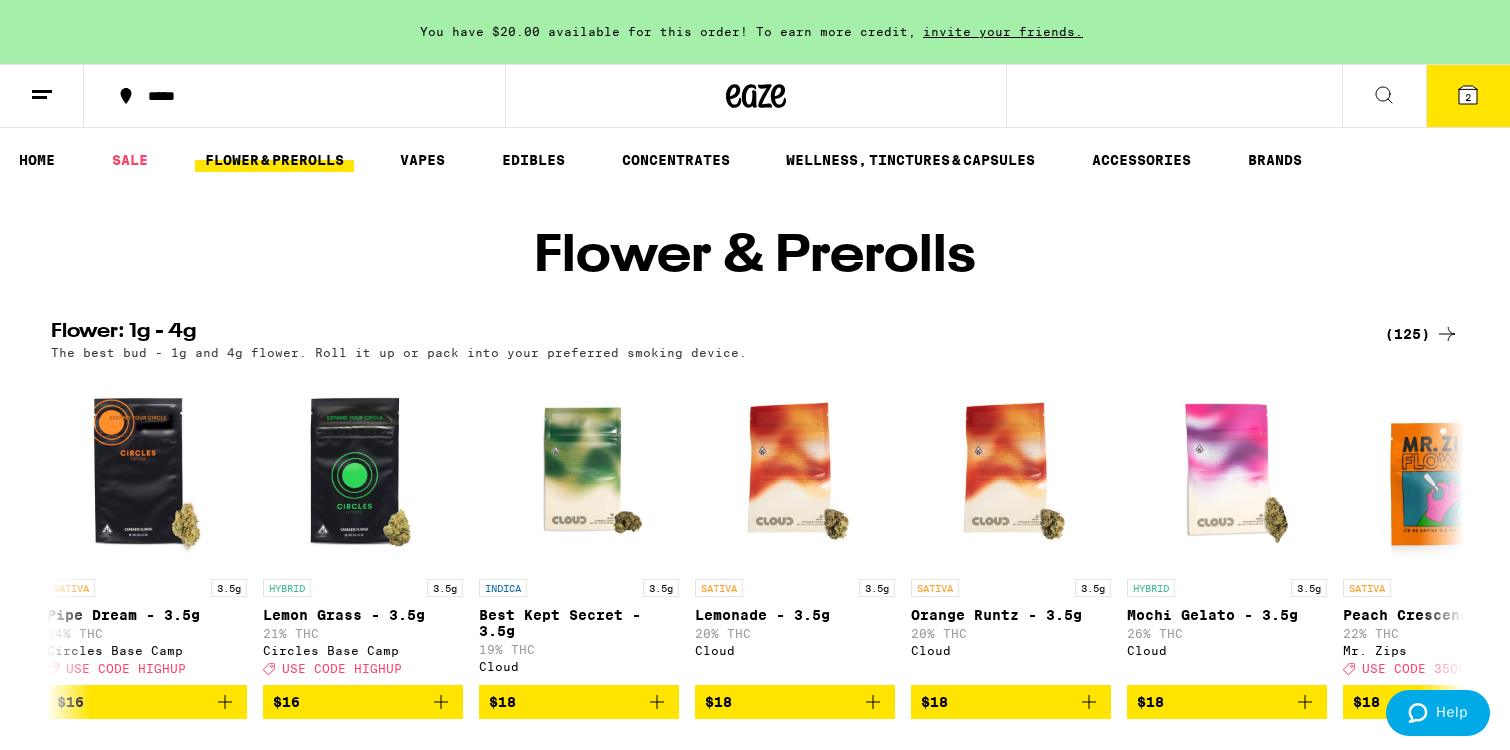 click at bounding box center (1384, 96) 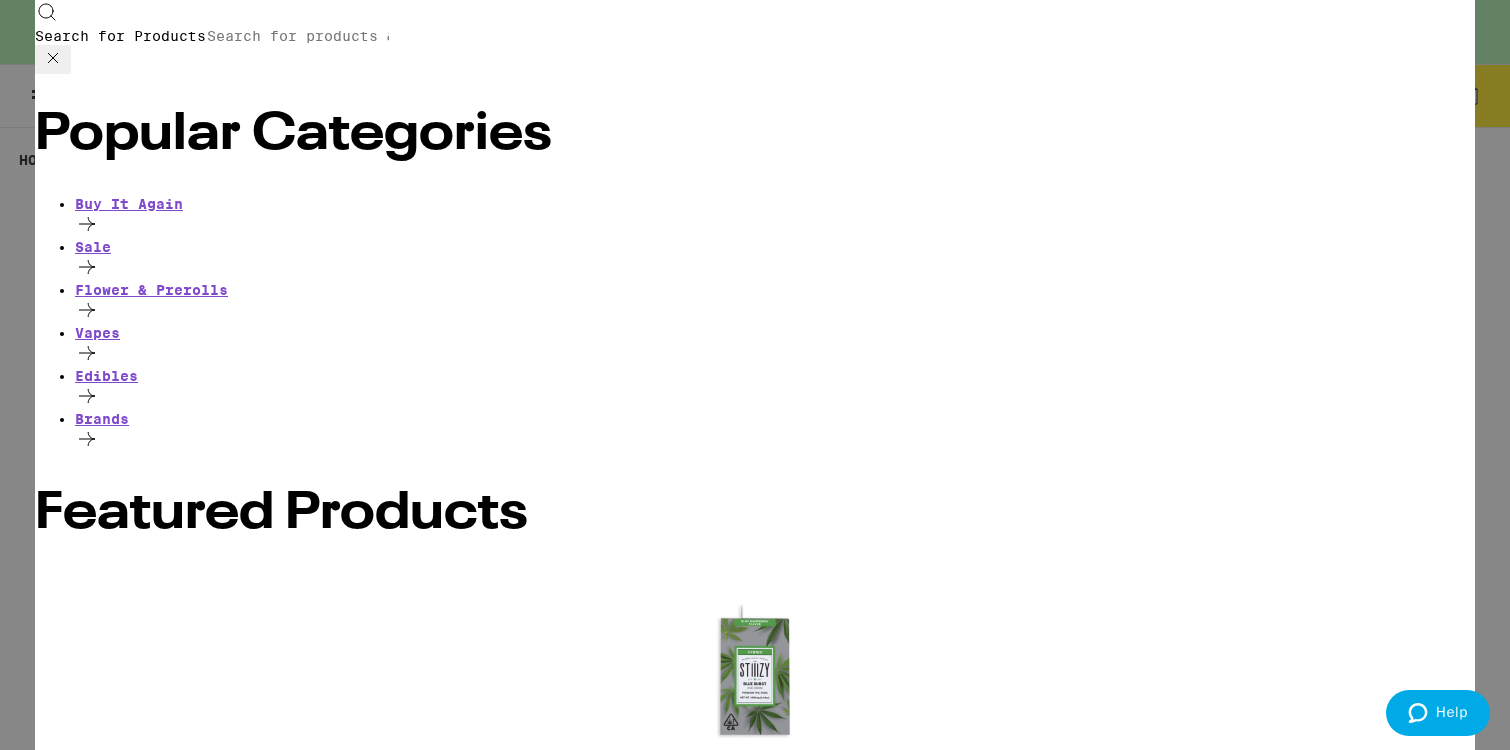 click on "Search for Products" at bounding box center [298, 36] 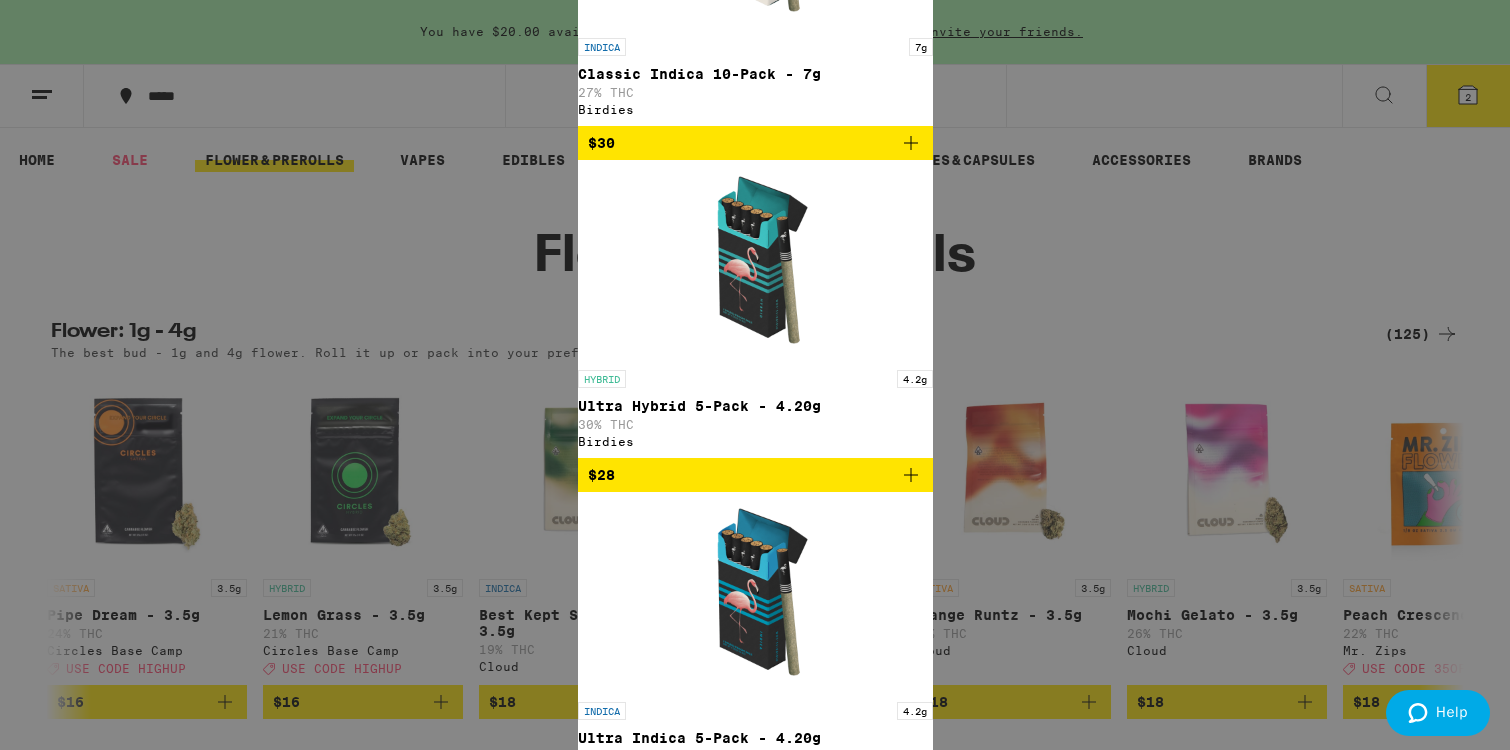 scroll, scrollTop: 129, scrollLeft: 0, axis: vertical 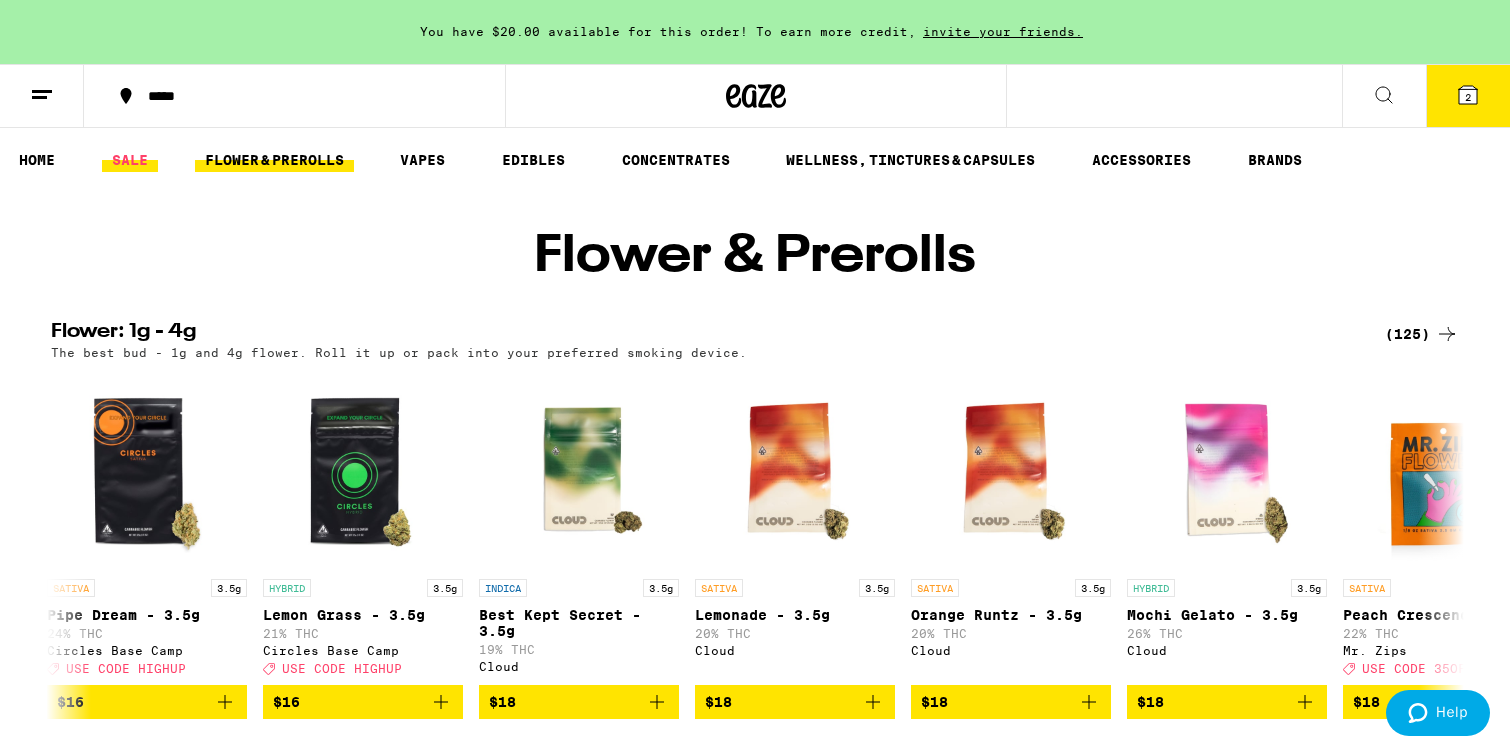 click on "SALE" at bounding box center (130, 160) 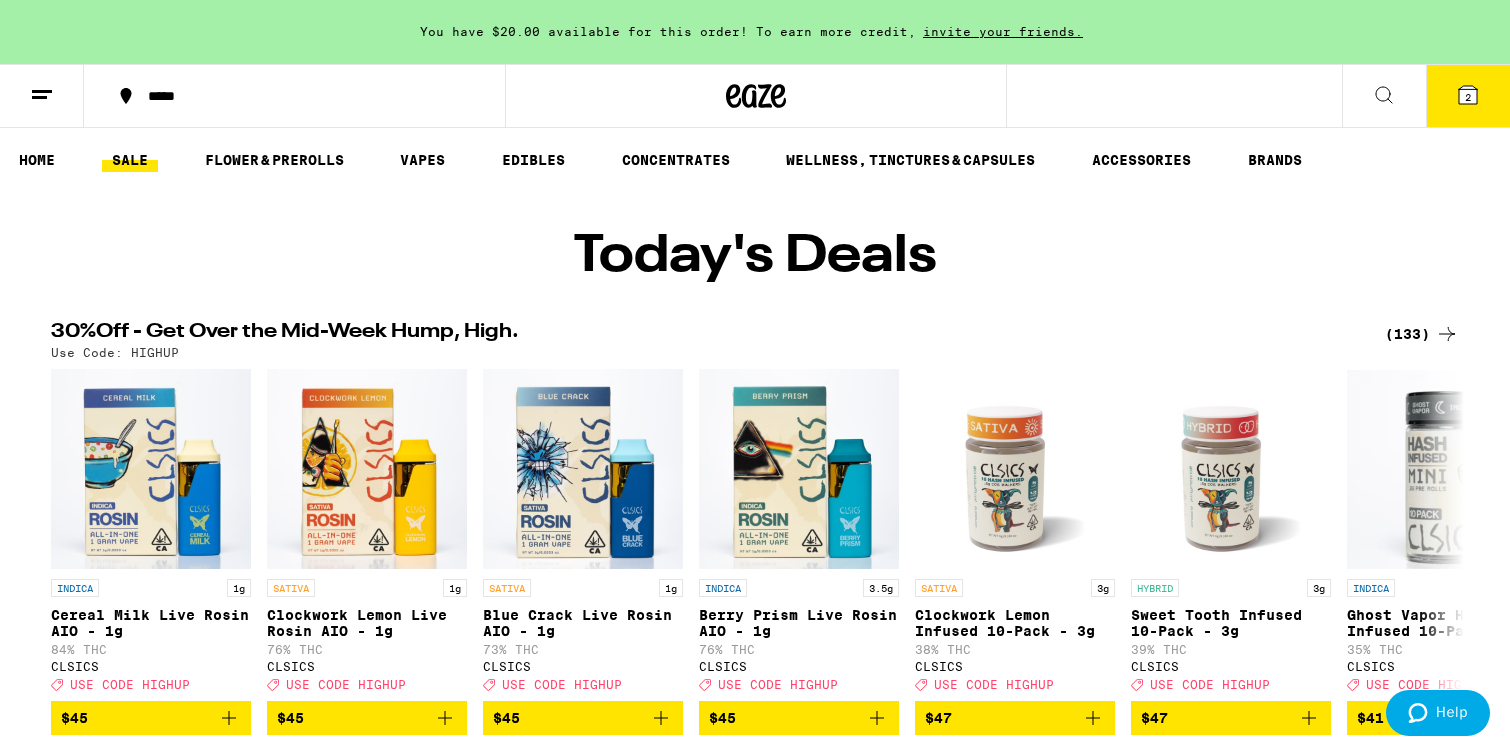 click on "Use Code: HIGHUP" at bounding box center [755, 352] 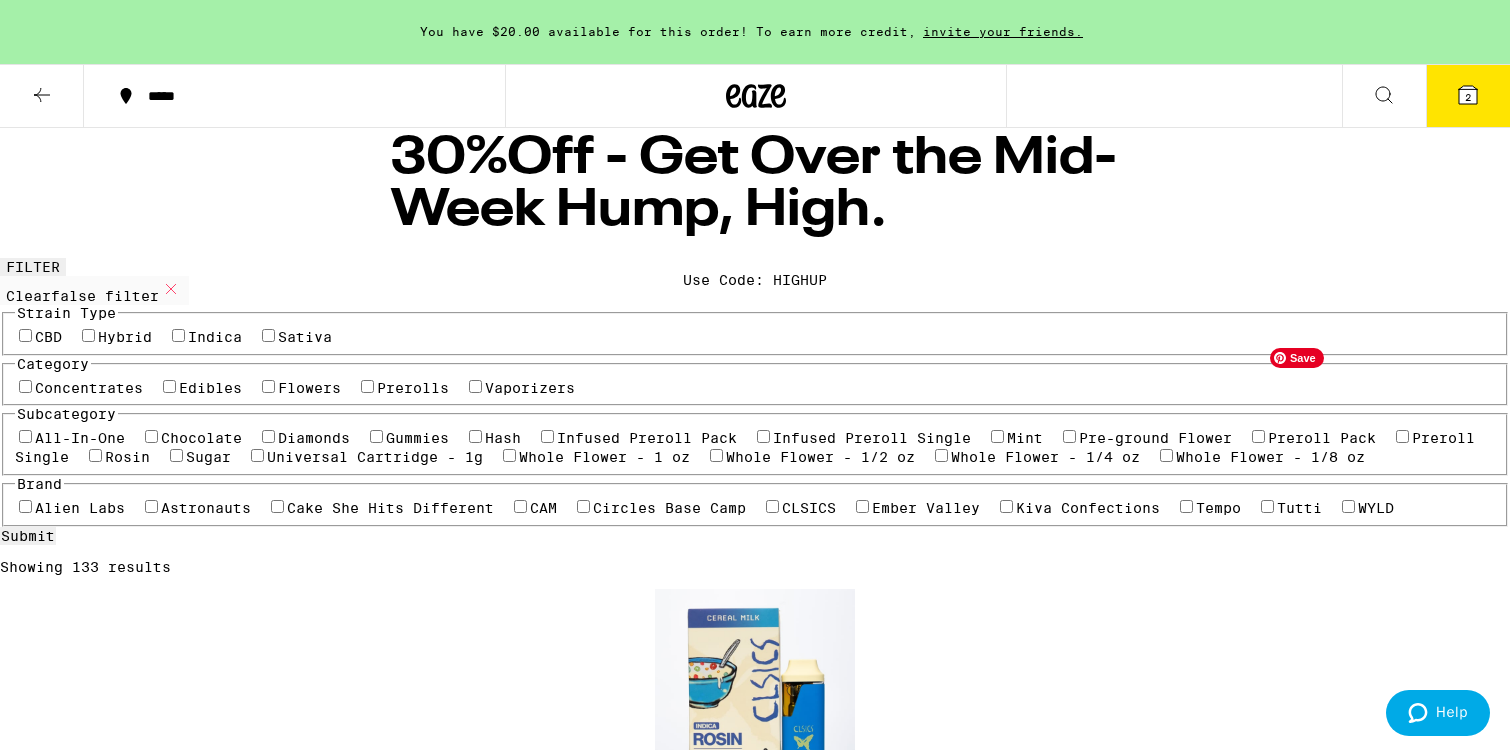 click at bounding box center [755, 2090] 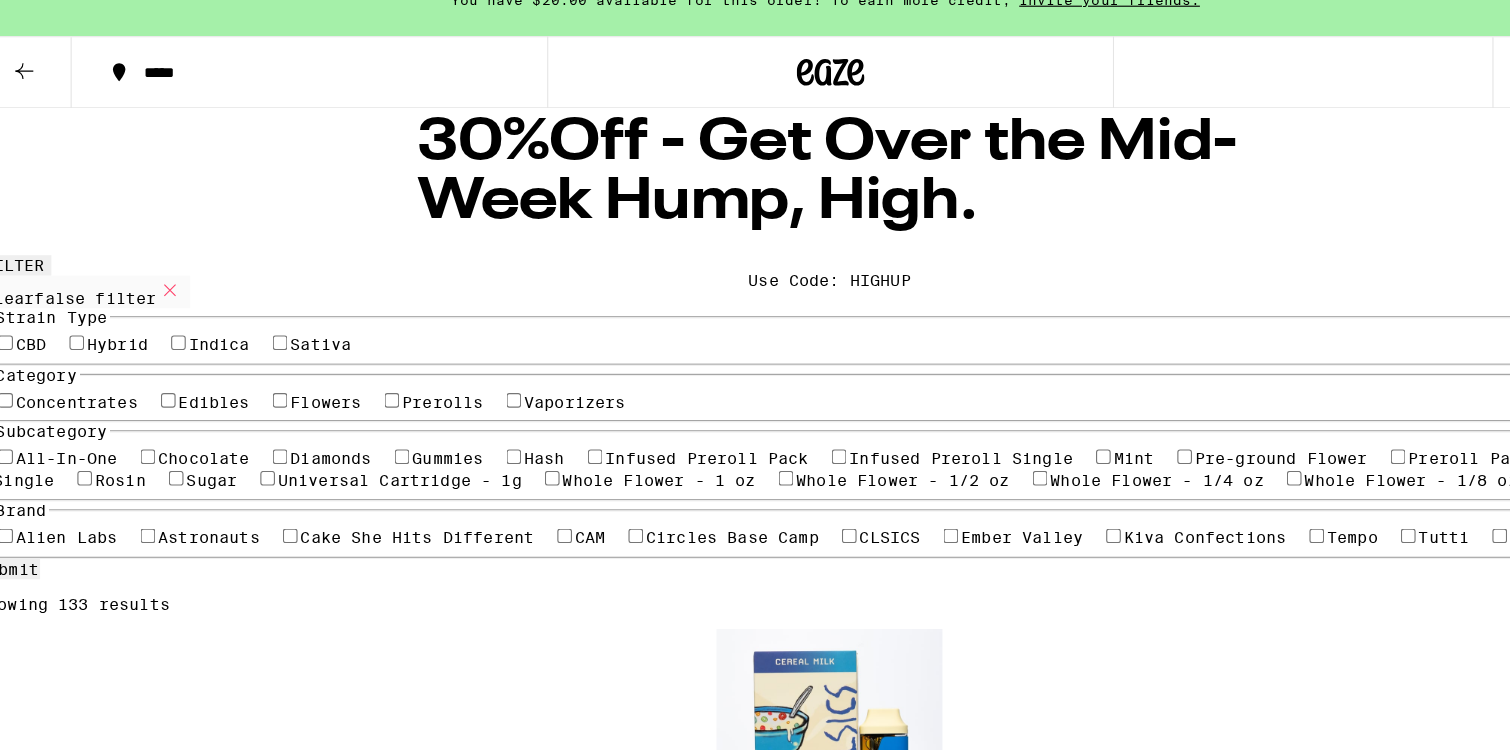 click on "Sativa Clockwork Lemon Infused 10-Pack - 3g CLSICS $47 Each 10 pack of CLSICS .3 gram hash infused pre rolls are hand crafted beginning to end. Each product is carefully curated with strain specific cannabis and then infused with in-house ice water hash that's extracted from selected strains for their unique terpene profiles. Each pre roll contains 0.2 gram flower and 0.1 gram hash. Weight: 3g. (License No. [LICENSE]) Infused Preroll Pack THC 38 % *Amounts are averages, individual items may vary. Effects uplifted euphoric energetic creative focused Add To Bag $47 Deal Created with Sketch. USE CODE HIGHUP" at bounding box center [755, 48594] 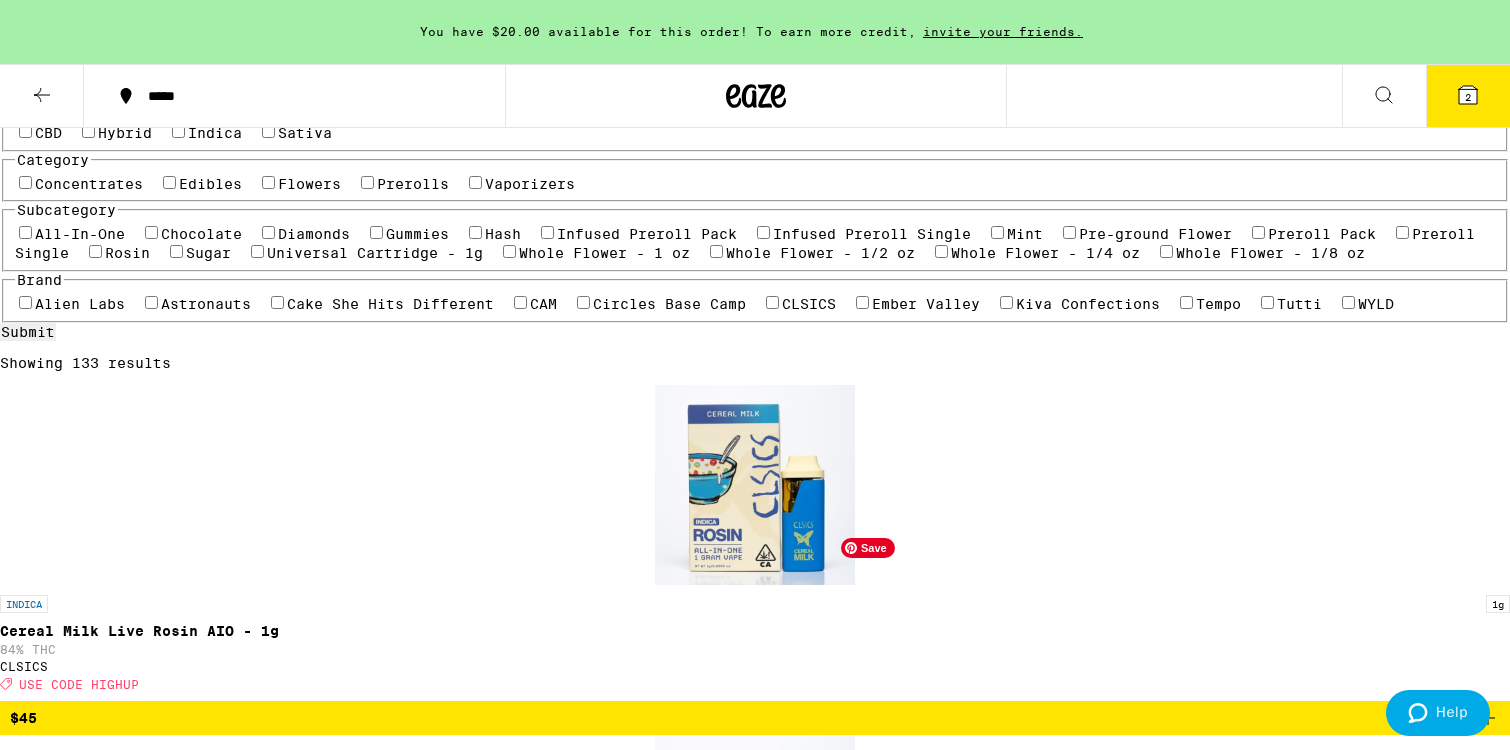 scroll, scrollTop: 174, scrollLeft: 0, axis: vertical 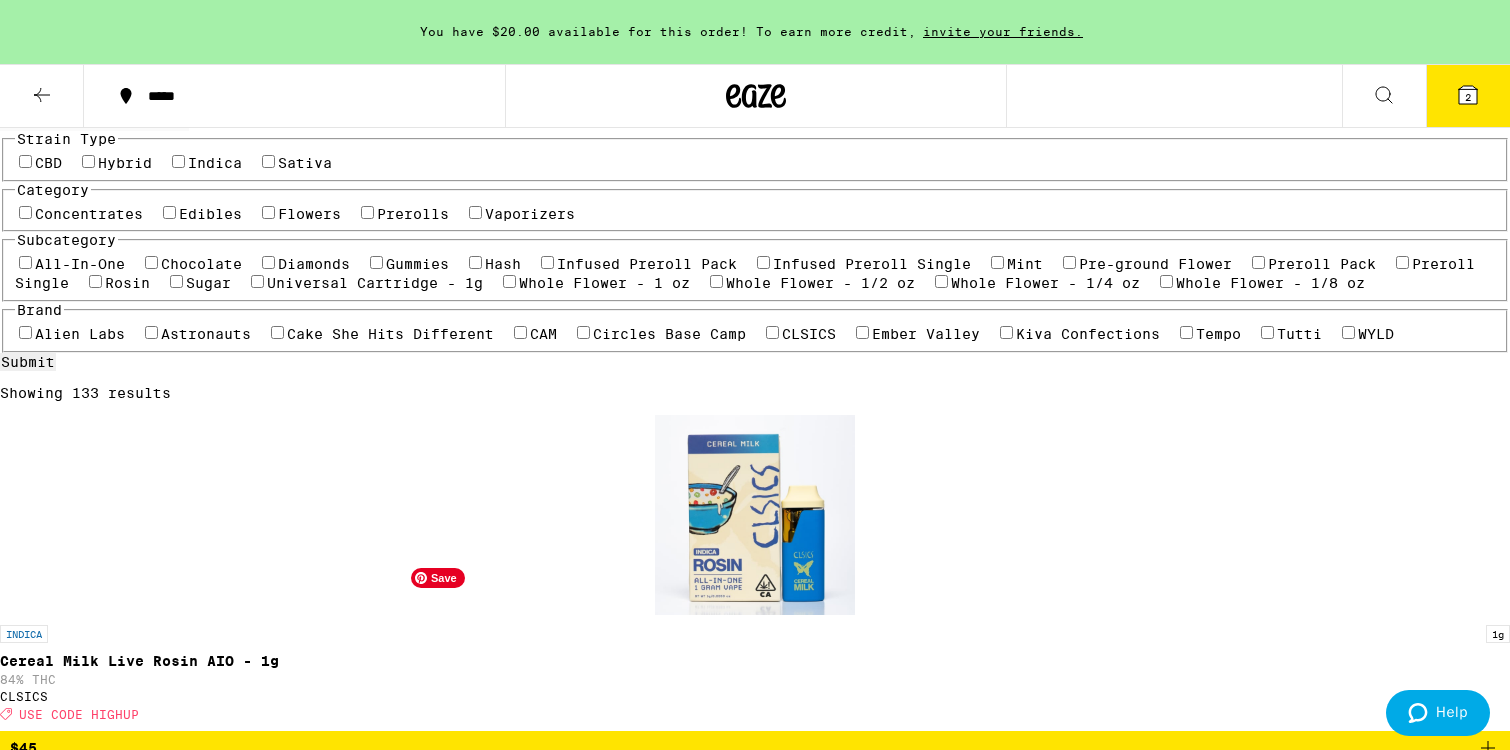 click at bounding box center [755, 2266] 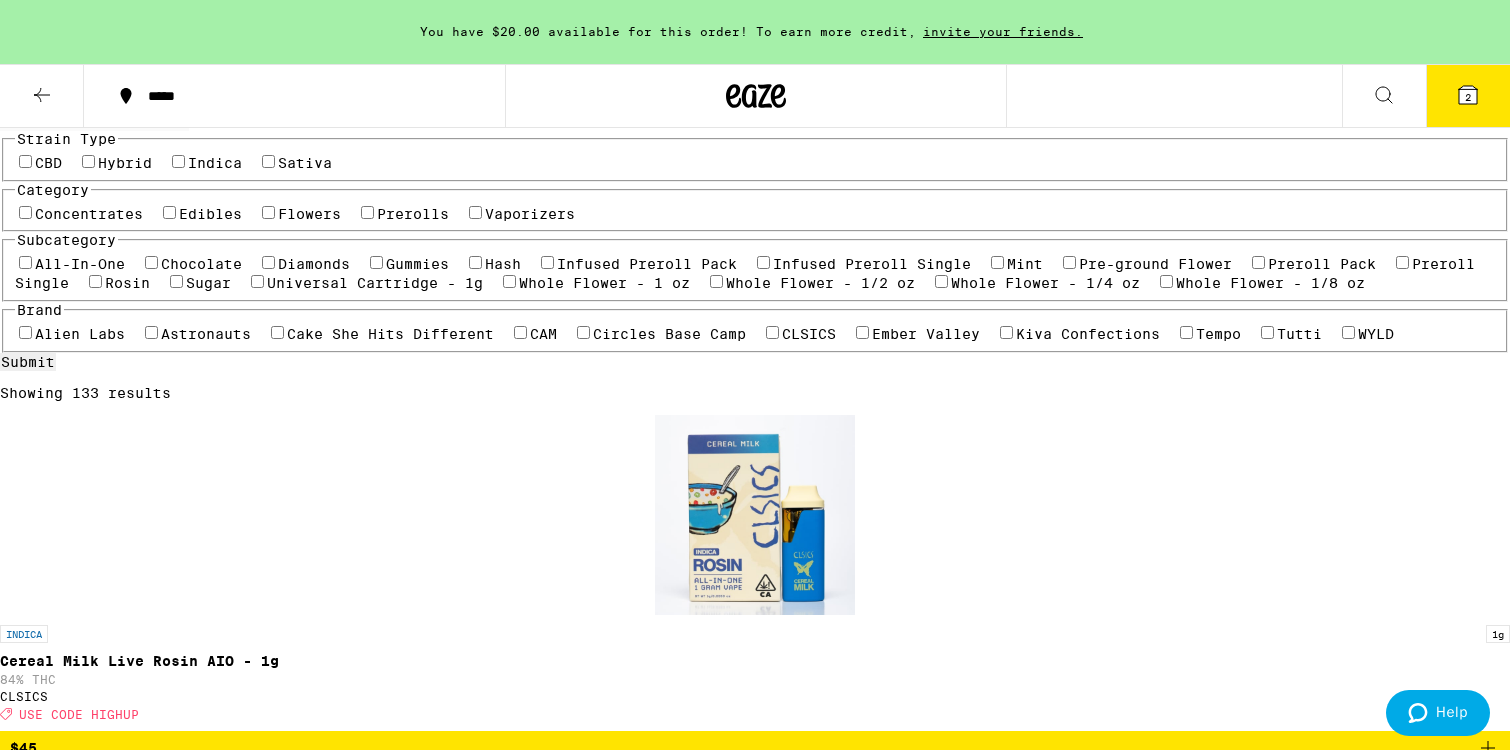 click on "Hybrid Sweet Tooth Infused 10-Pack - 3g CLSICS $47 This 10 pack of CLSICS .3 gram hash infused pre rolls are hand crafted beginning to end.
Each strain is carefully curated and infused with an in-house processed ice water hash extracted from strains selected for their terpene profiles.
Each pre roll contains 0.2 gram flower and 0.1 gram hash.
Weight: 3g. (License No. [LICENSE]) Infused Preroll Pack THC 39 % *Amounts are averages, individual items may vary. Effects relaxed happy balanced relief hungry Add To Bag $47 Deal Created with Sketch. USE CODE HIGHUP" at bounding box center (755, 47666) 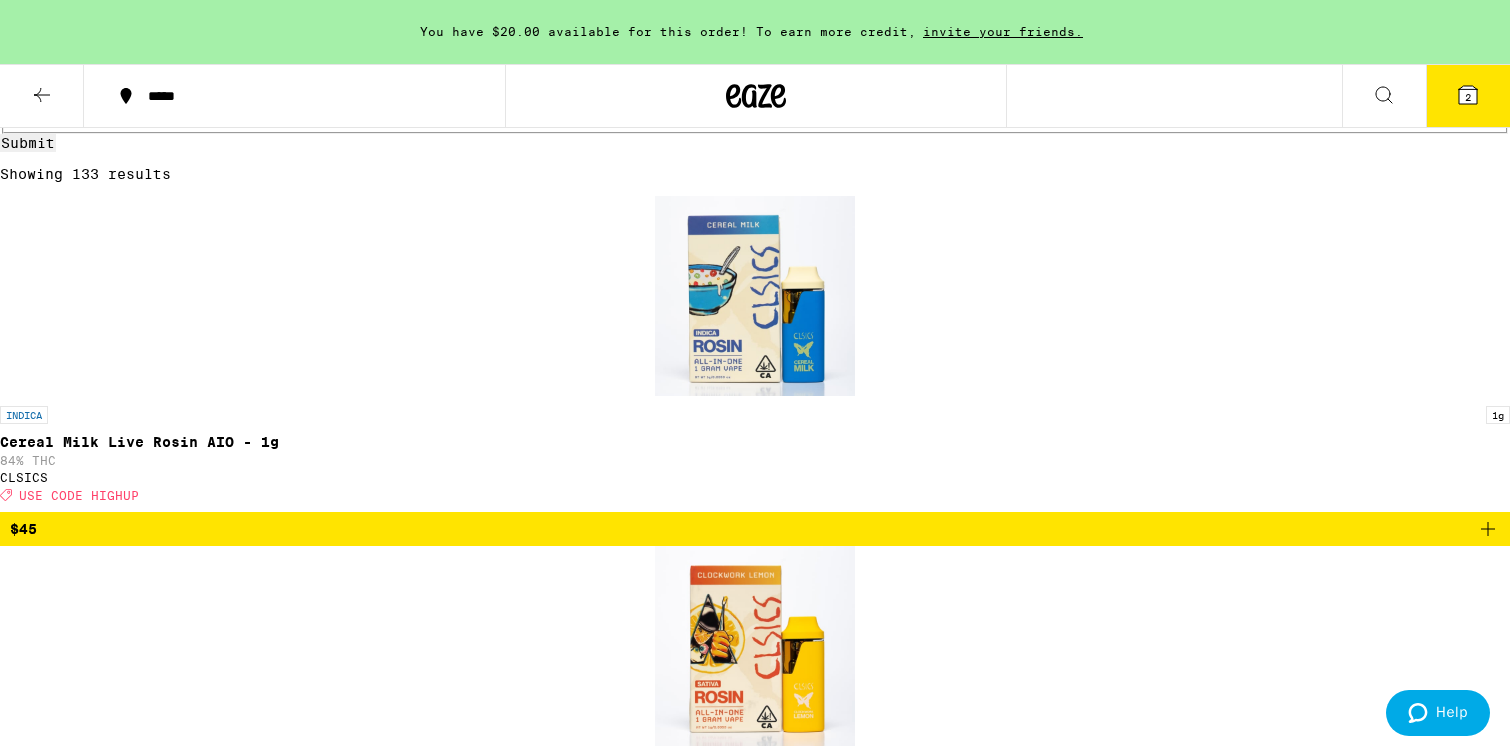 scroll, scrollTop: 252, scrollLeft: 0, axis: vertical 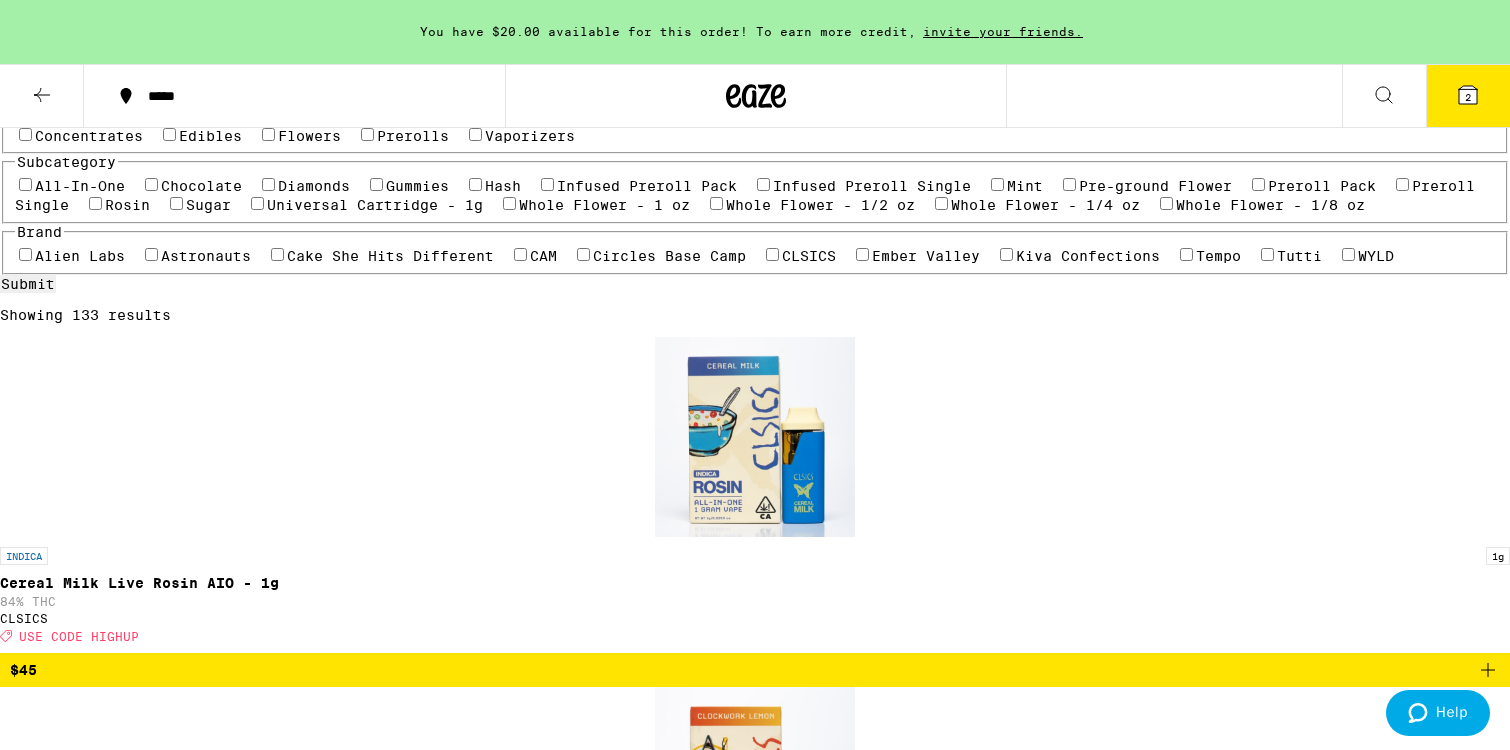 click on "Prerolls" at bounding box center [413, 136] 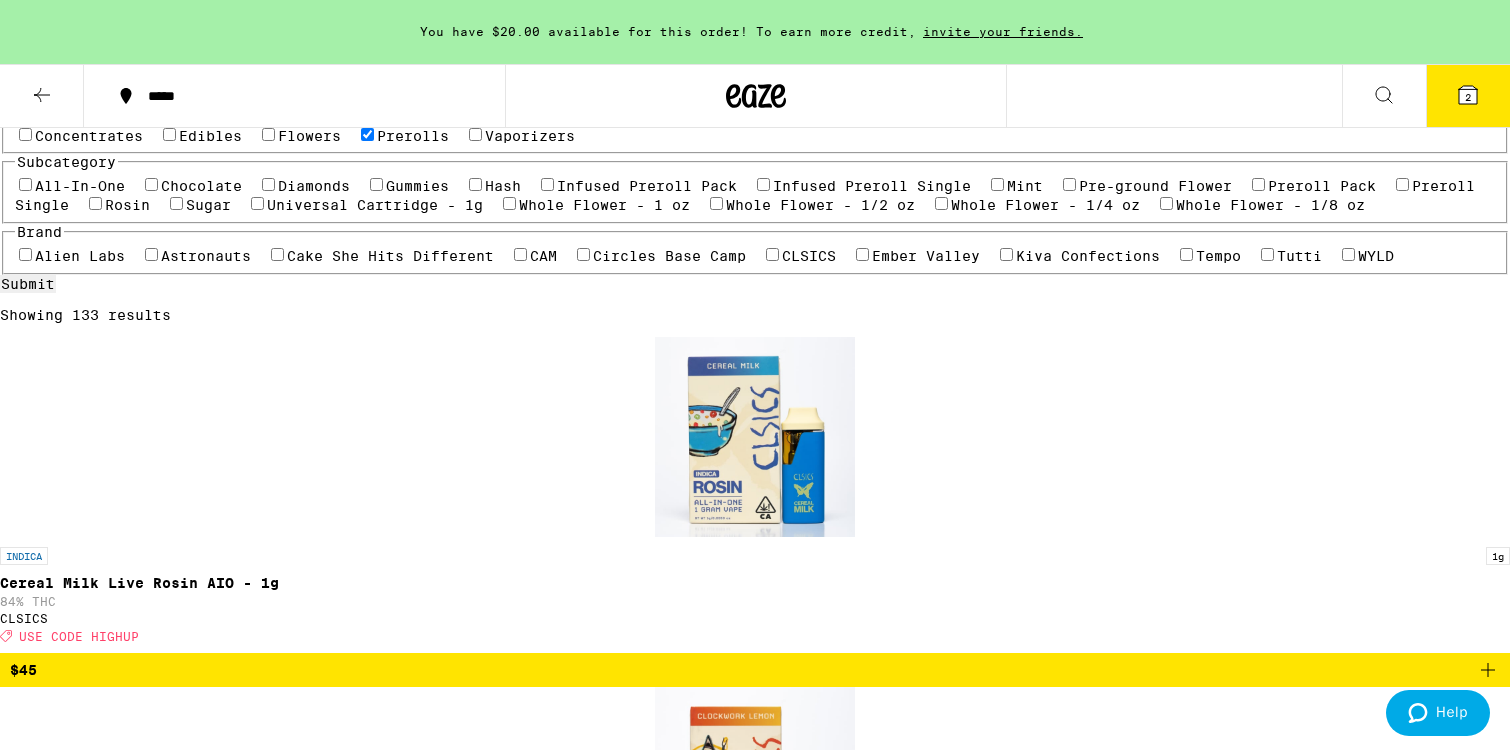 checkbox on "true" 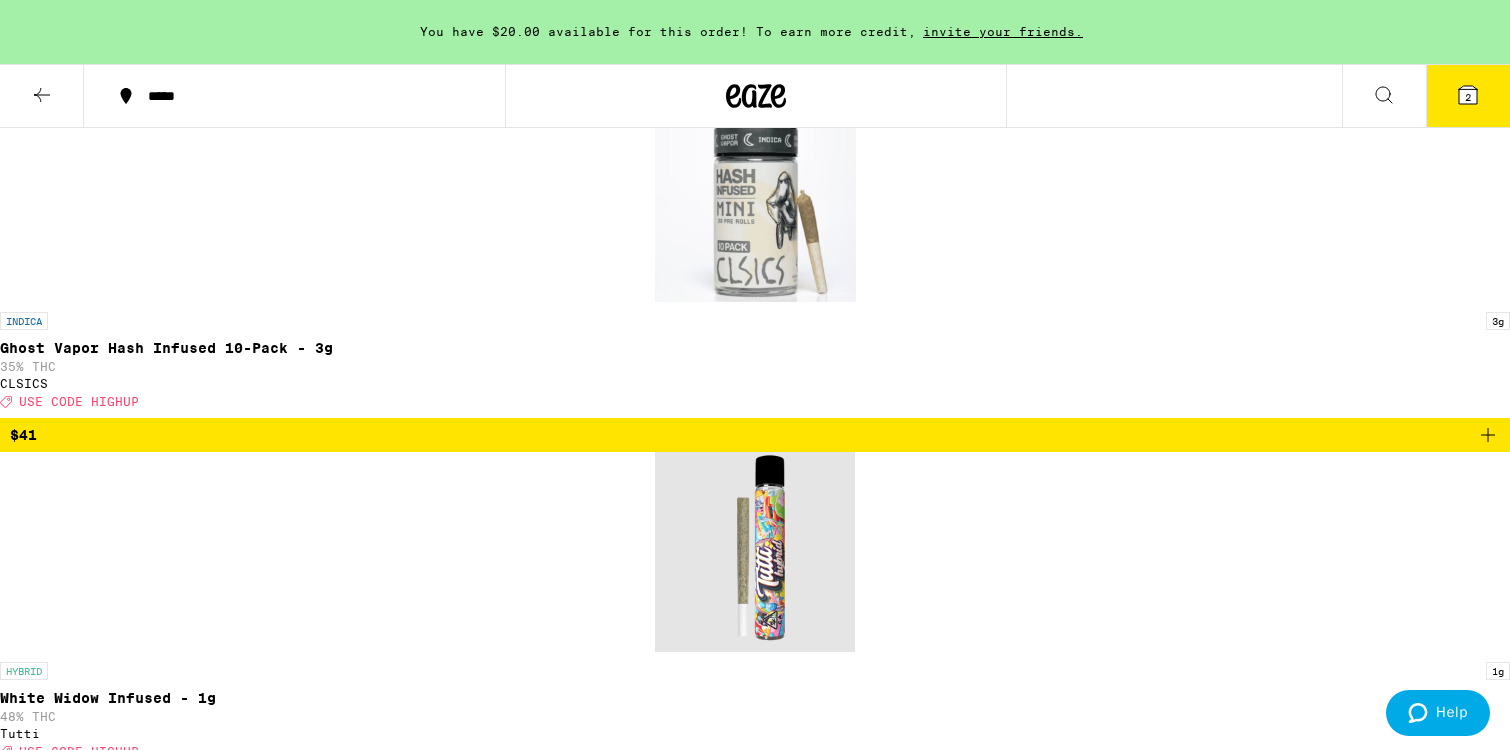 scroll, scrollTop: 1236, scrollLeft: 0, axis: vertical 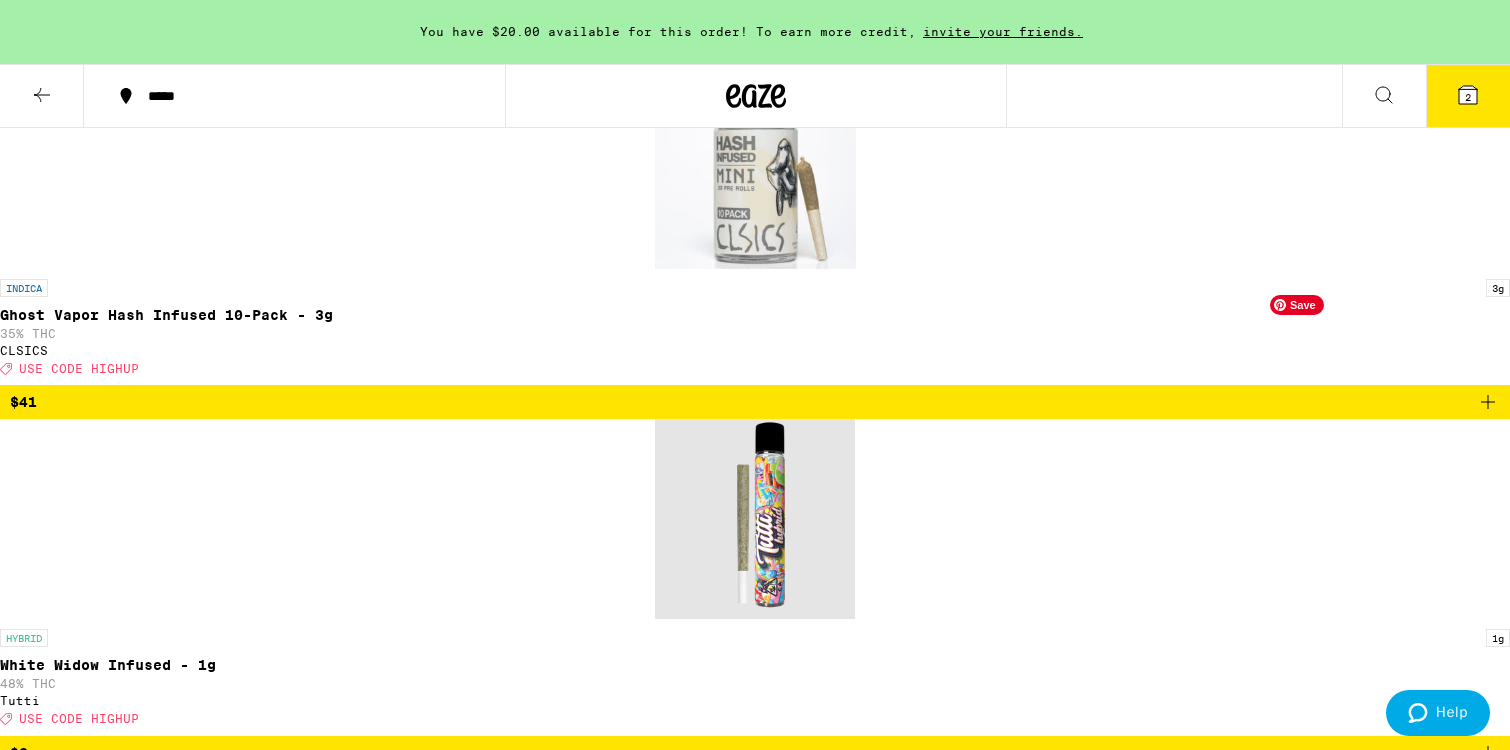click at bounding box center [755, 6124] 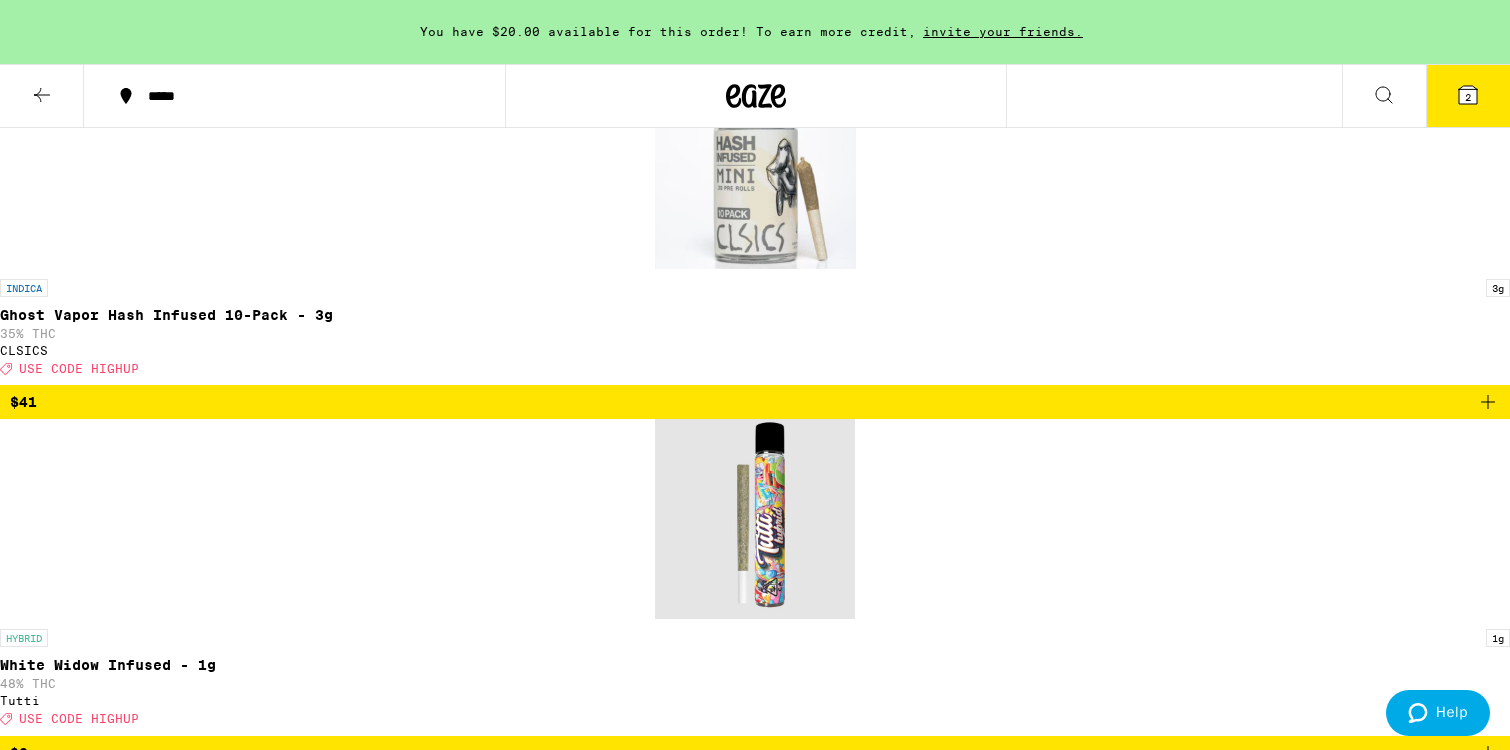 click on "Add To Bag $35" at bounding box center (68, 11347) 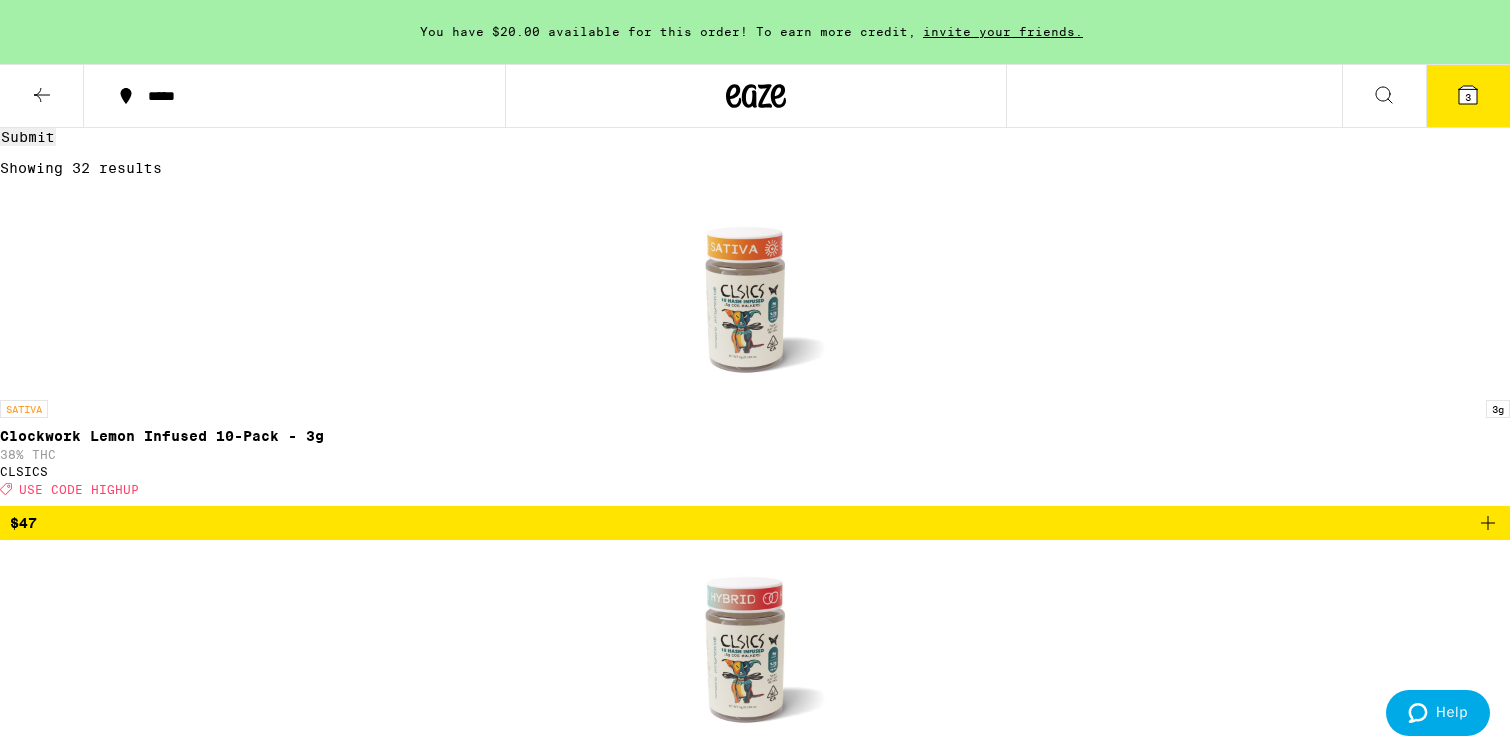 scroll, scrollTop: 416, scrollLeft: 0, axis: vertical 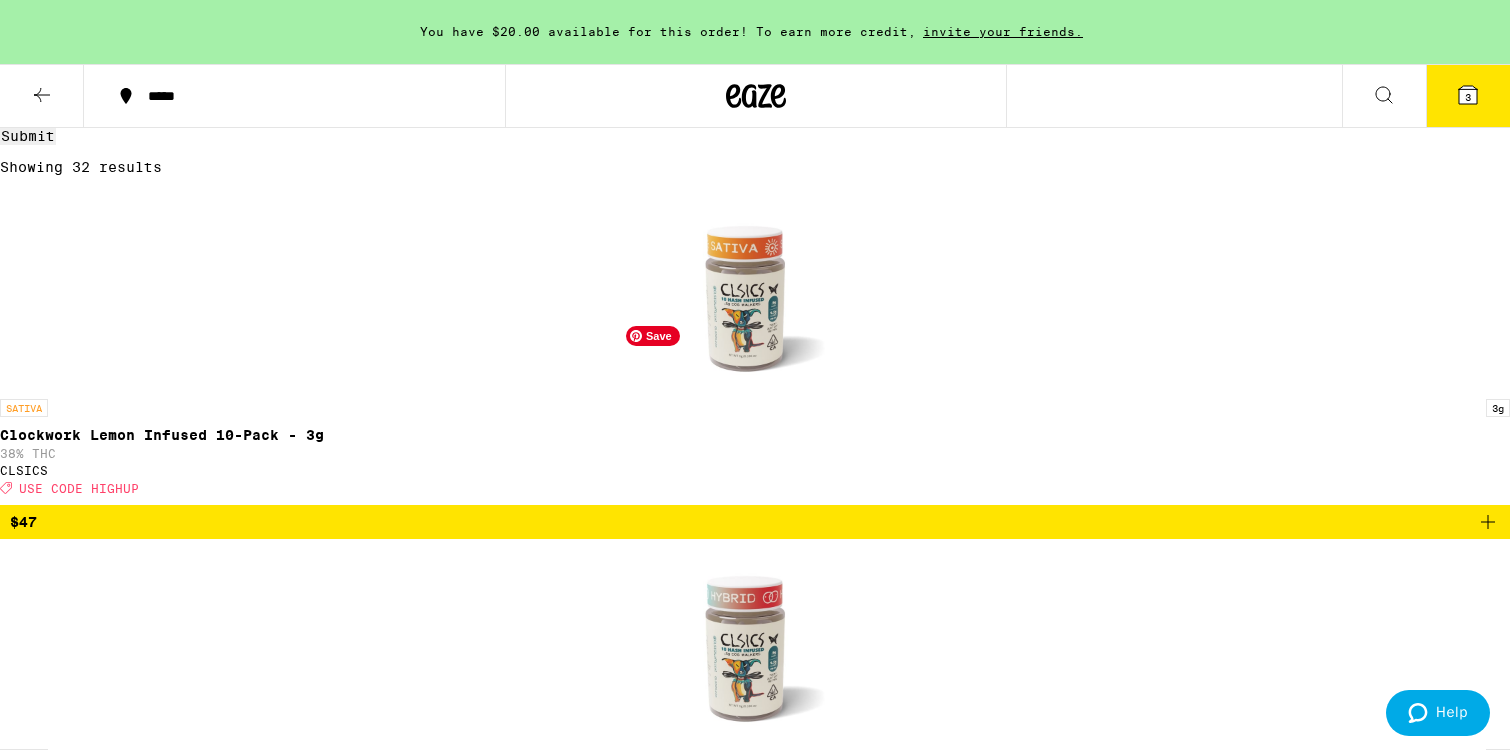 click at bounding box center [755, 2390] 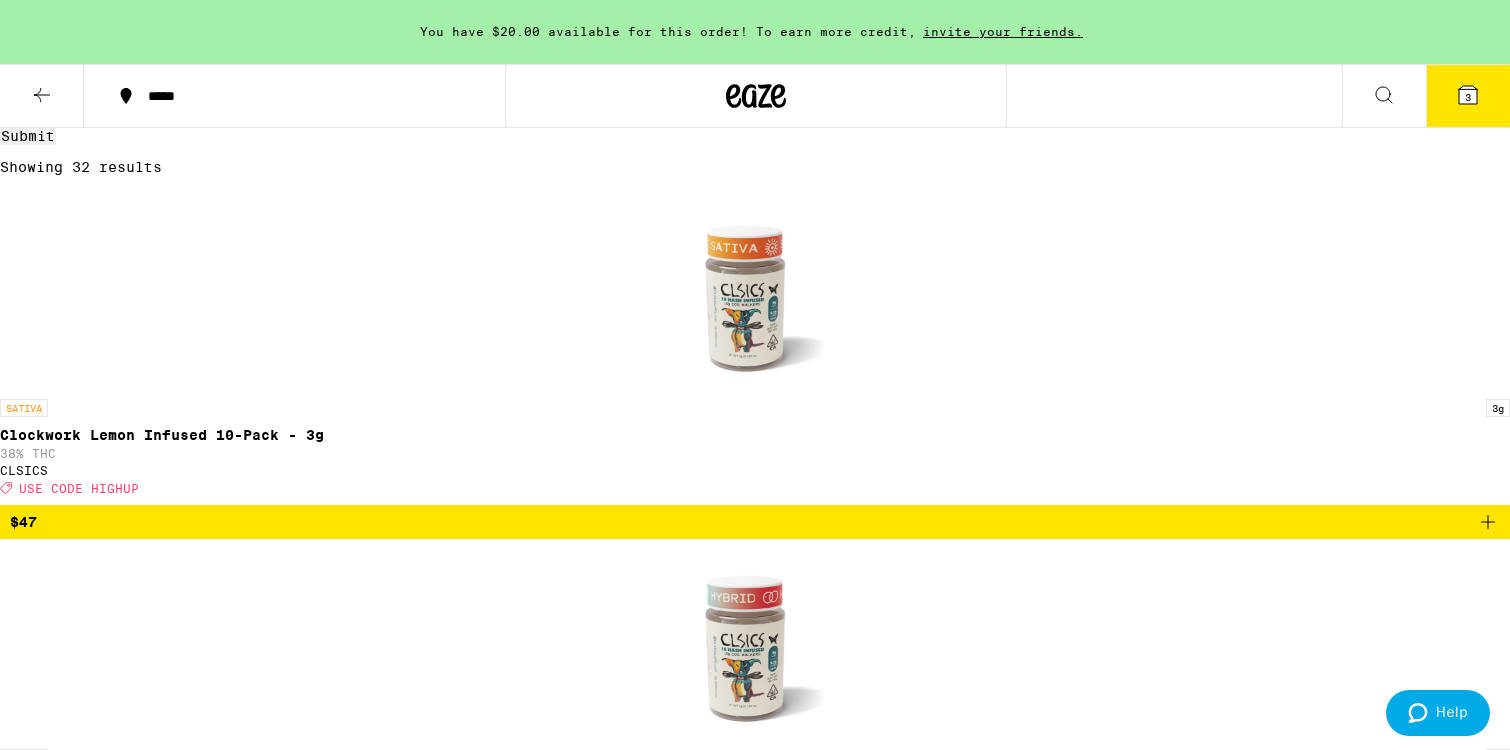 click on "Sativa Super Silver Haze 7-Pack - 7g Circles Base Camp $35 Say hello to your new go-to daytime sidekick! This 7-pack of Super Silver Haze prerolls is packed with zesty citrus, spicy herbs, and all the feel-good sativa energy you need to keep your vibes high and your mind sharp. Known for its uplifting, creative buzz, this classic strain is perfect for sparking ideas, boosting focus, or just keeping the momentum going. Whether you're powering through your to-do list or chasing inspiration, these smooth-smoking prerolls have you covered.
Weight: 7g (License No. [LICENSE]) Preroll Pack THC 24 % *Amounts are averages, individual items may vary. Effects uplifted euphoric energetic creative focused Add To Bag $35 Deal Created with Sketch. USE CODE HIGHUP" at bounding box center (755, 12030) 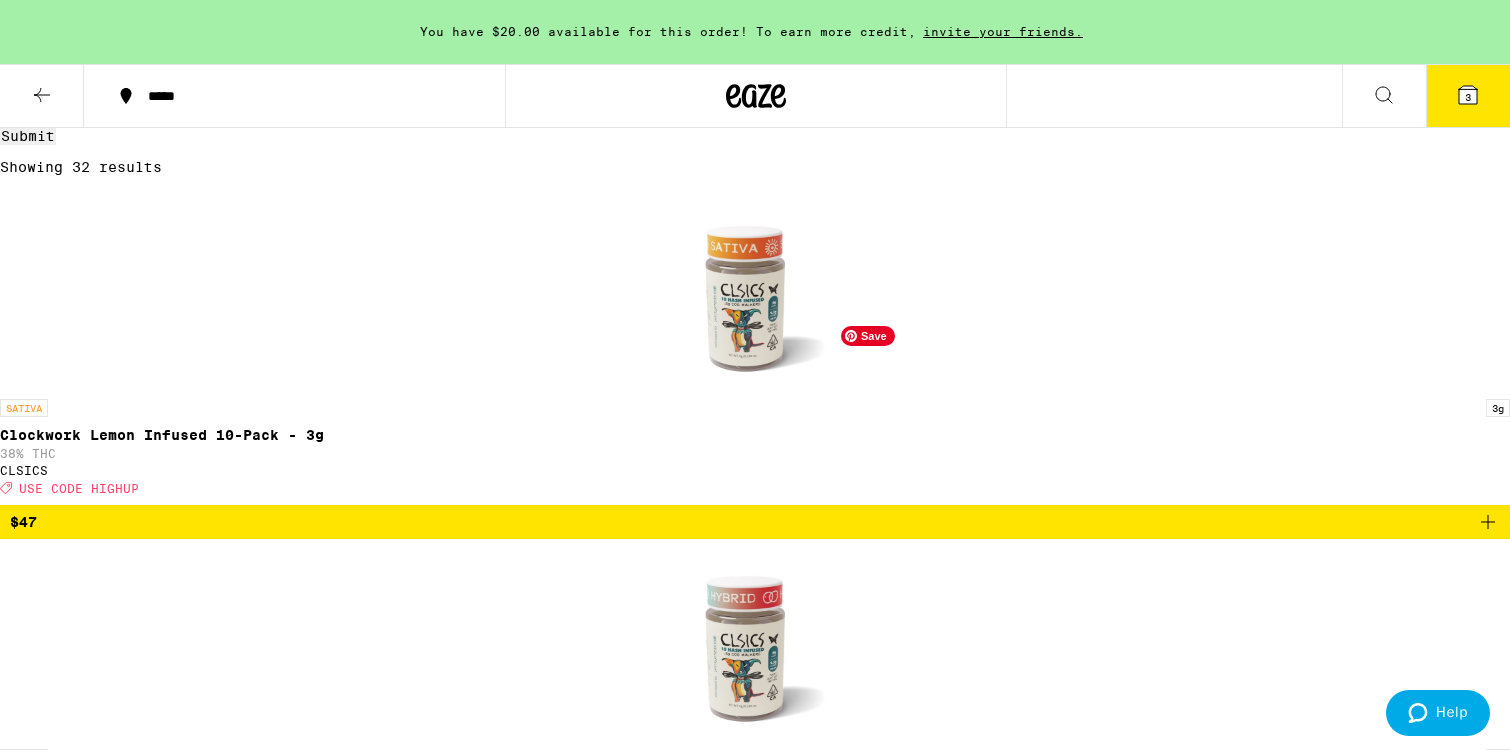 click at bounding box center (755, 2740) 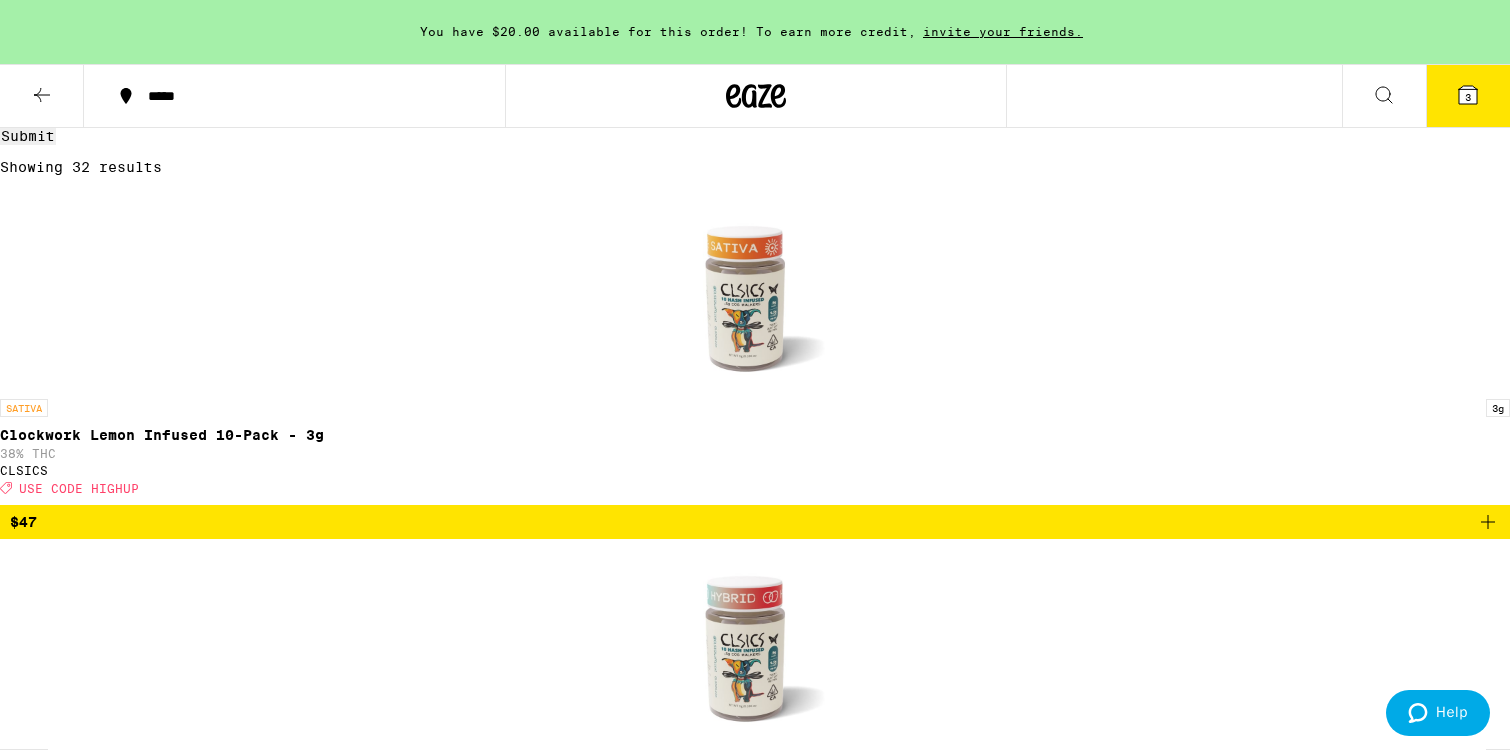 click on "Hybrid Papaya Punch 7-Pack - 7g Circles Base Camp $35 Papaya Punch 7-Pack - 7g.
Weight: 7g. (License No. [LICENSE]) Preroll Pack THC 26 % *Amounts are averages, individual items may vary. Effects relaxed happy balanced relief hungry Add To Bag $35 Deal Created with Sketch. USE CODE HIGHUP" at bounding box center [755, 12007] 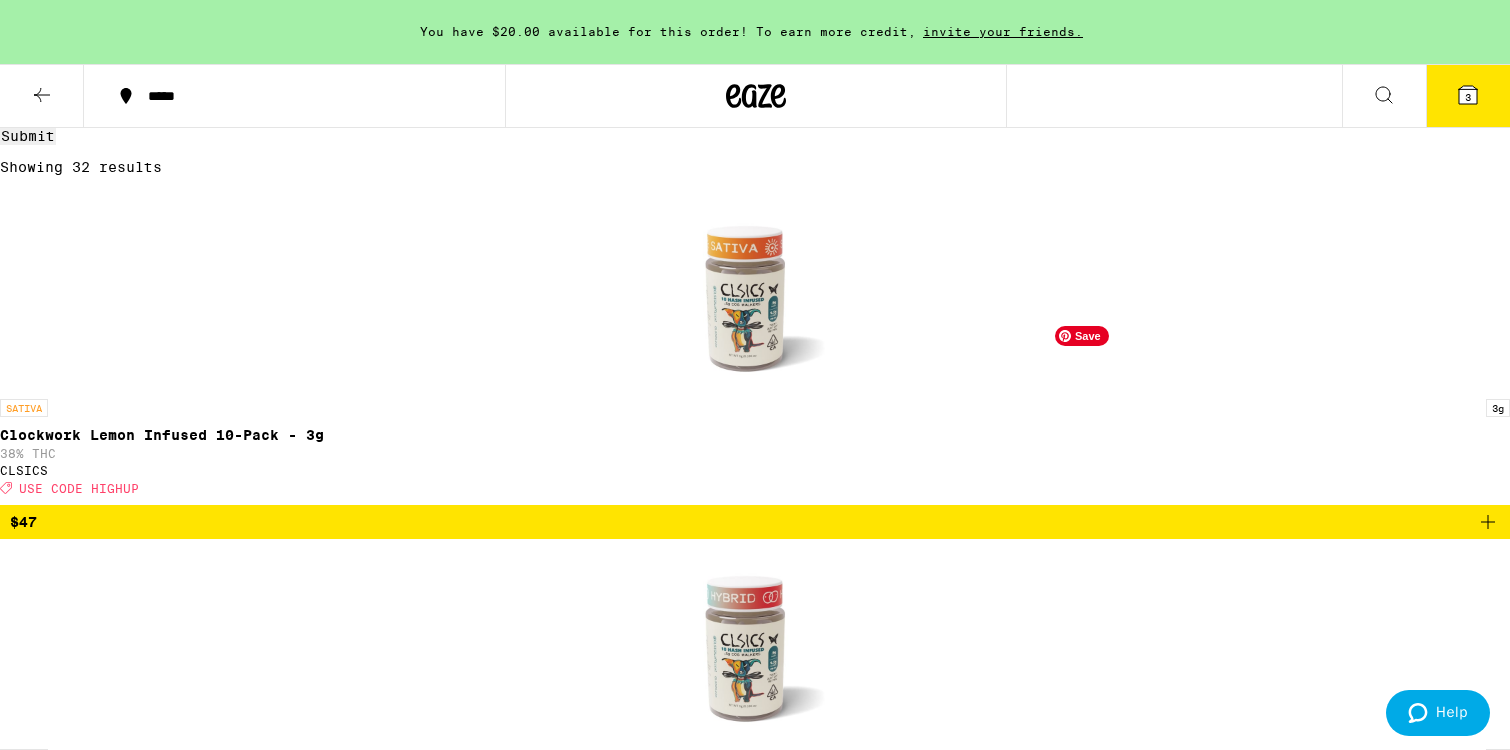 click at bounding box center (755, 3091) 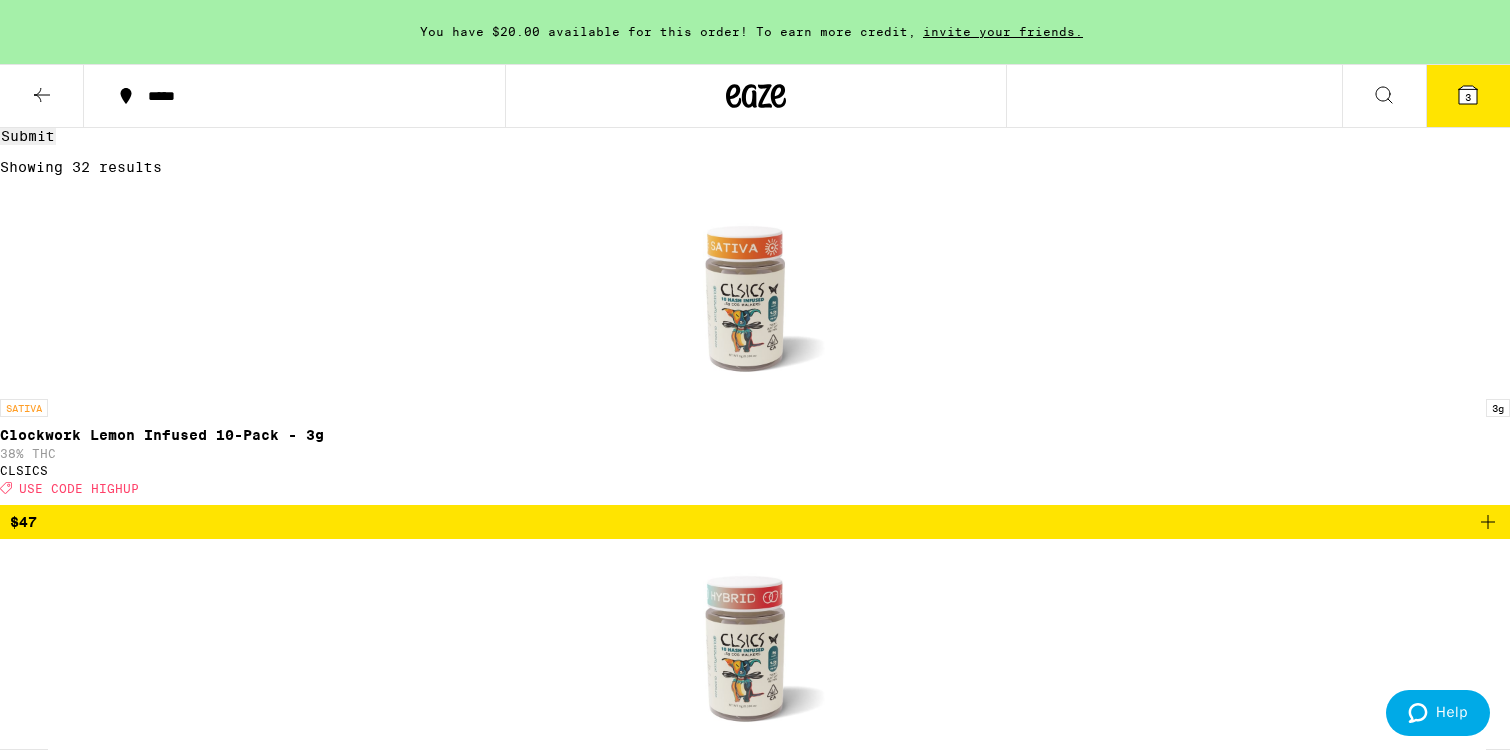 click 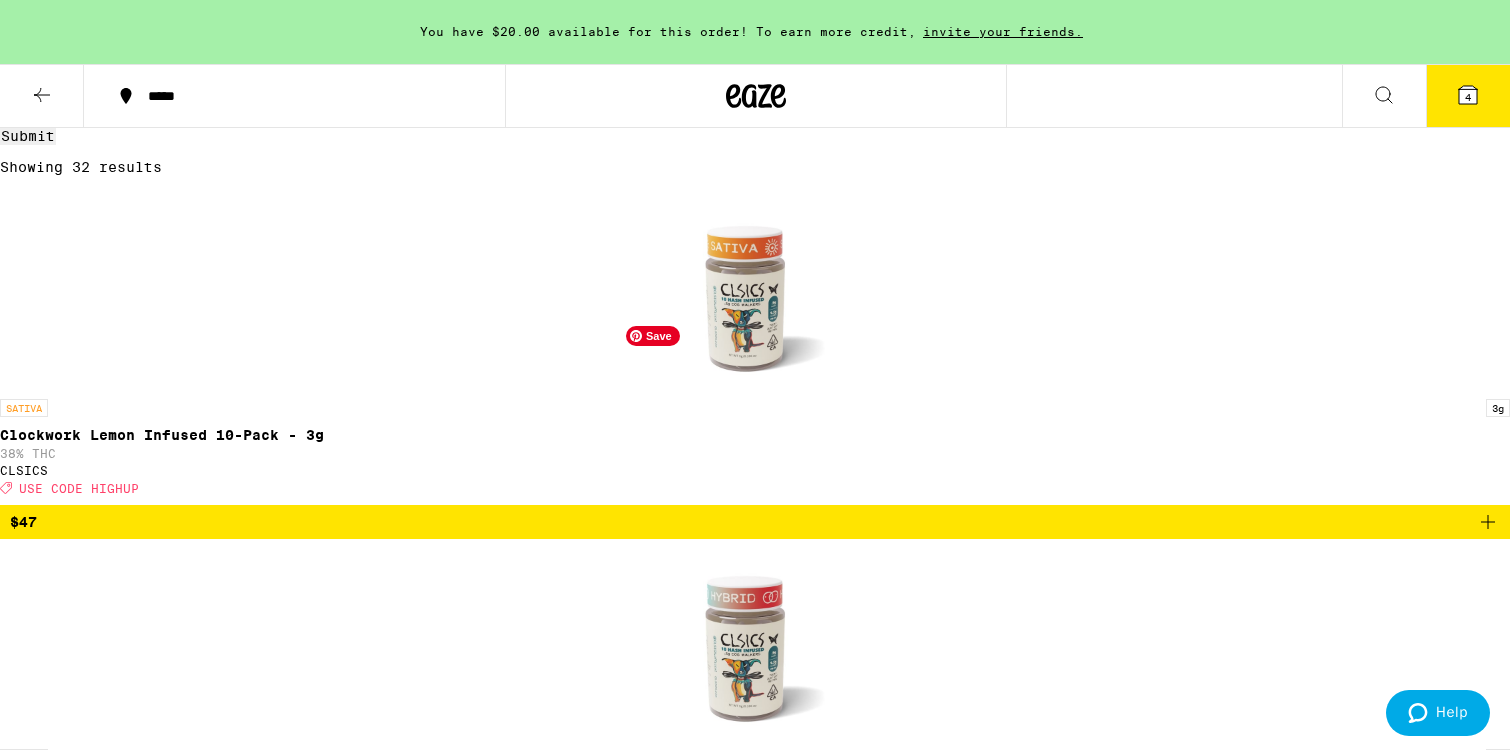 click at bounding box center (755, 2390) 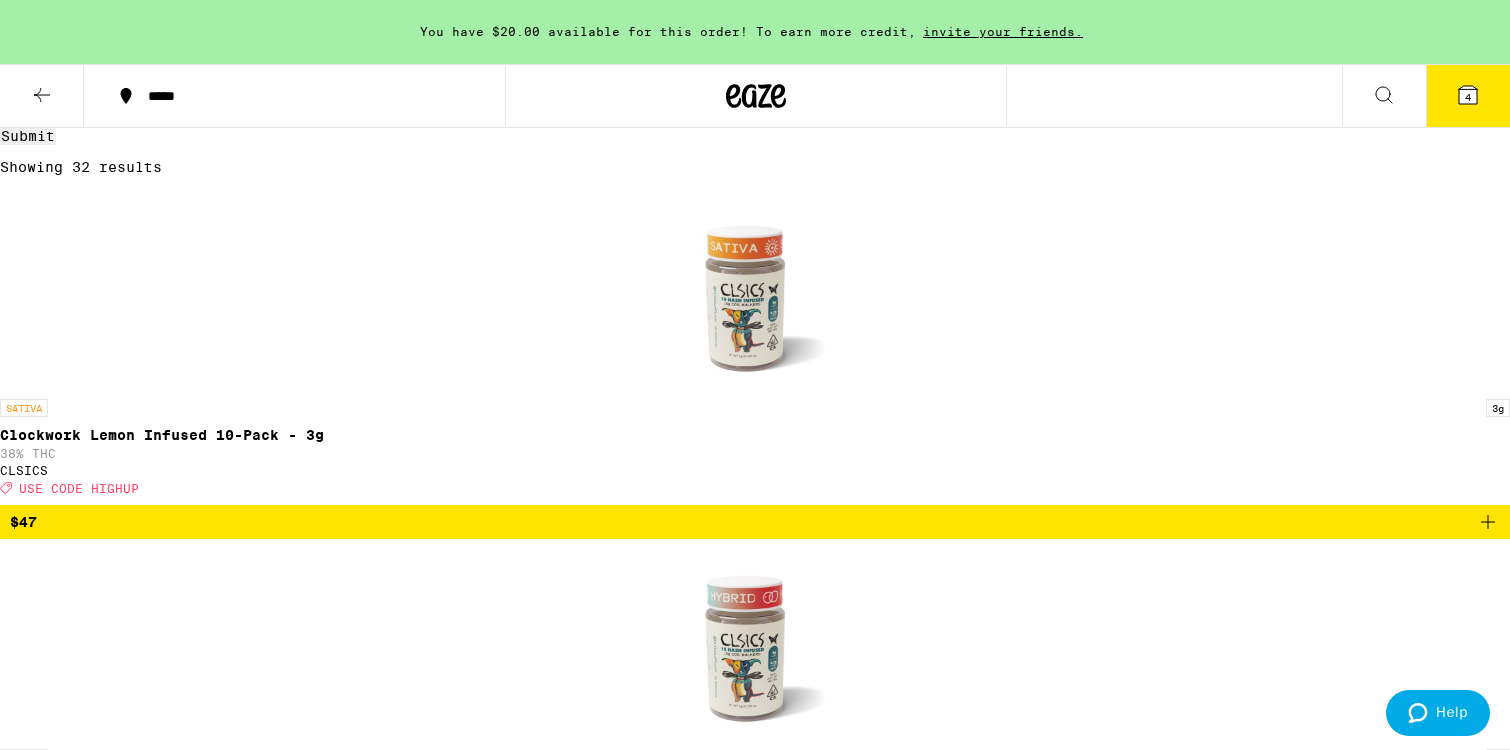 click 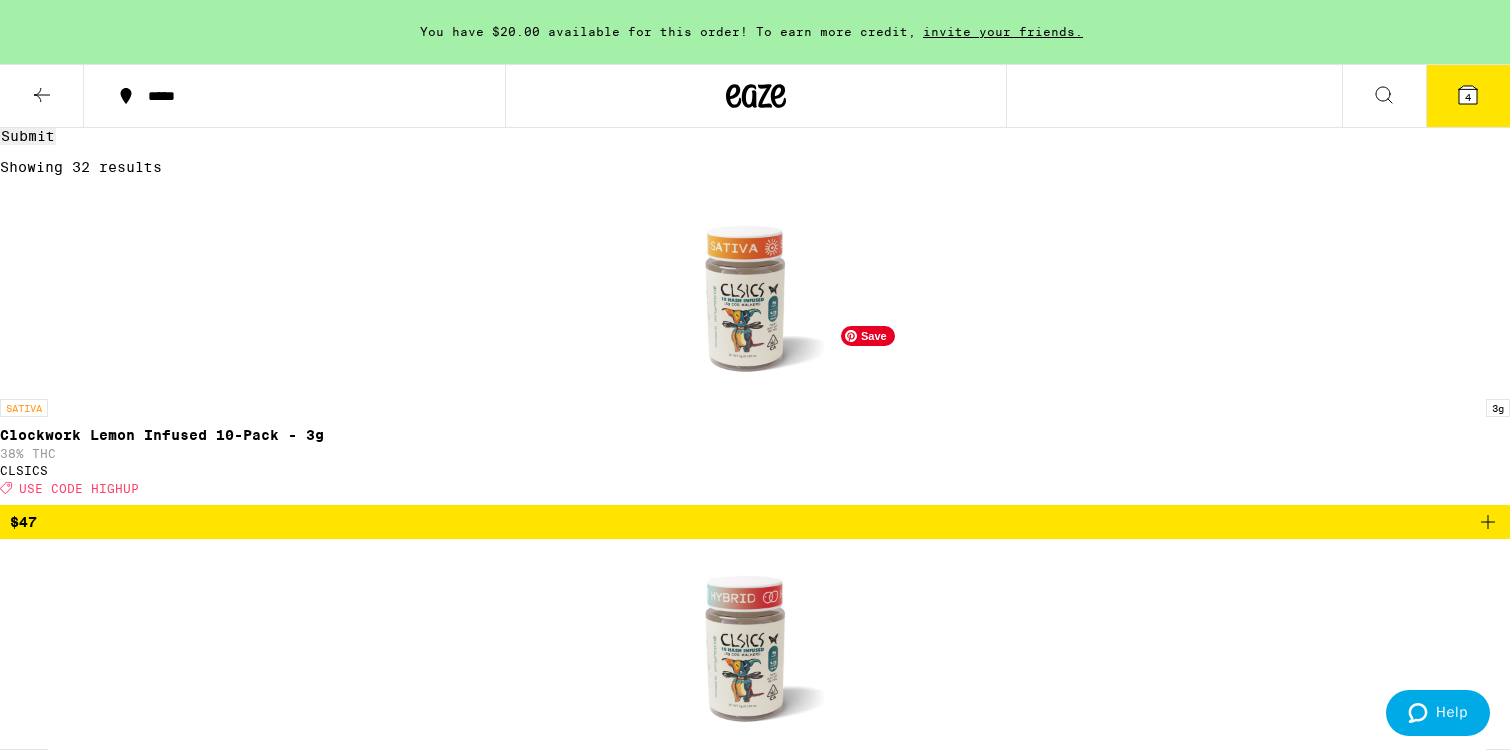 click at bounding box center [755, 2740] 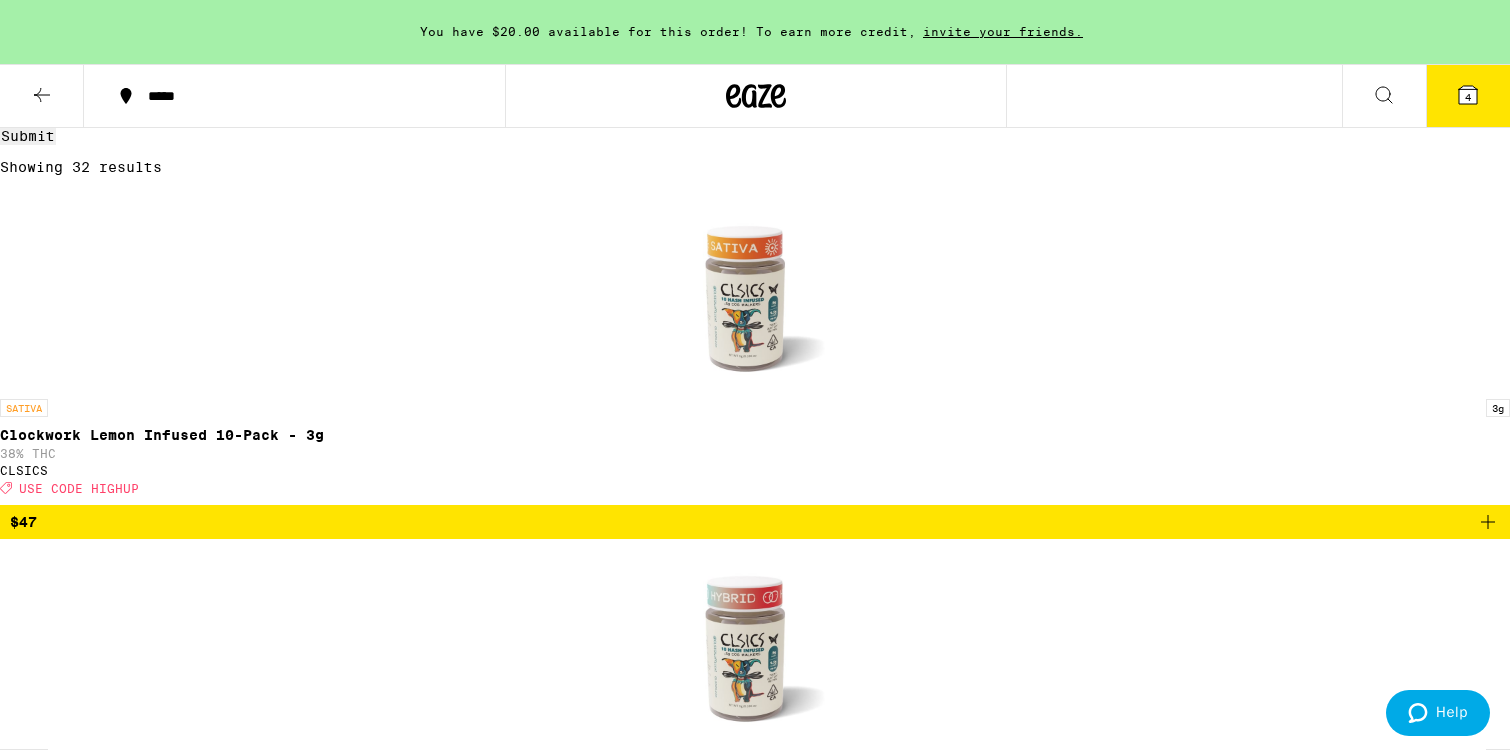 click 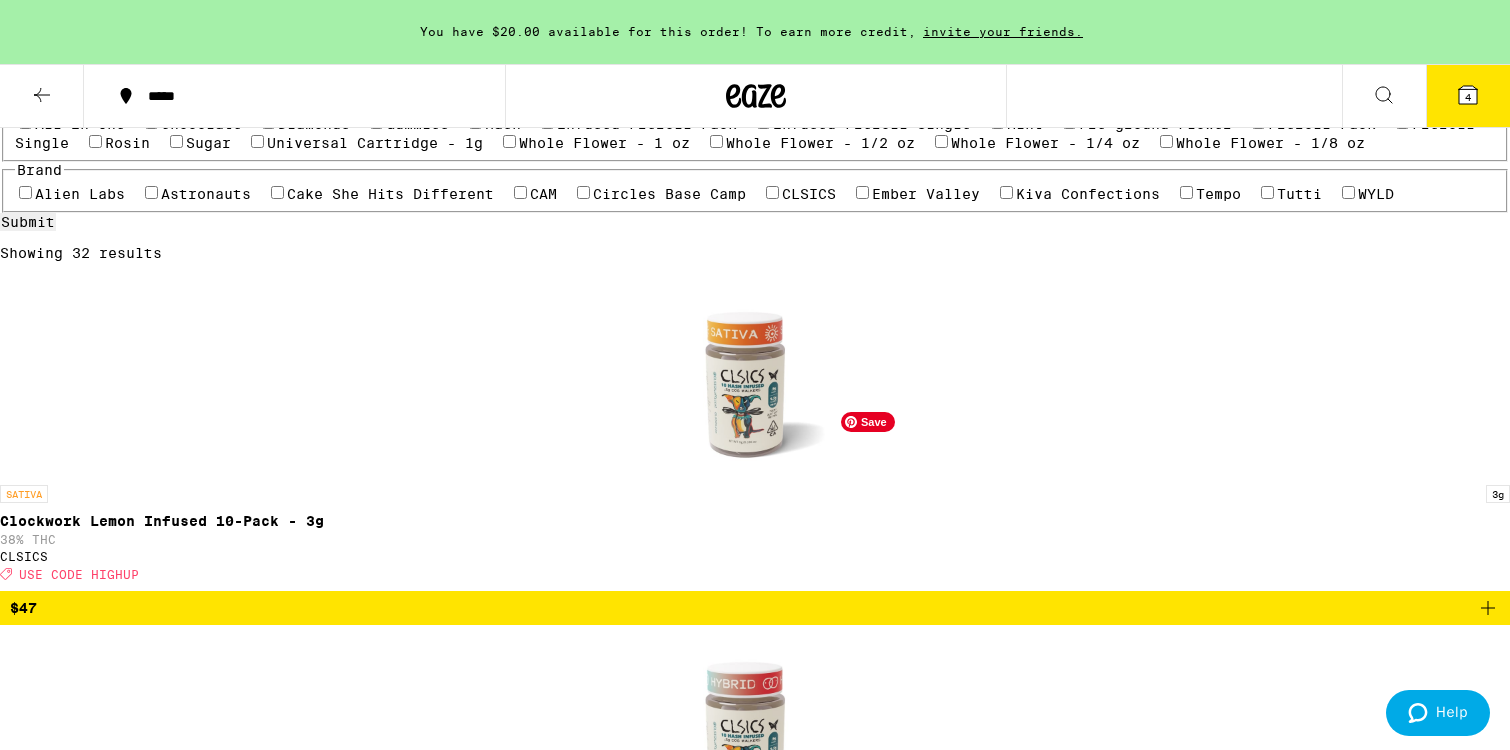 scroll, scrollTop: 382, scrollLeft: 0, axis: vertical 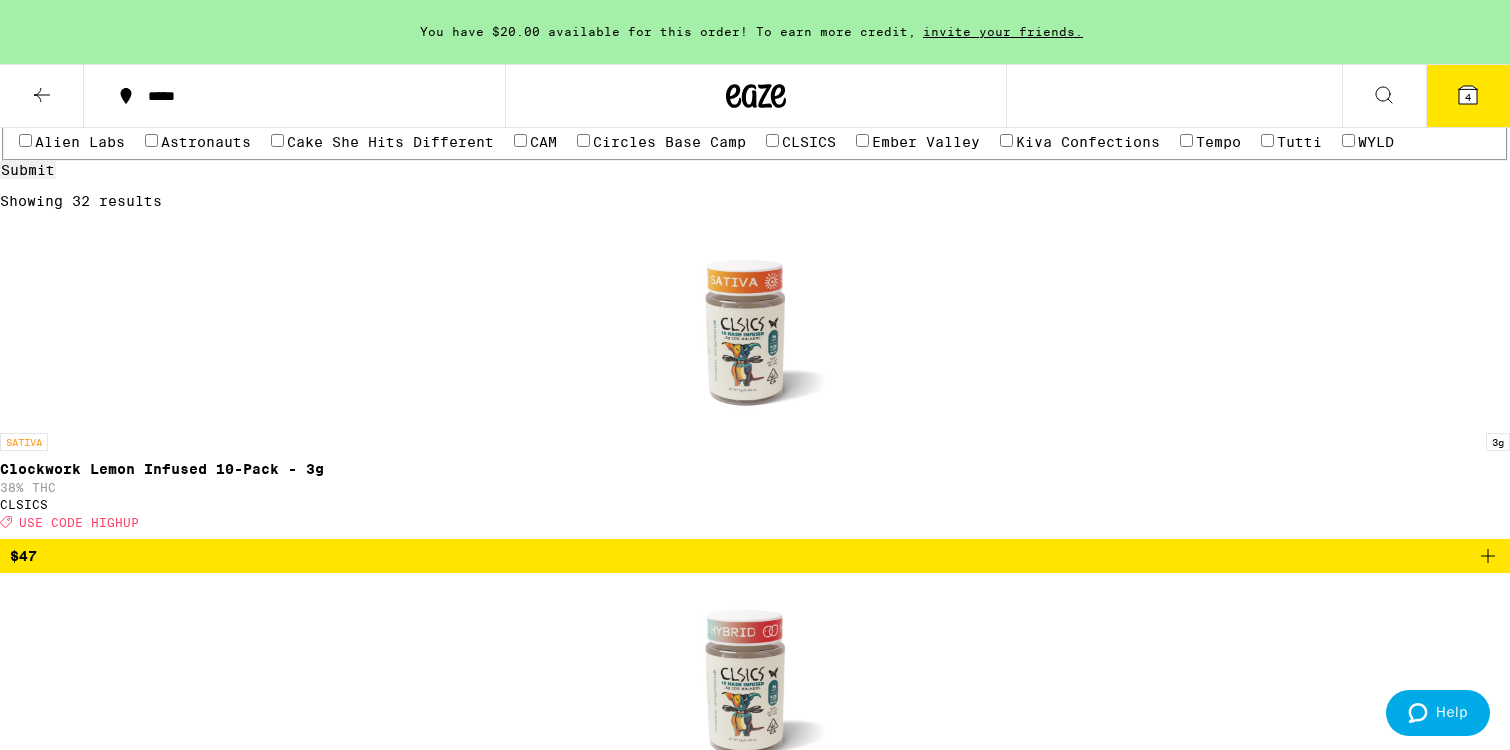 click on "4" at bounding box center (1468, 97) 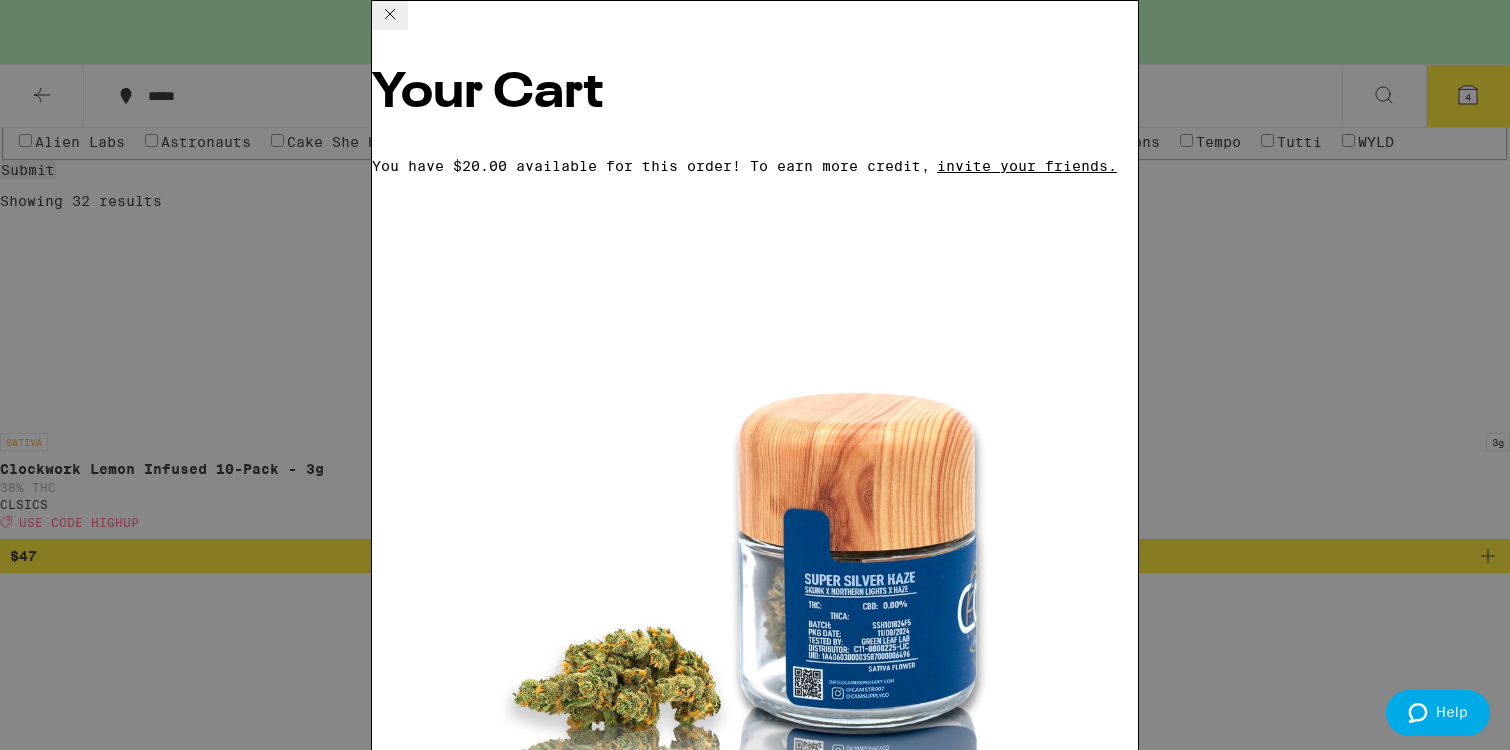 click 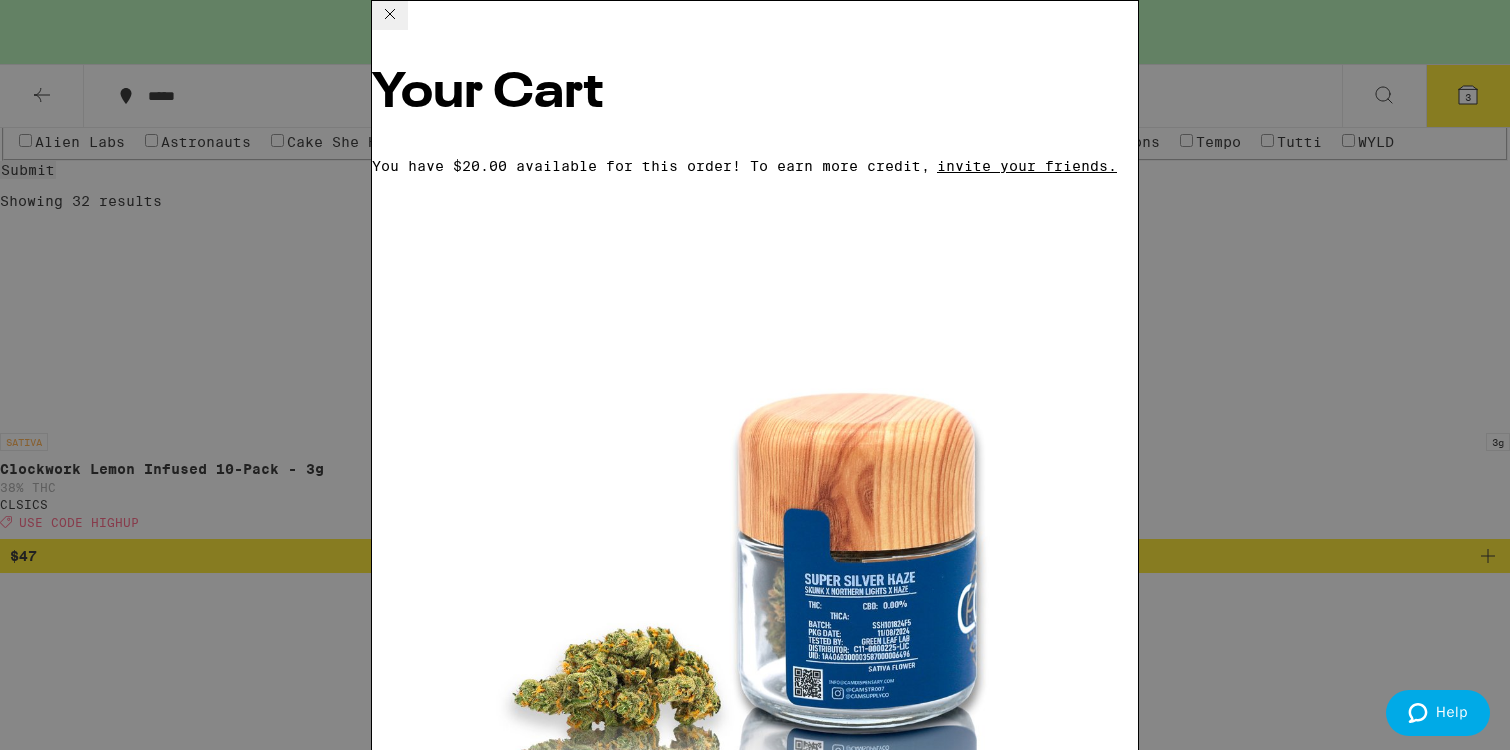 click on "Checkout" at bounding box center [525, 3504] 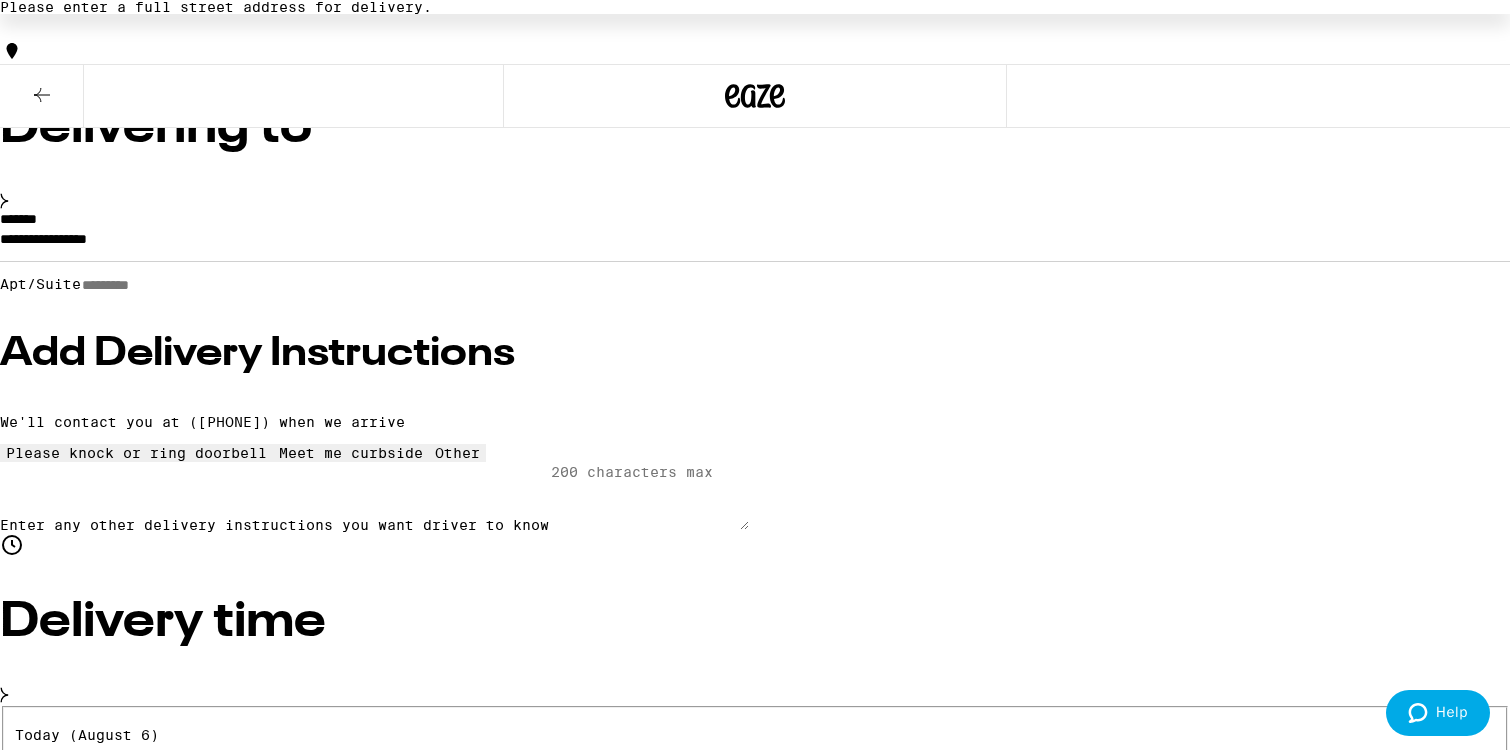 scroll, scrollTop: 172, scrollLeft: 0, axis: vertical 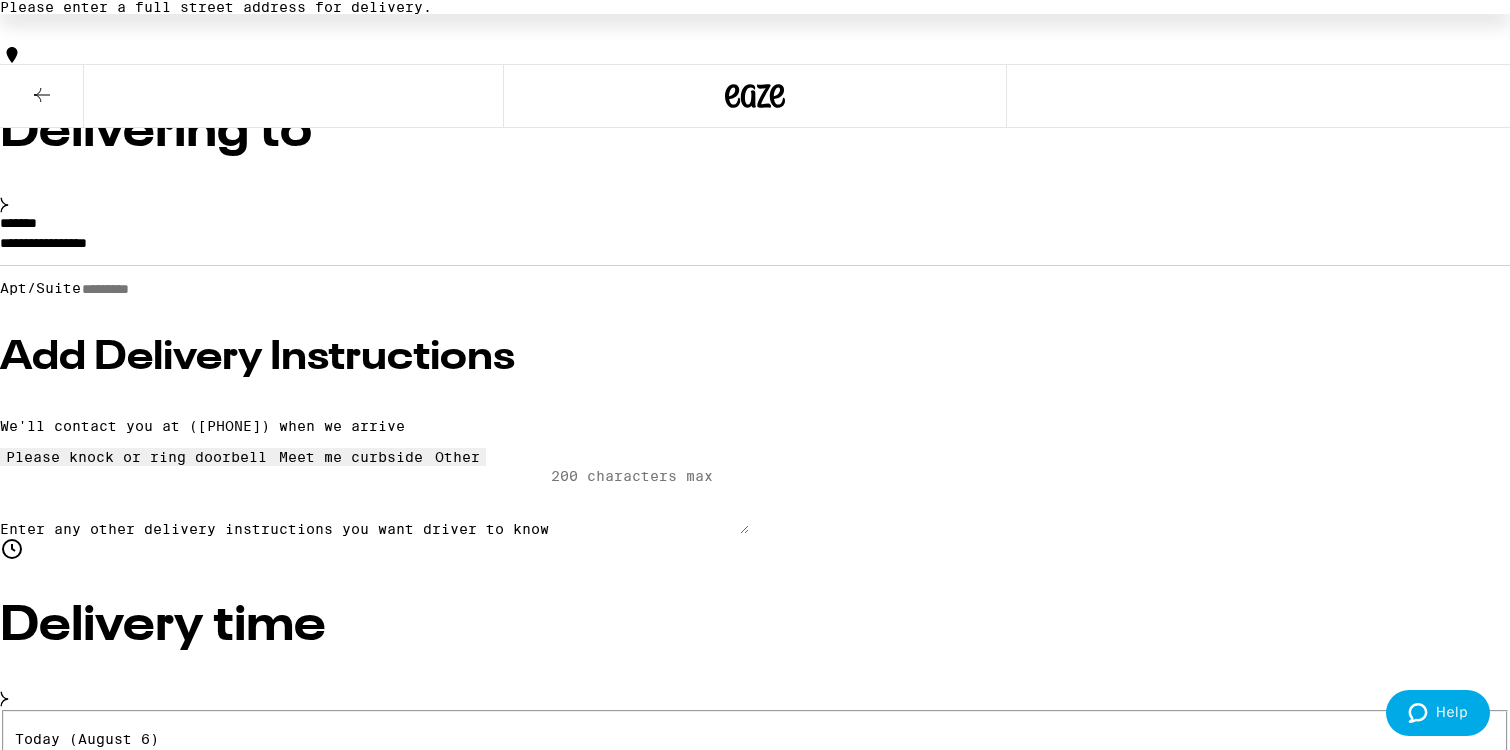 click on "Apt/Suite" at bounding box center (152, 289) 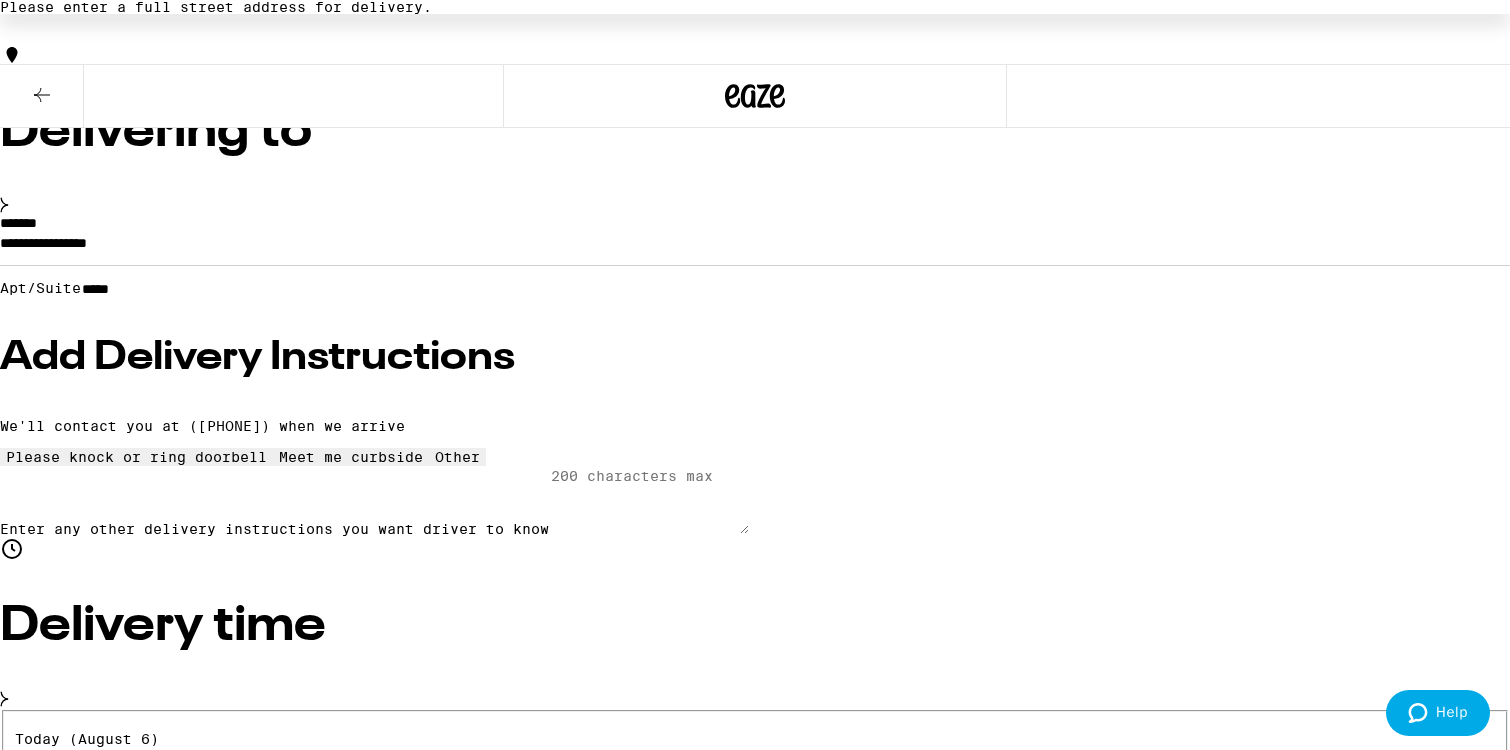 type on "****" 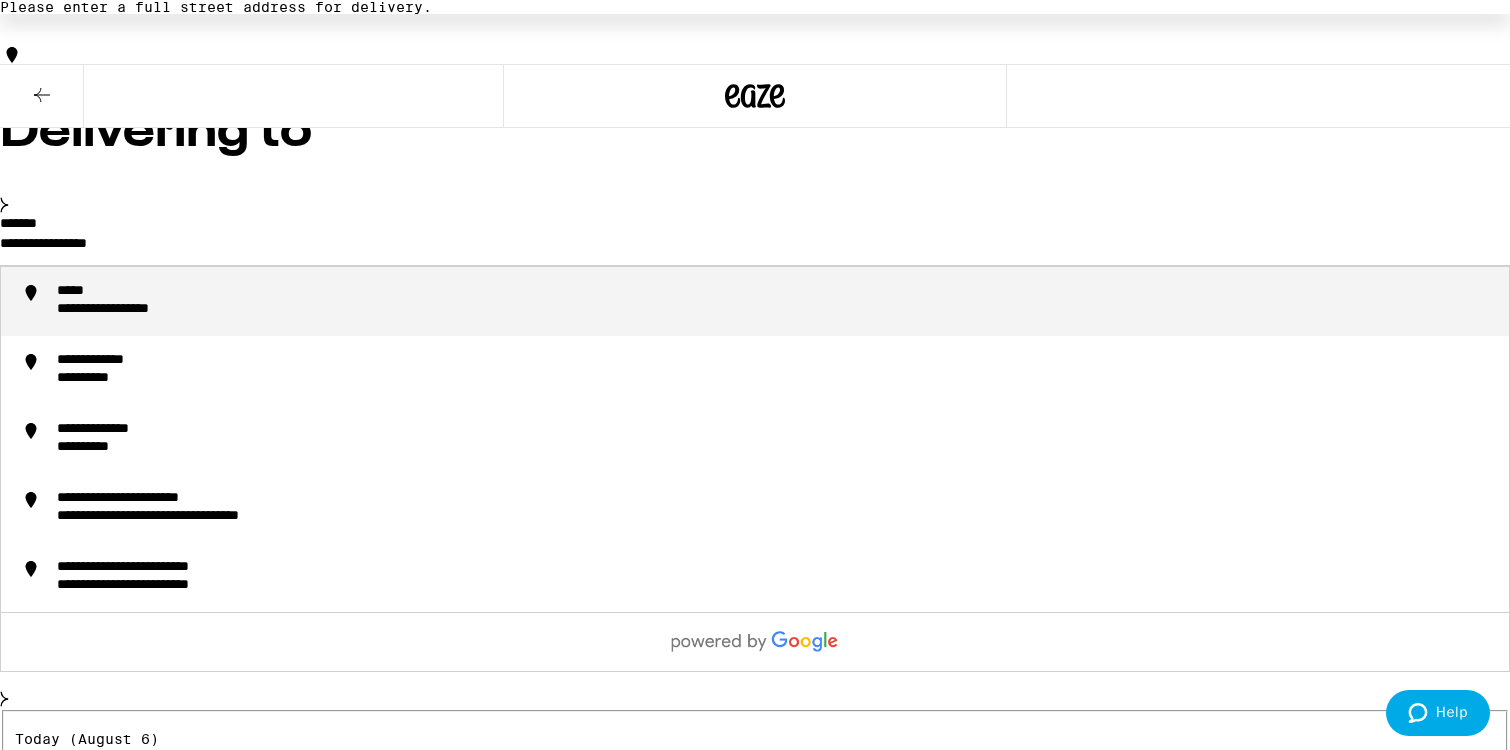 click on "**********" at bounding box center [755, 248] 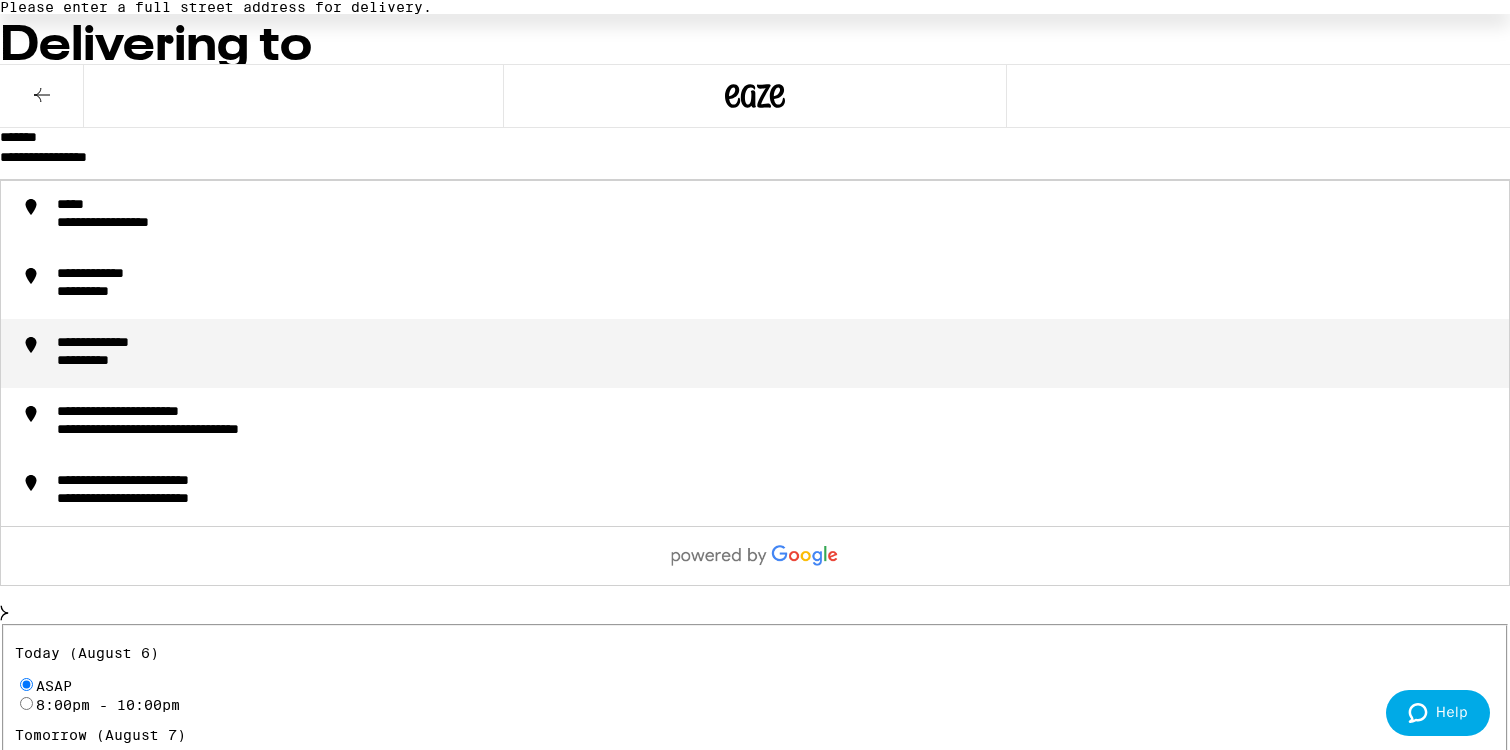 scroll, scrollTop: 261, scrollLeft: 0, axis: vertical 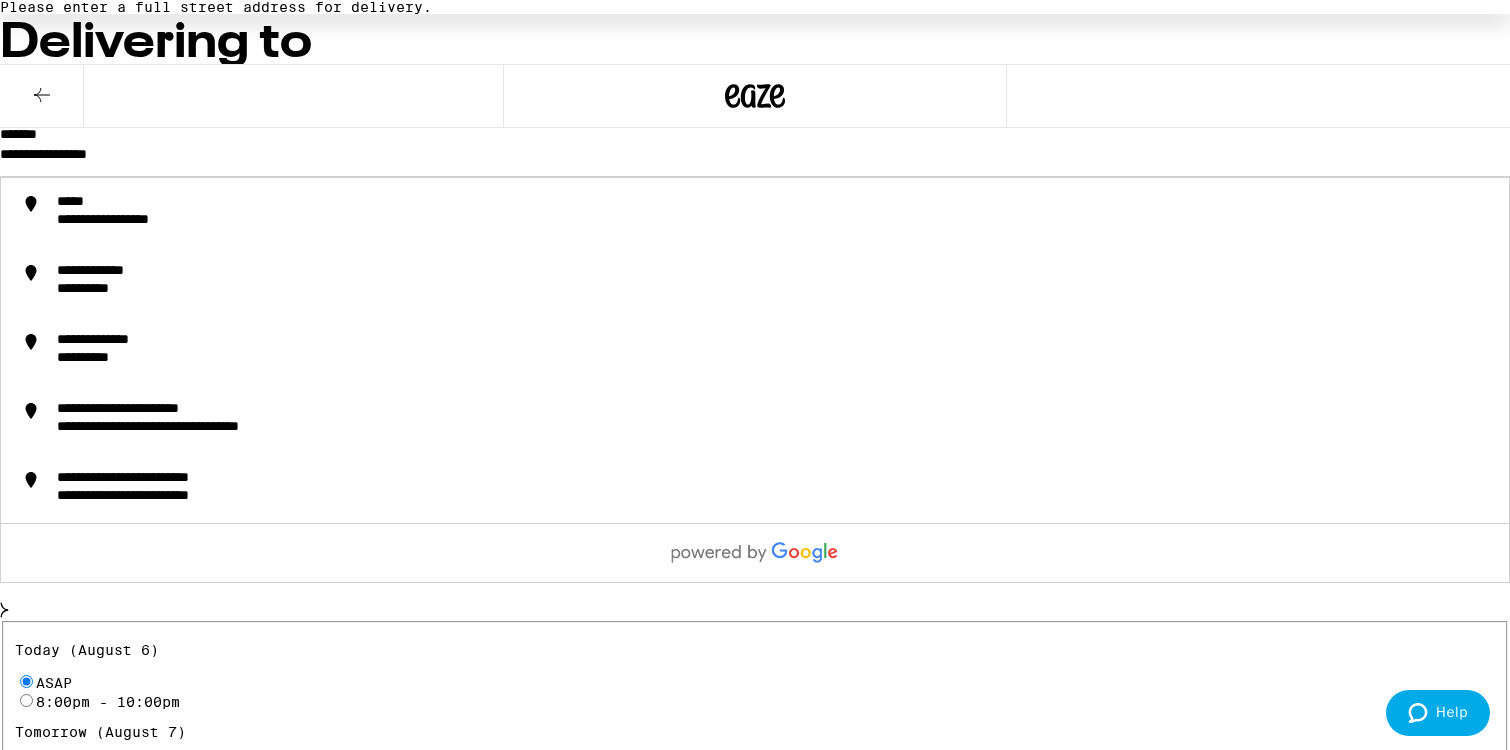 click on "**********" at bounding box center (755, 159) 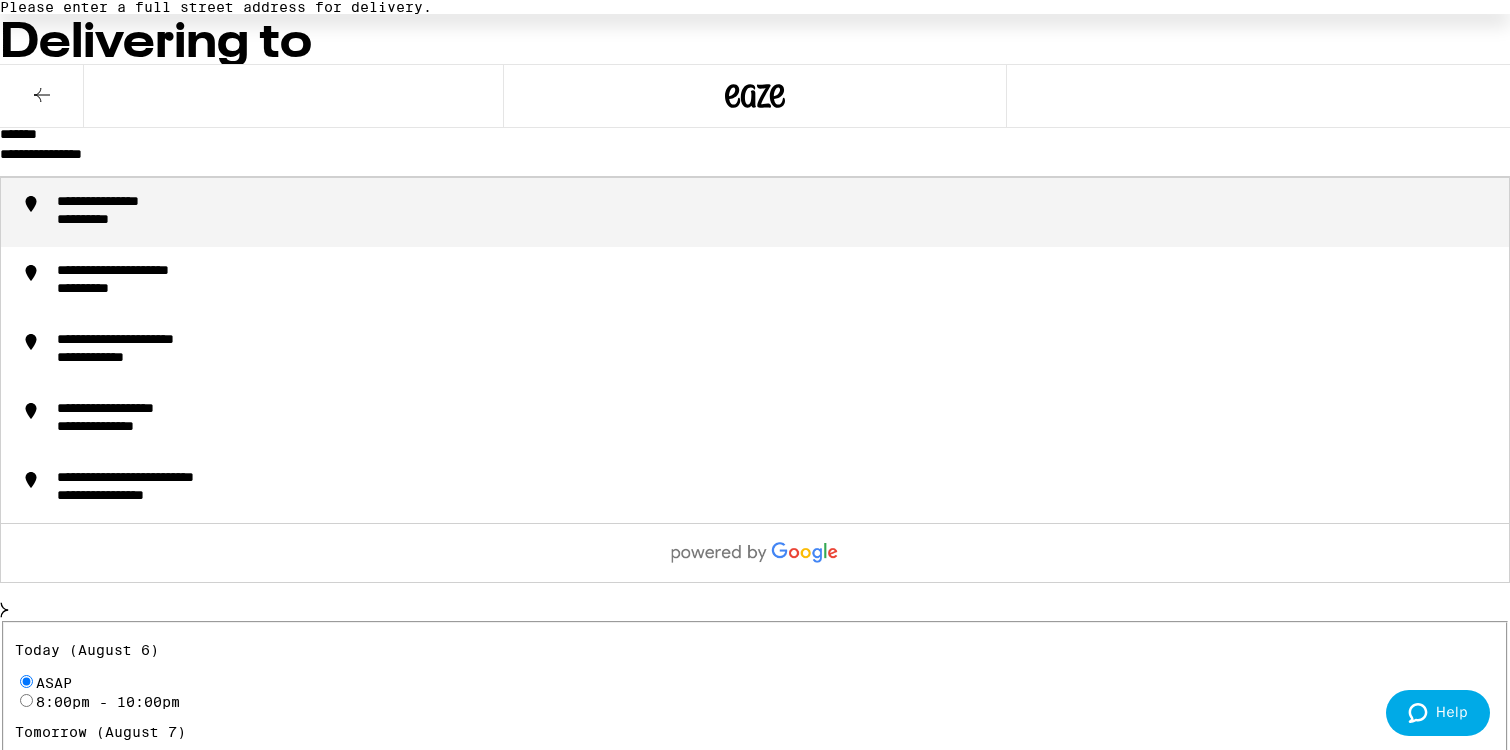 click on "**********" at bounding box center (129, 203) 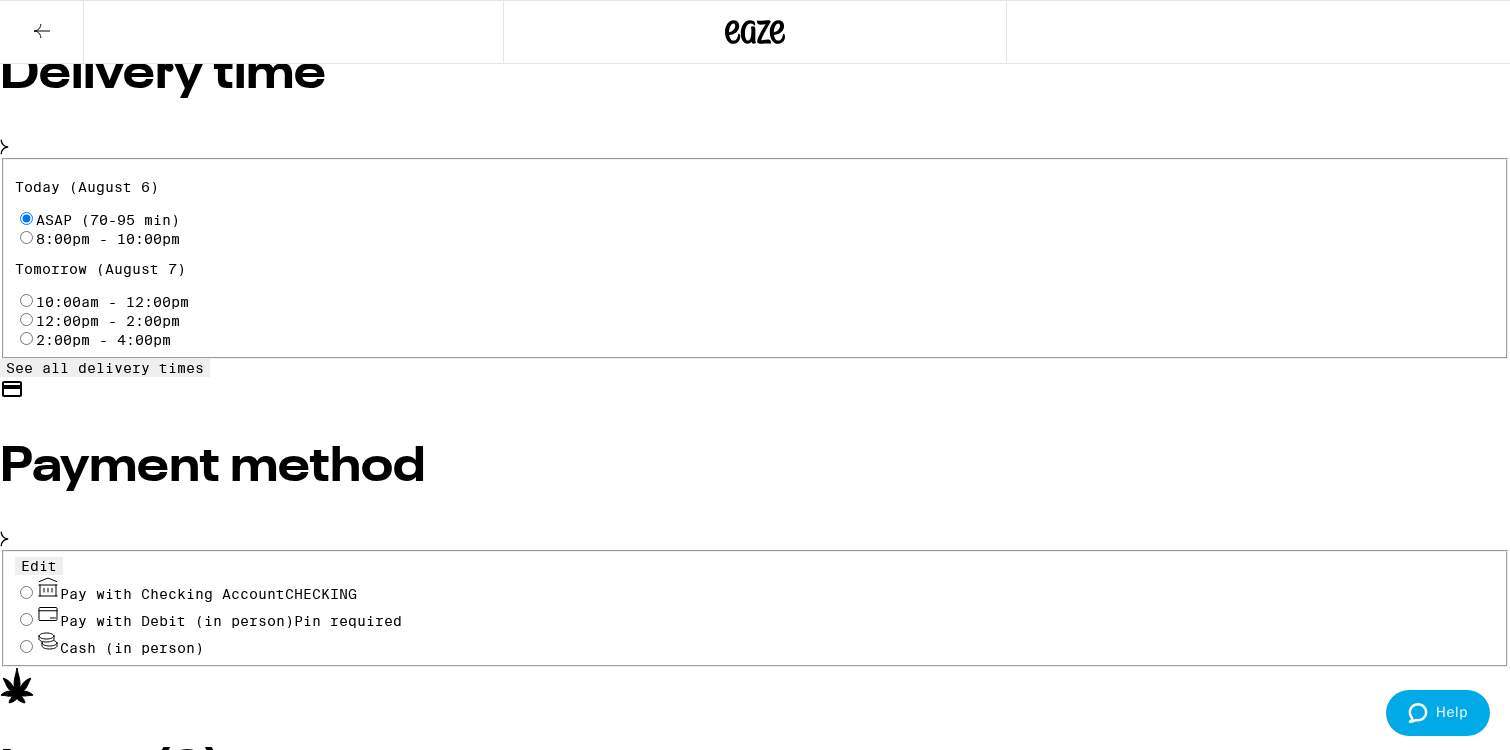 scroll, scrollTop: 661, scrollLeft: 0, axis: vertical 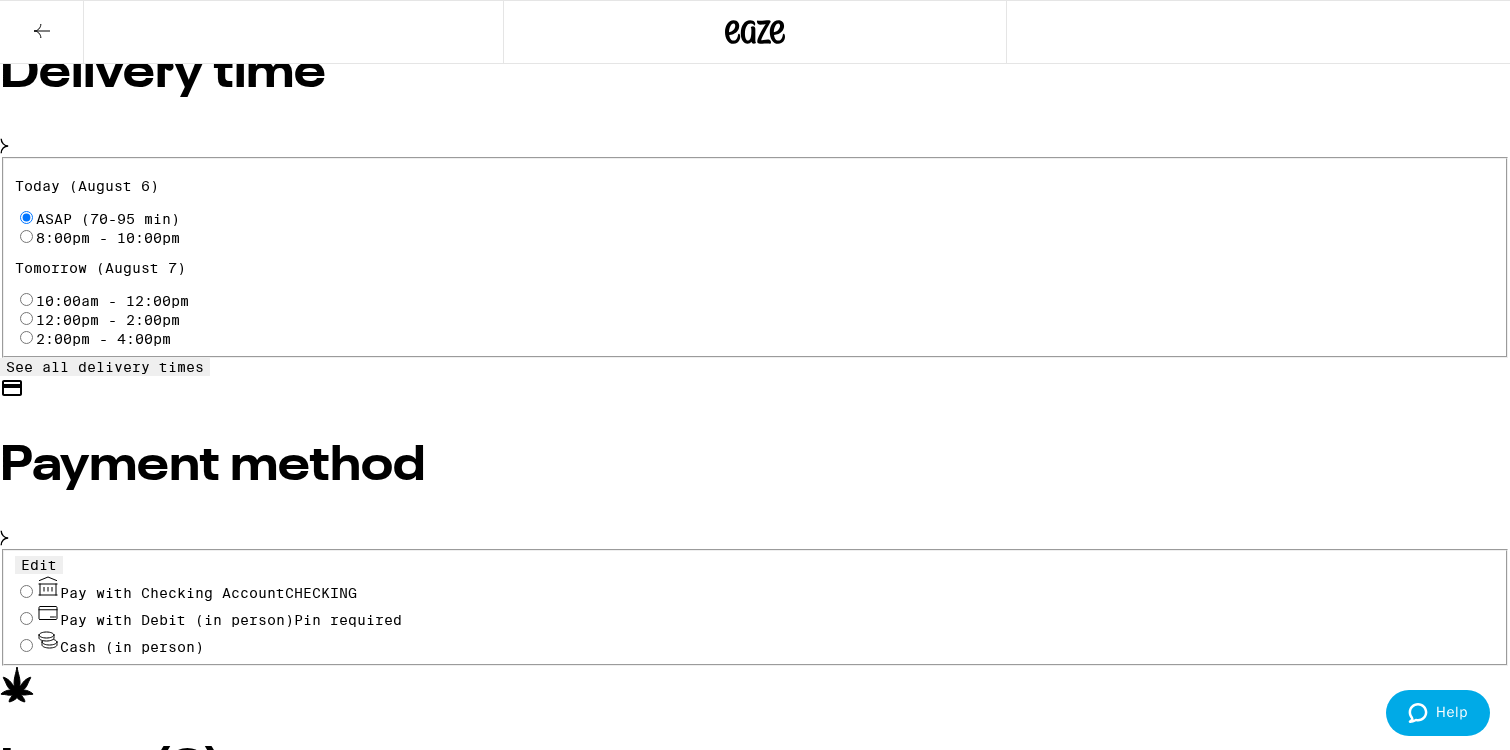 click on "Pay with Checking Account CHECKING" at bounding box center (26, 591) 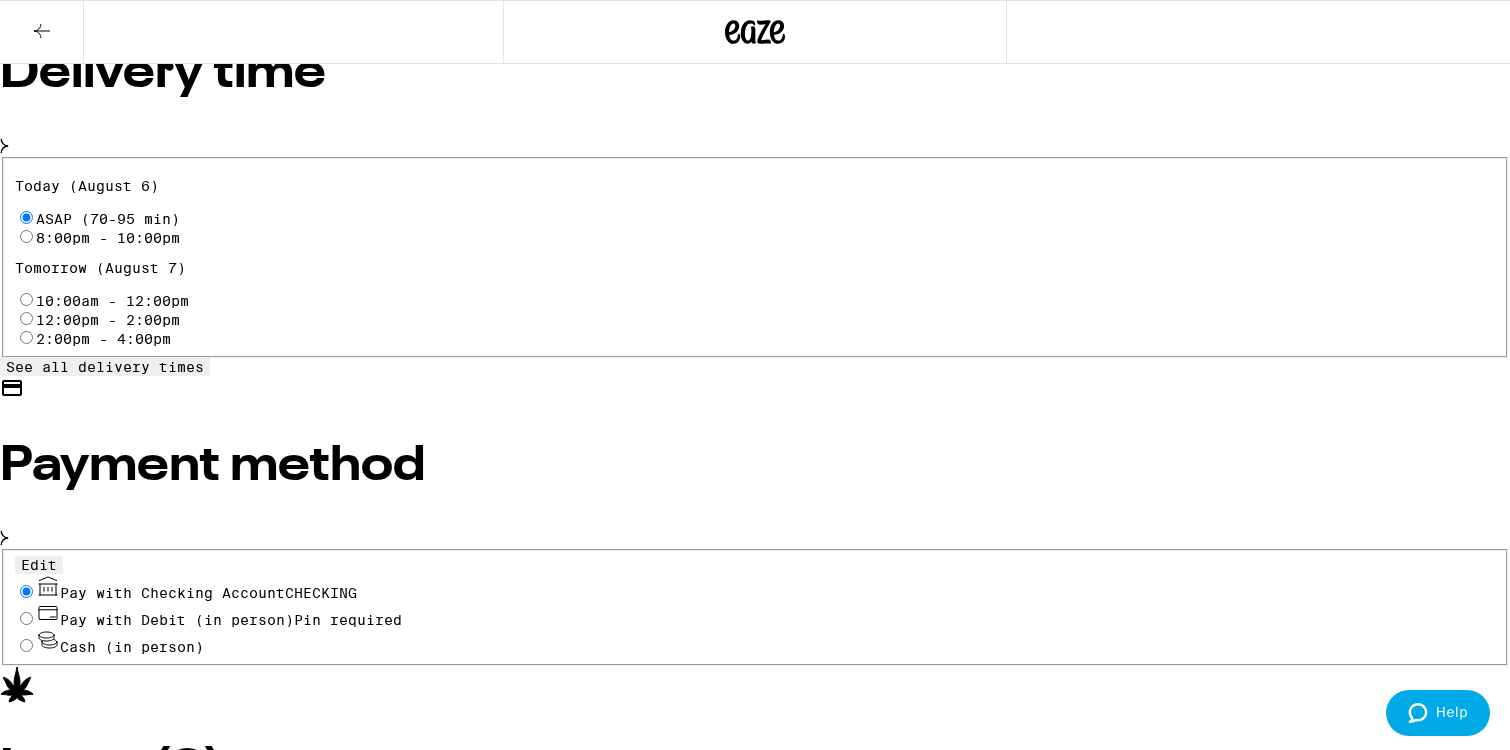 radio on "true" 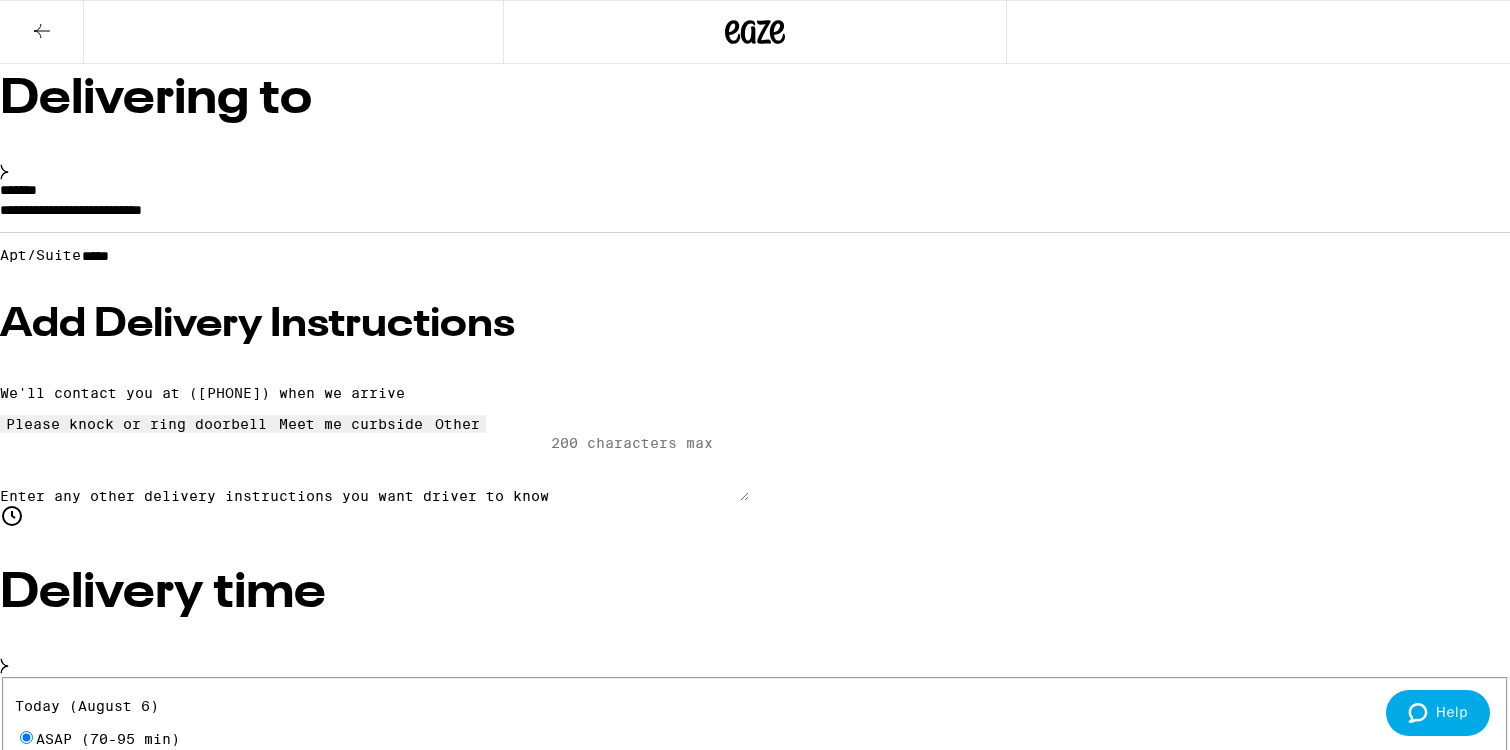 scroll, scrollTop: 120, scrollLeft: 0, axis: vertical 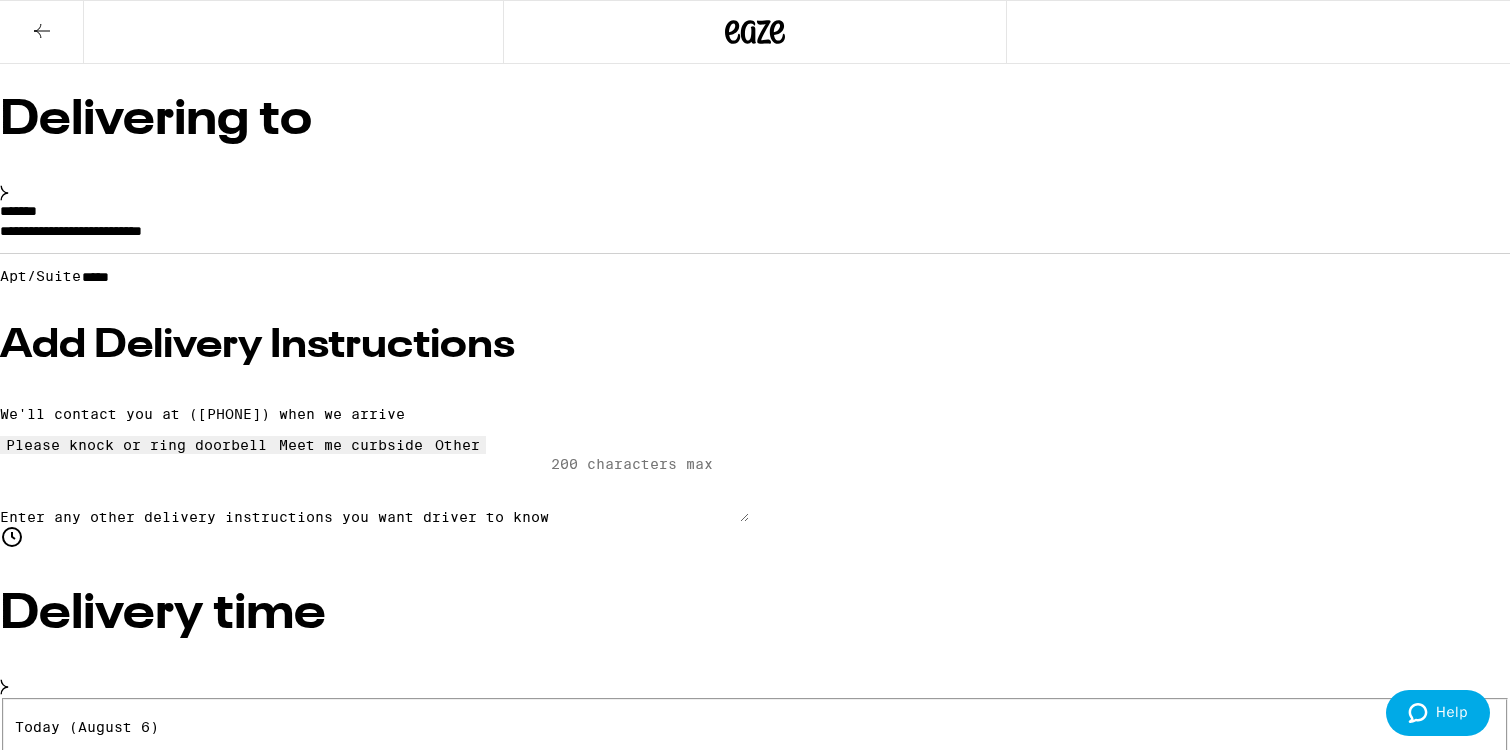 click on "**********" at bounding box center [755, 3303] 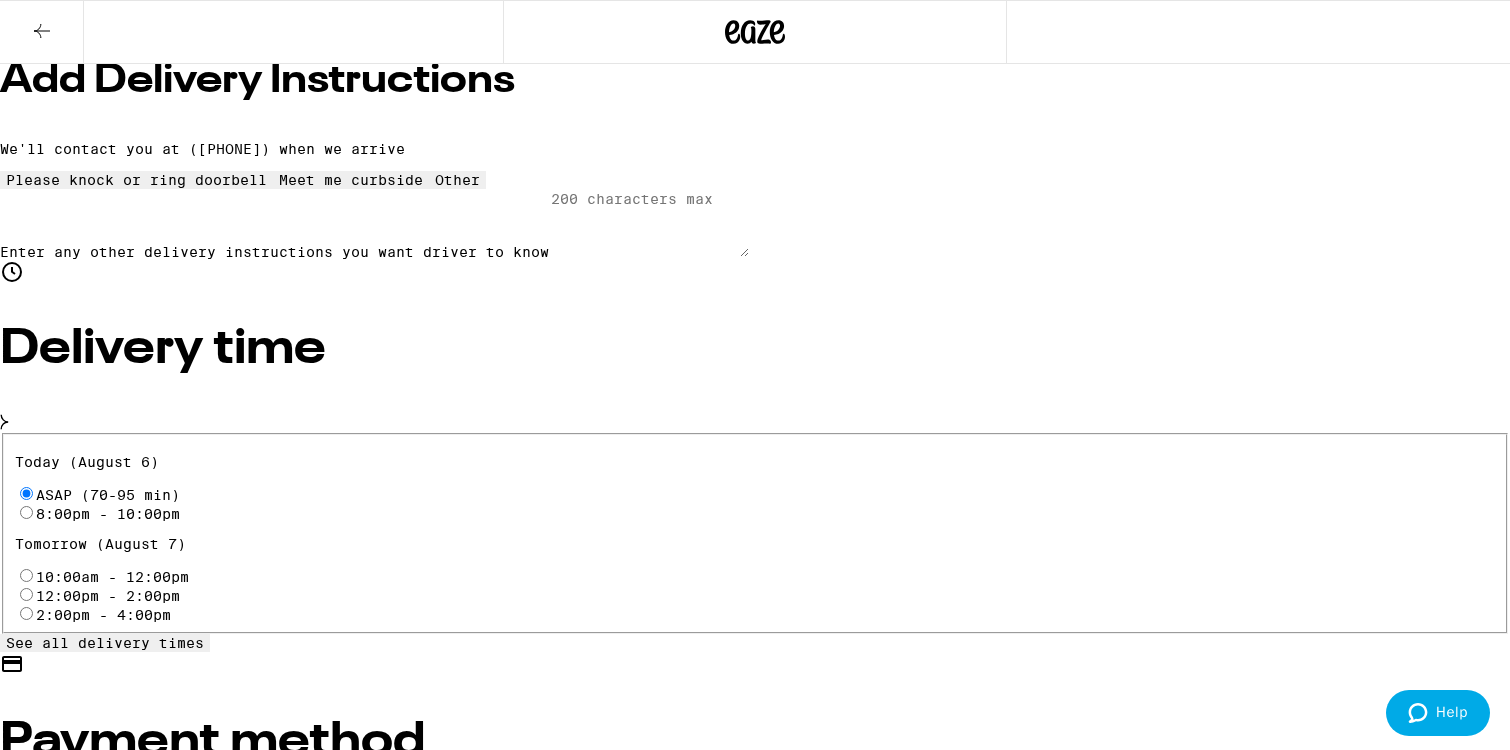 scroll, scrollTop: 210, scrollLeft: 0, axis: vertical 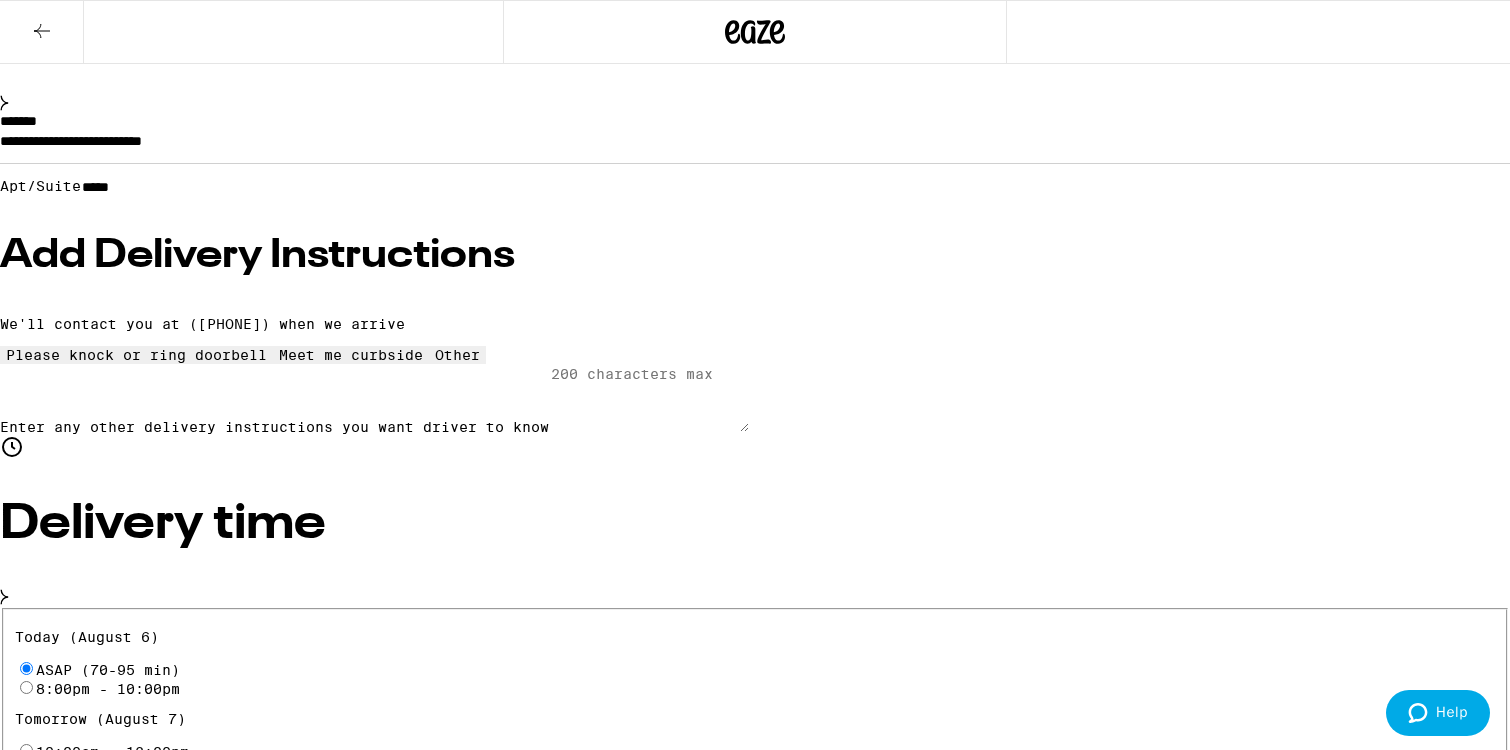 click on "Place Order" at bounding box center [55, 6564] 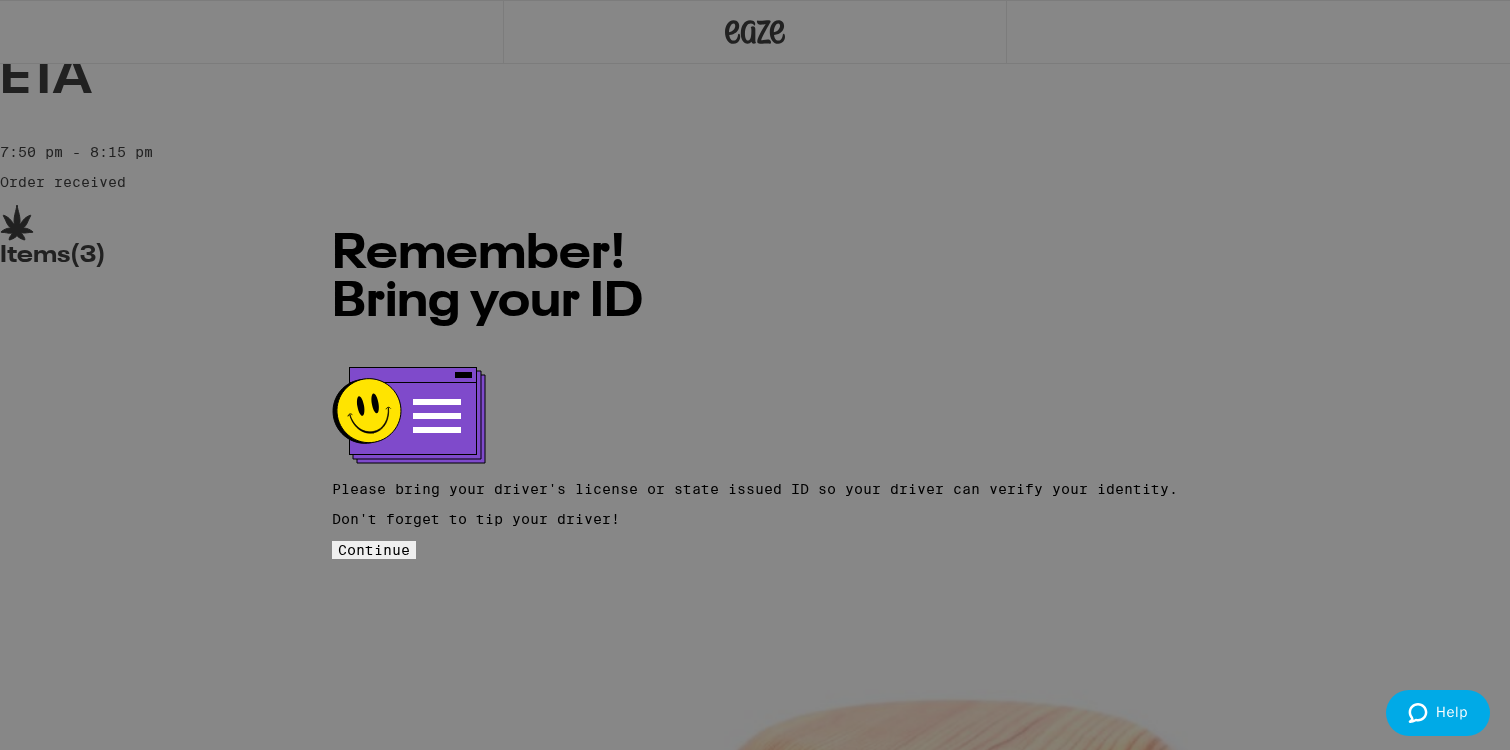 click on "Continue" at bounding box center [374, 550] 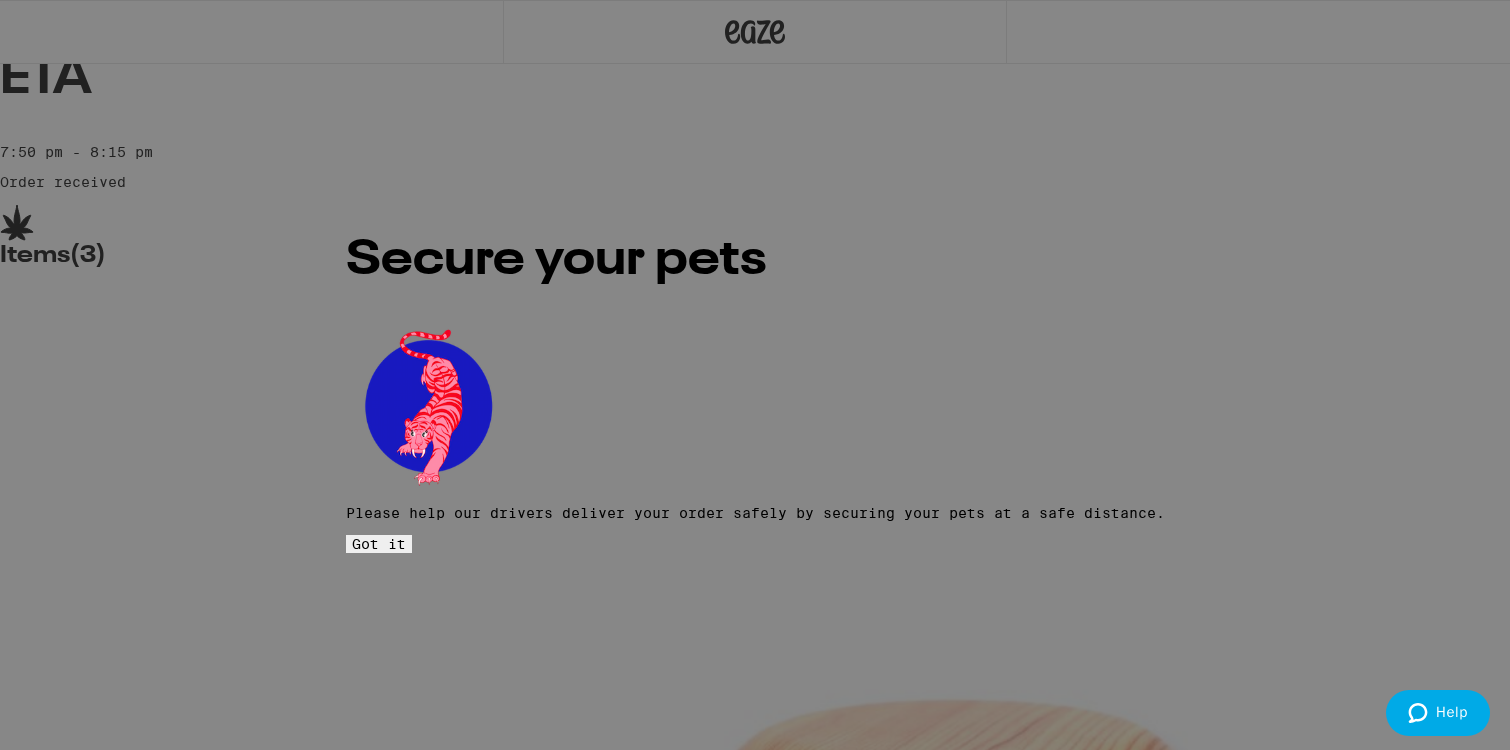 click on "Got it" at bounding box center [379, 544] 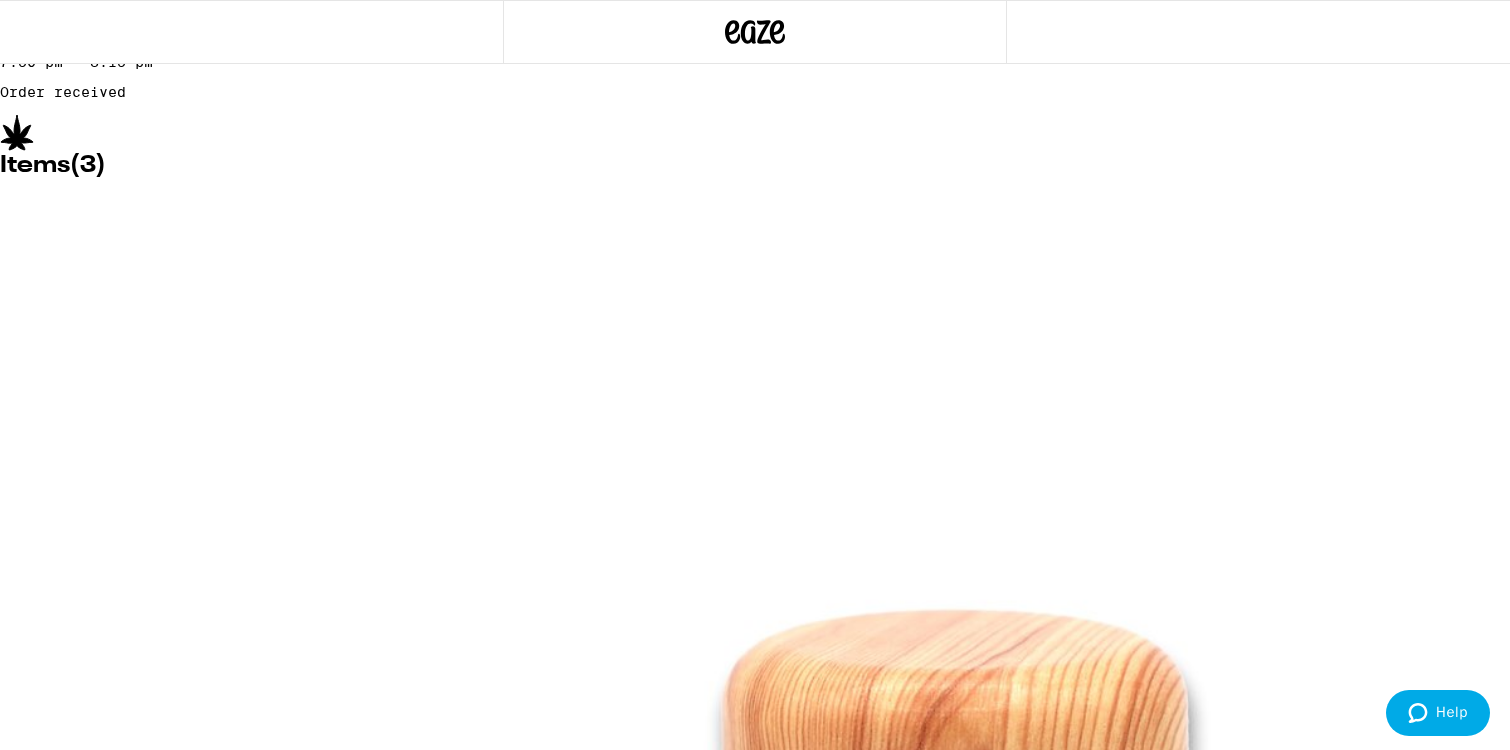 scroll, scrollTop: 0, scrollLeft: 0, axis: both 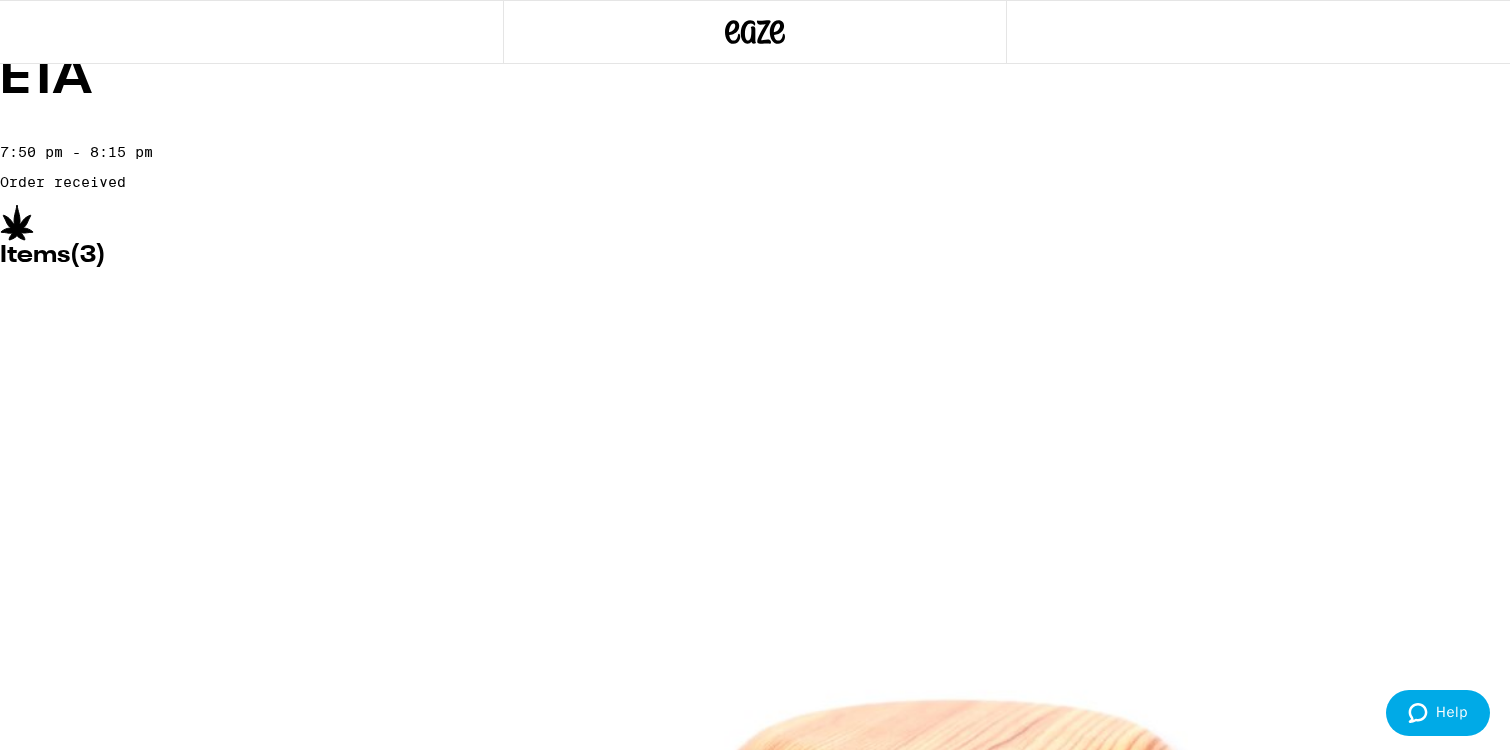 click on "ETA [TIME] Order received" at bounding box center [755, 123] 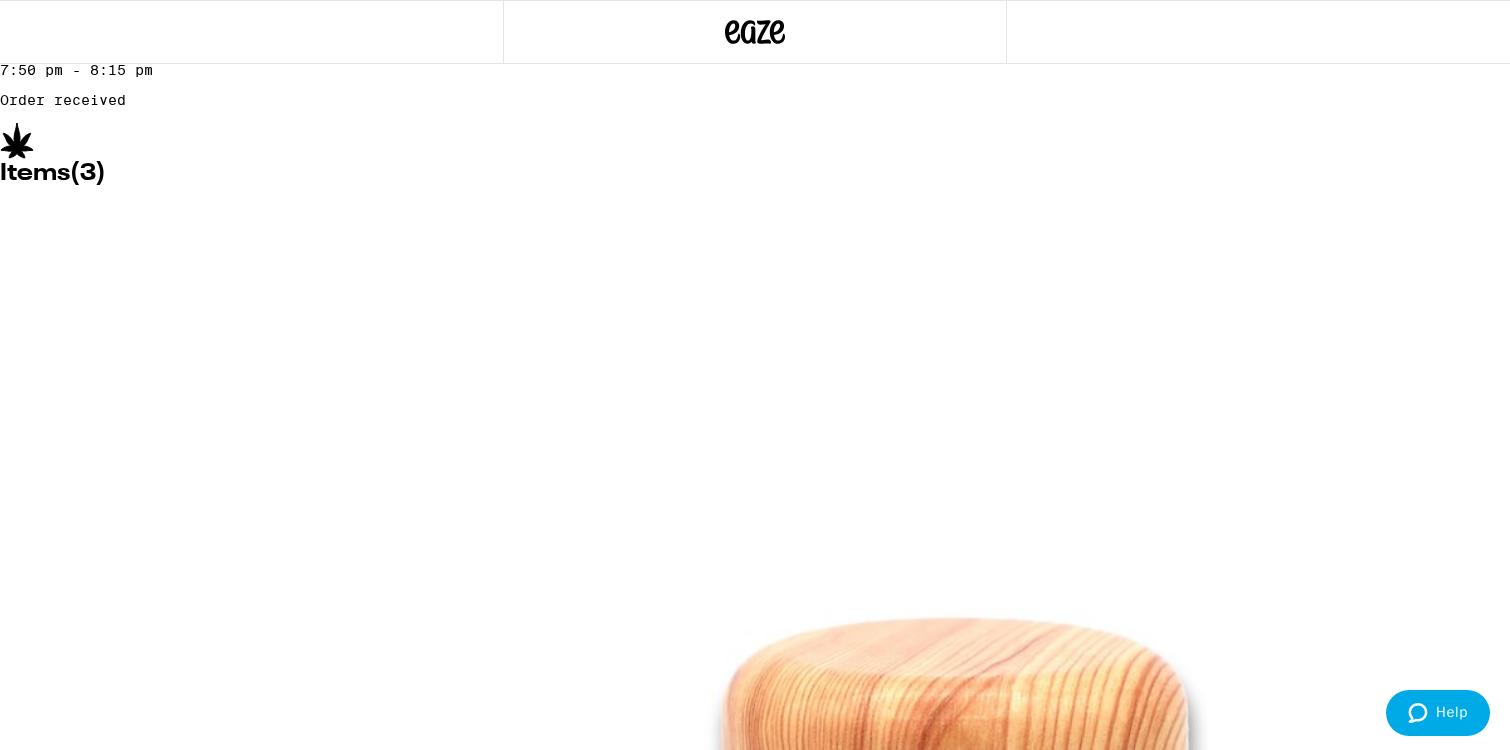 scroll, scrollTop: 0, scrollLeft: 0, axis: both 